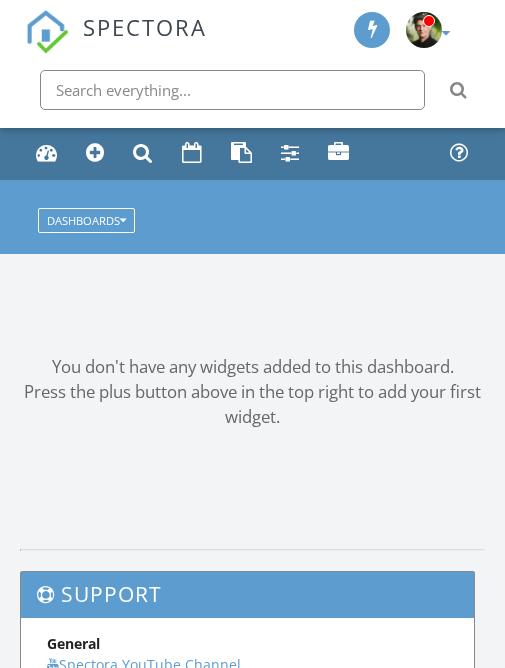 scroll, scrollTop: 0, scrollLeft: 0, axis: both 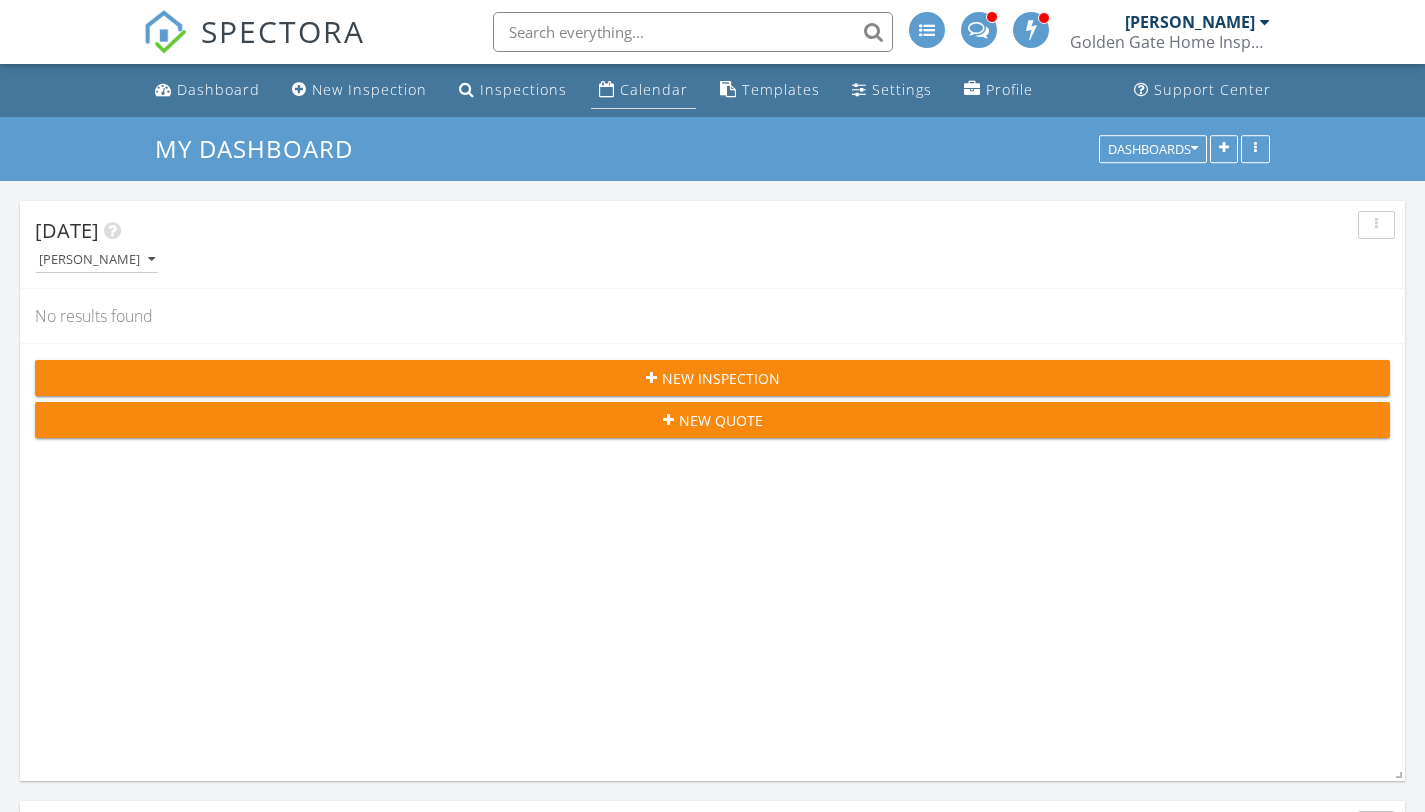click on "Calendar" at bounding box center (654, 89) 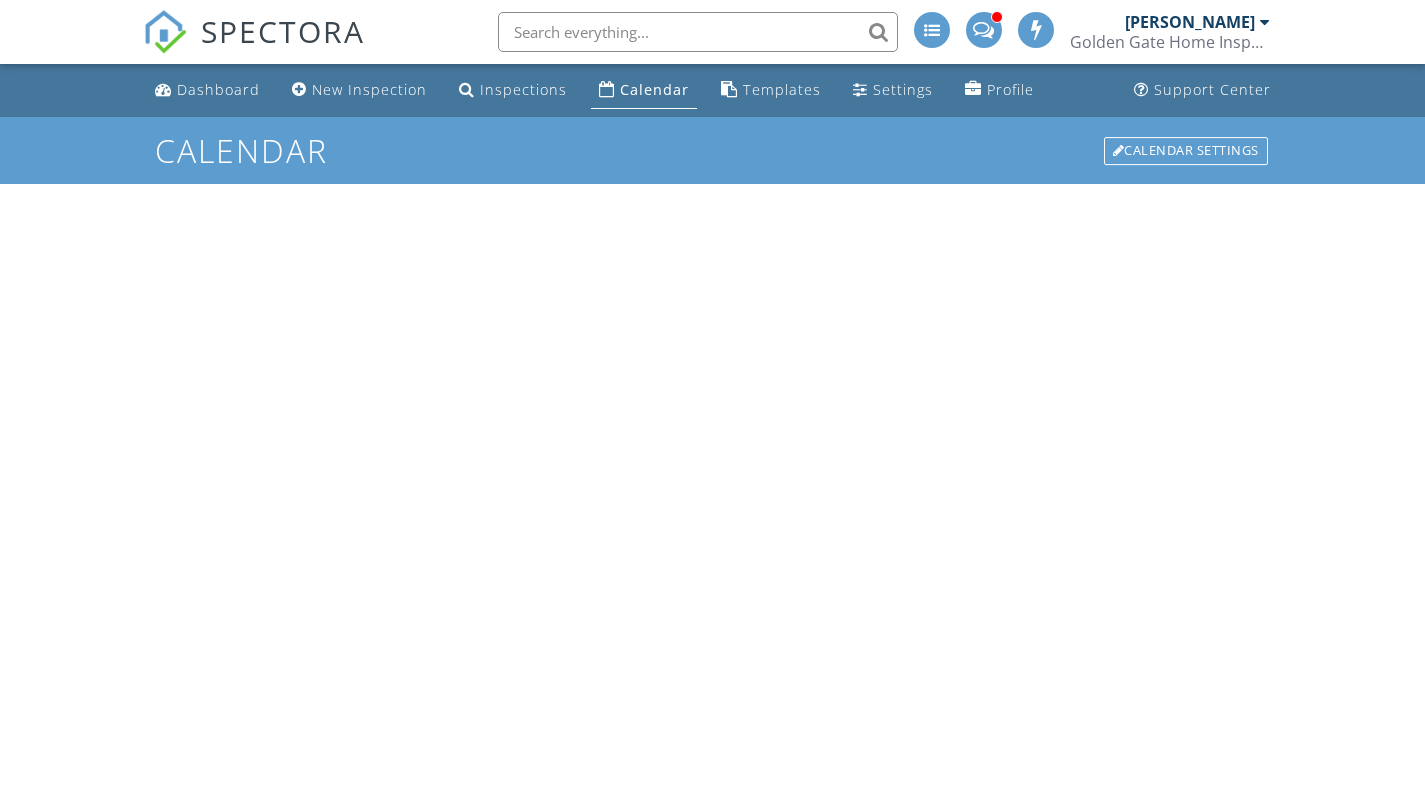 scroll, scrollTop: 0, scrollLeft: 0, axis: both 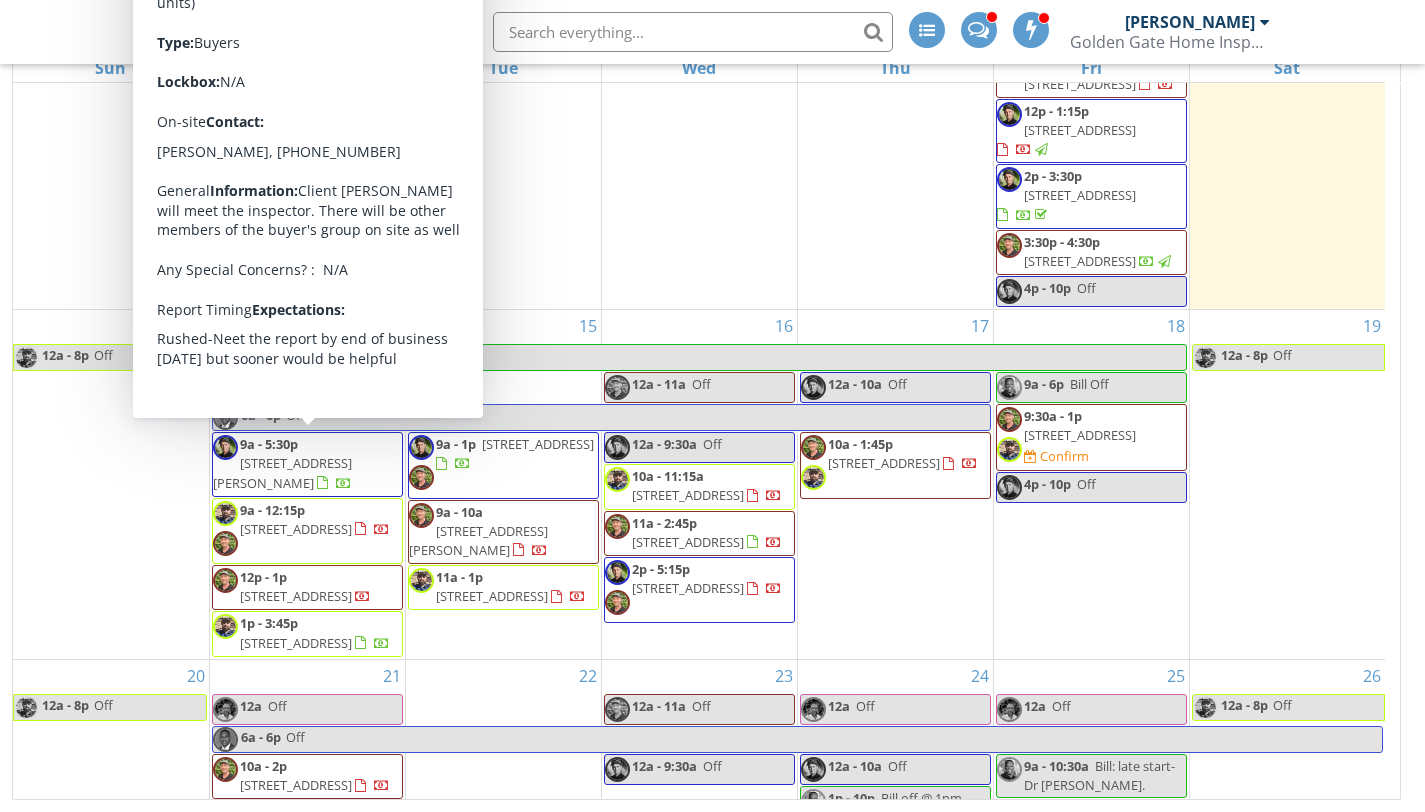 click on "9a - 5:30p" at bounding box center (269, 444) 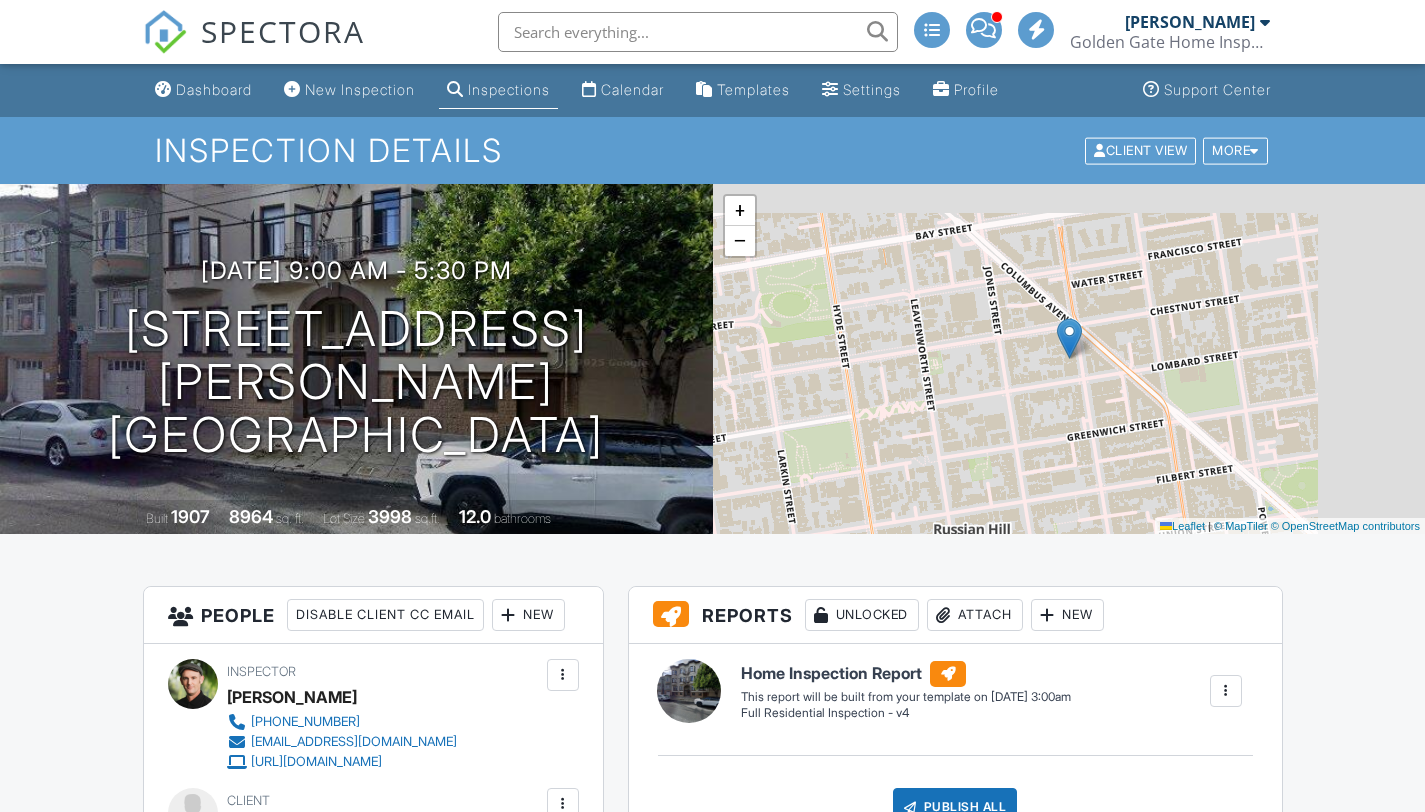 scroll, scrollTop: 0, scrollLeft: 0, axis: both 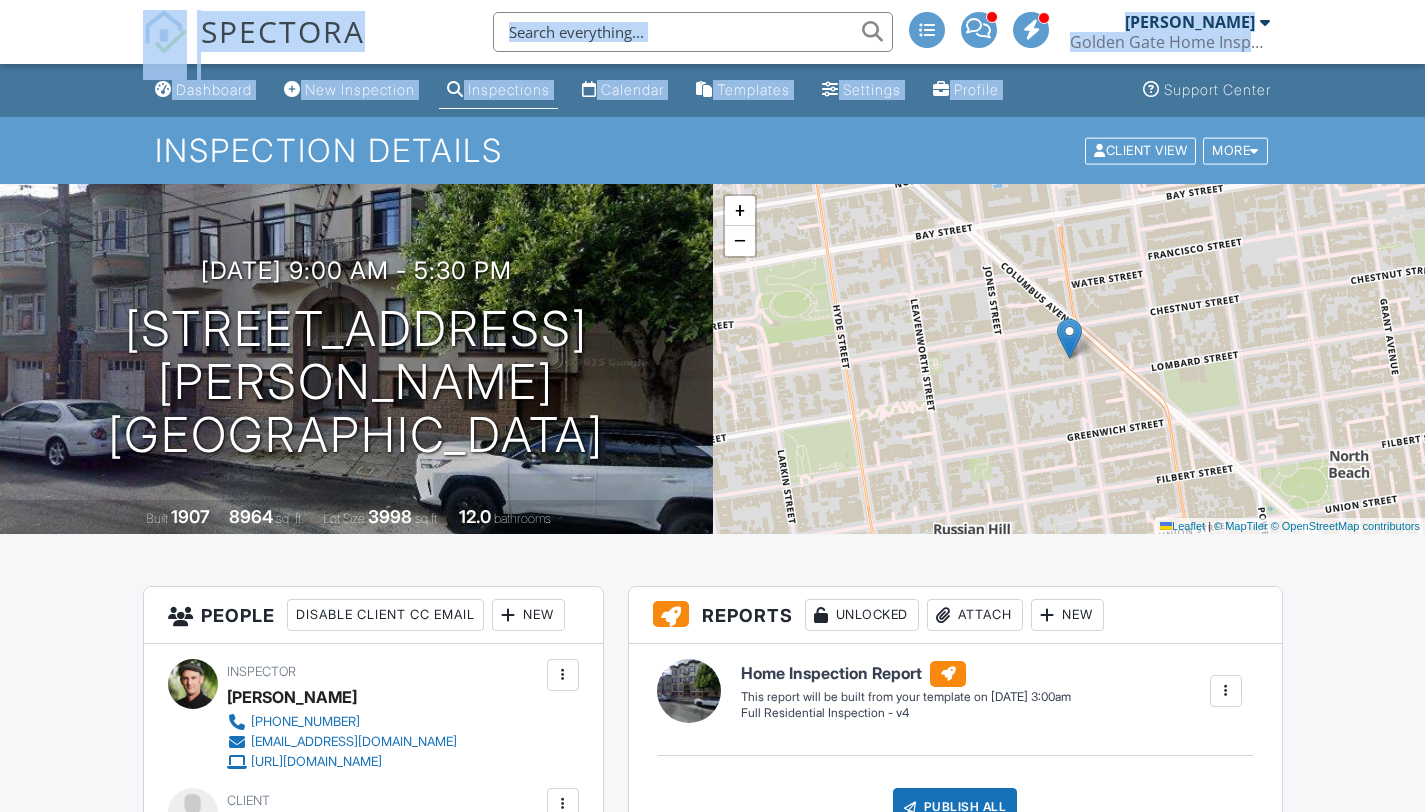 drag, startPoint x: 1439, startPoint y: 79, endPoint x: 1296, endPoint y: -39, distance: 185.39957 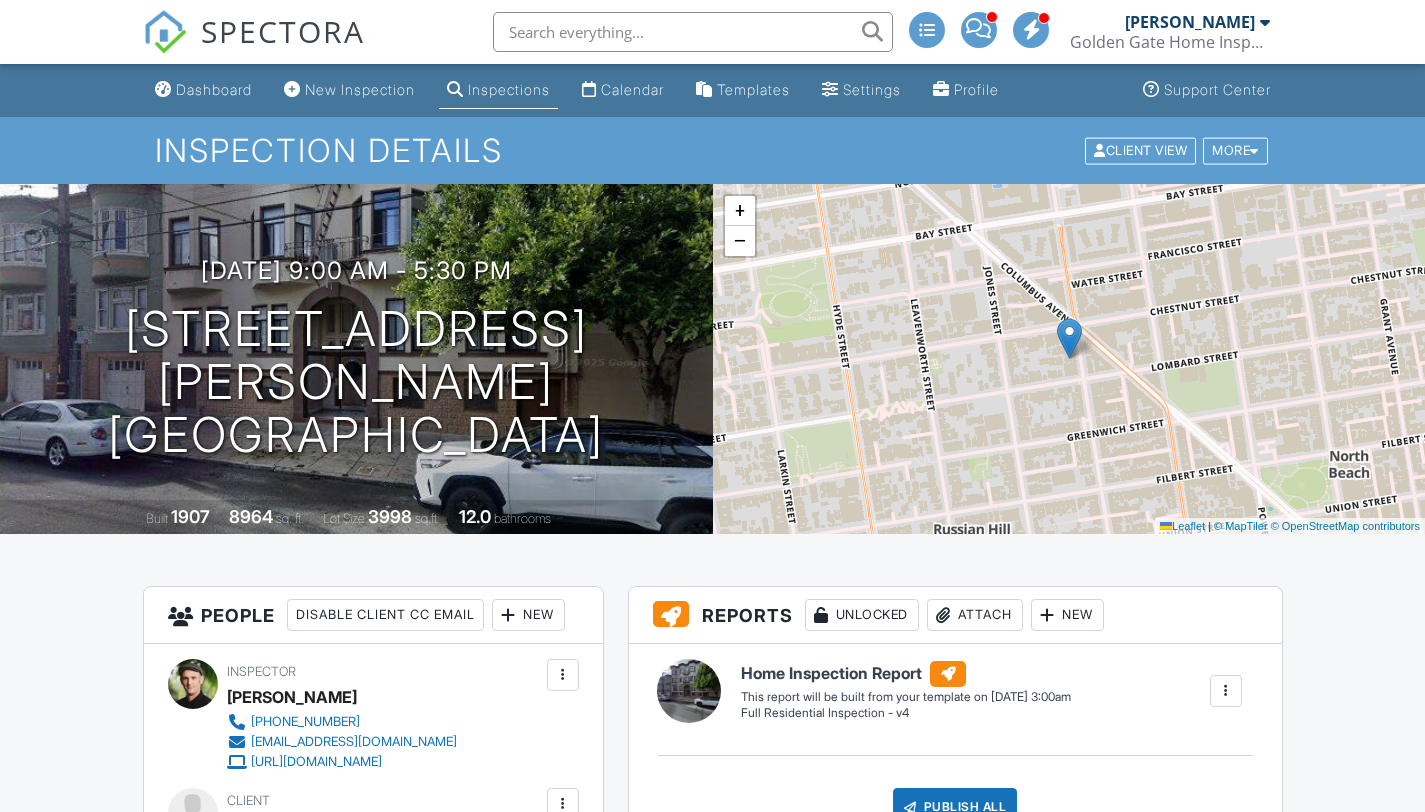 click on "Dashboard
New Inspection
Inspections
Calendar
Templates
Settings
Profile
Support Center
Inspection Details
Client View
More
Property Details
Reschedule
Reorder / Copy
Share
Cancel
Delete
Print Order
Convert to V9
07/14/2025  9:00 am
- 5:30 pm
2227 Taylor St
San Francisco, CA 94133
Built
1907
8964
sq. ft.
Lot Size
3998
sq.ft.
12.0
bathrooms
+ −  Leaflet   |   © MapTiler   © OpenStreetMap contributors
All emails and texts are disabled for this inspection!
All emails and texts have been disabled for this inspection. This may have happened due to someone manually disabling them or this inspection being unconfirmed when it was scheduled. To re-enable emails and texts for this inspection, click the button below." at bounding box center (712, 1785) 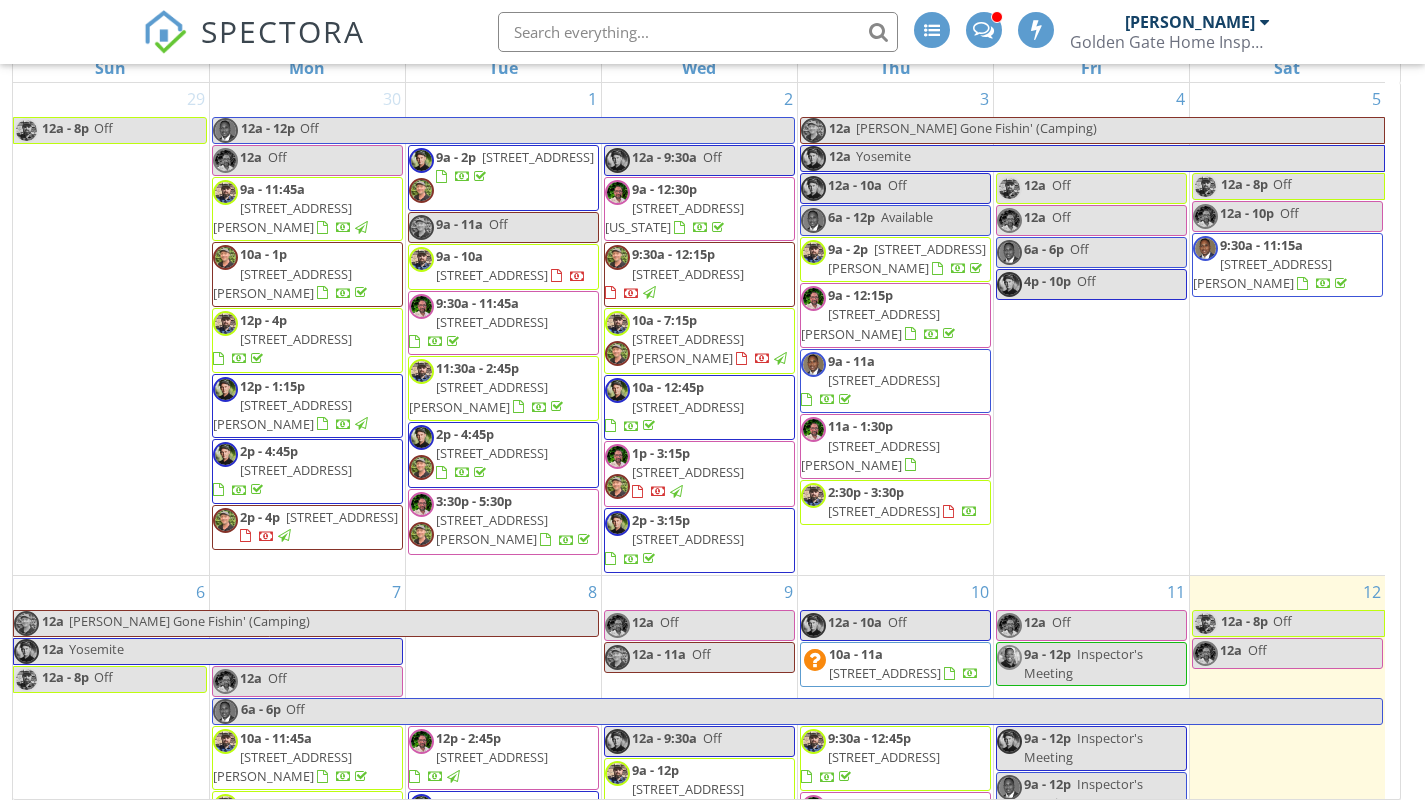 scroll, scrollTop: 0, scrollLeft: 0, axis: both 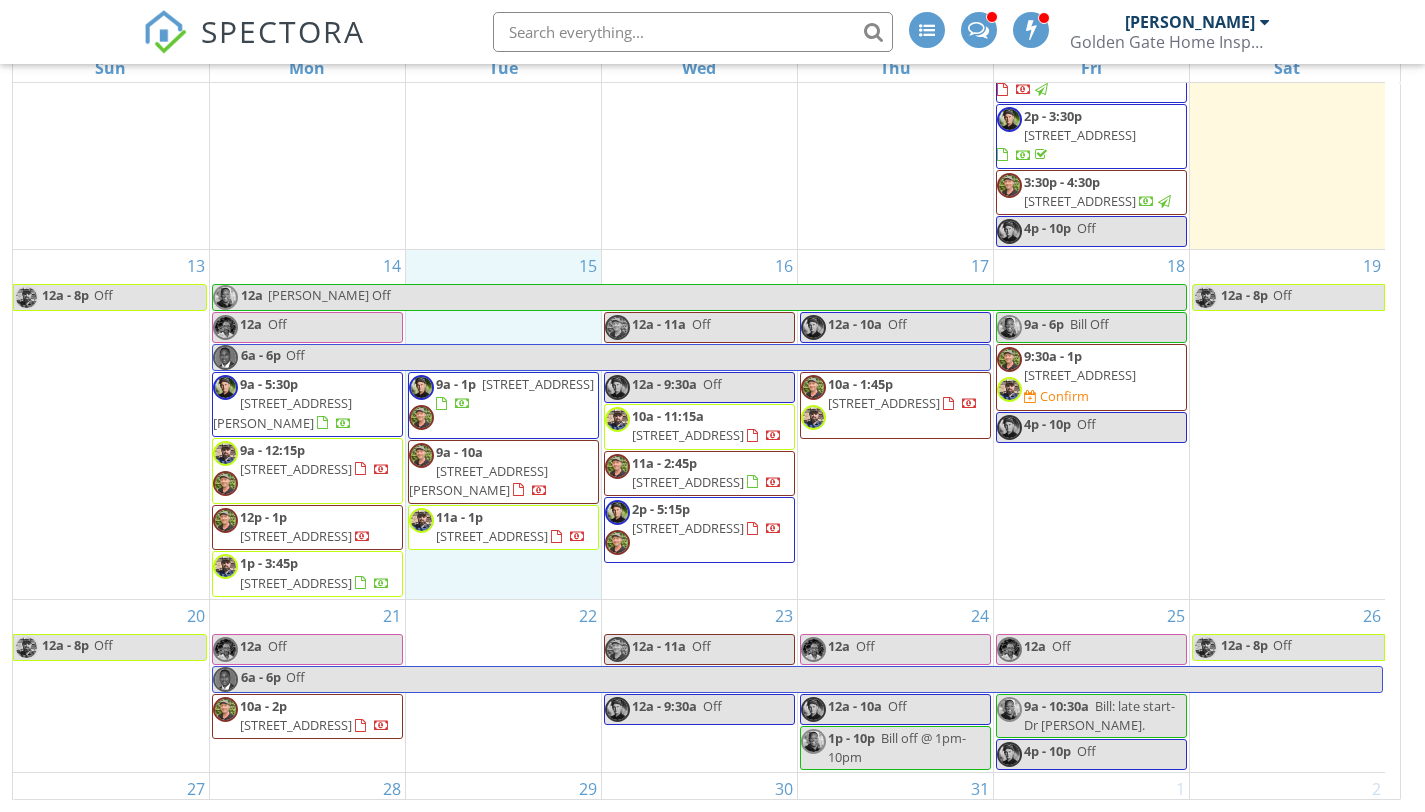 click on "15
9a - 1p
[STREET_ADDRESS]
9a - 10a
[STREET_ADDRESS][PERSON_NAME]
11a - 1p
[STREET_ADDRESS]" at bounding box center (503, 424) 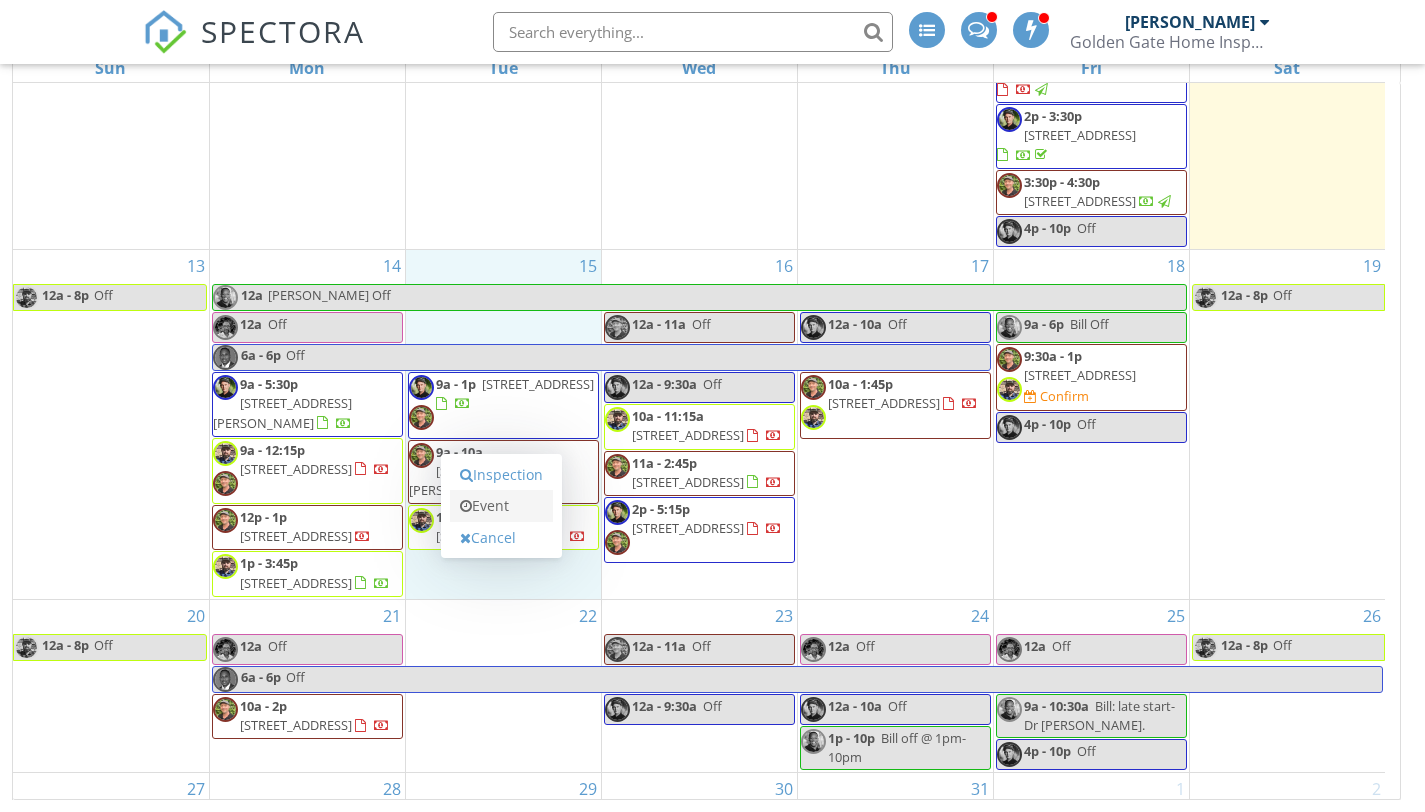 click on "Event" at bounding box center (501, 506) 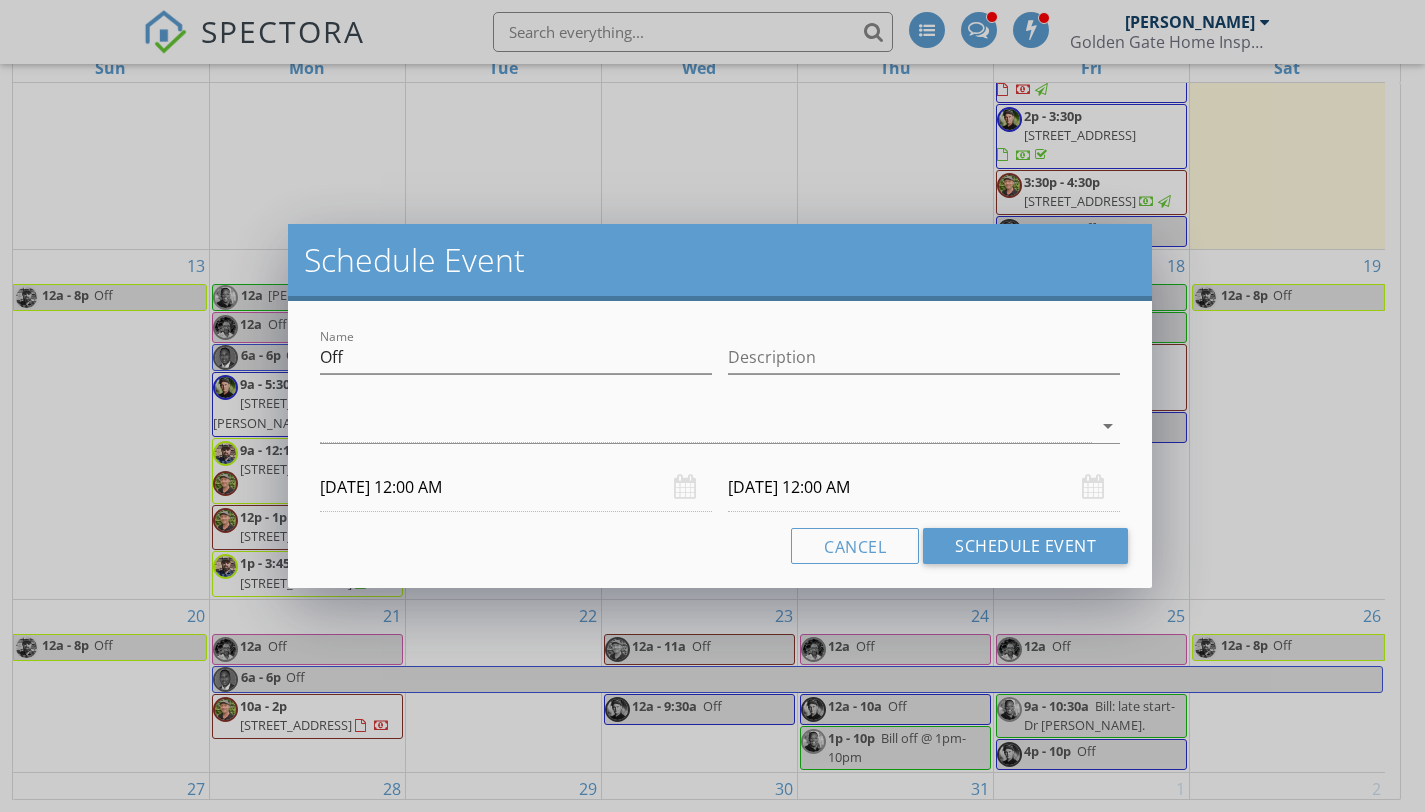 click on "Description" at bounding box center [924, 361] 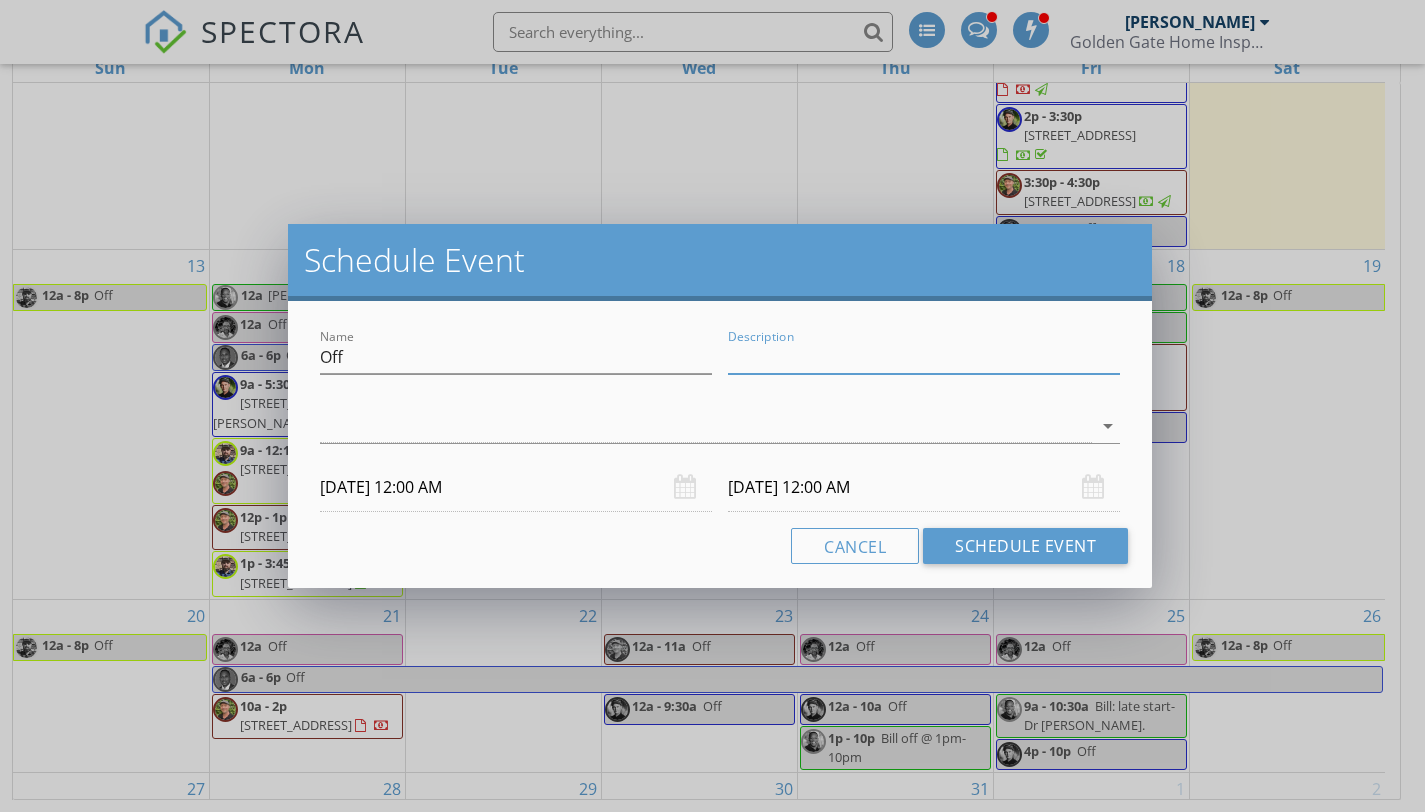 click on "Description" at bounding box center (924, 357) 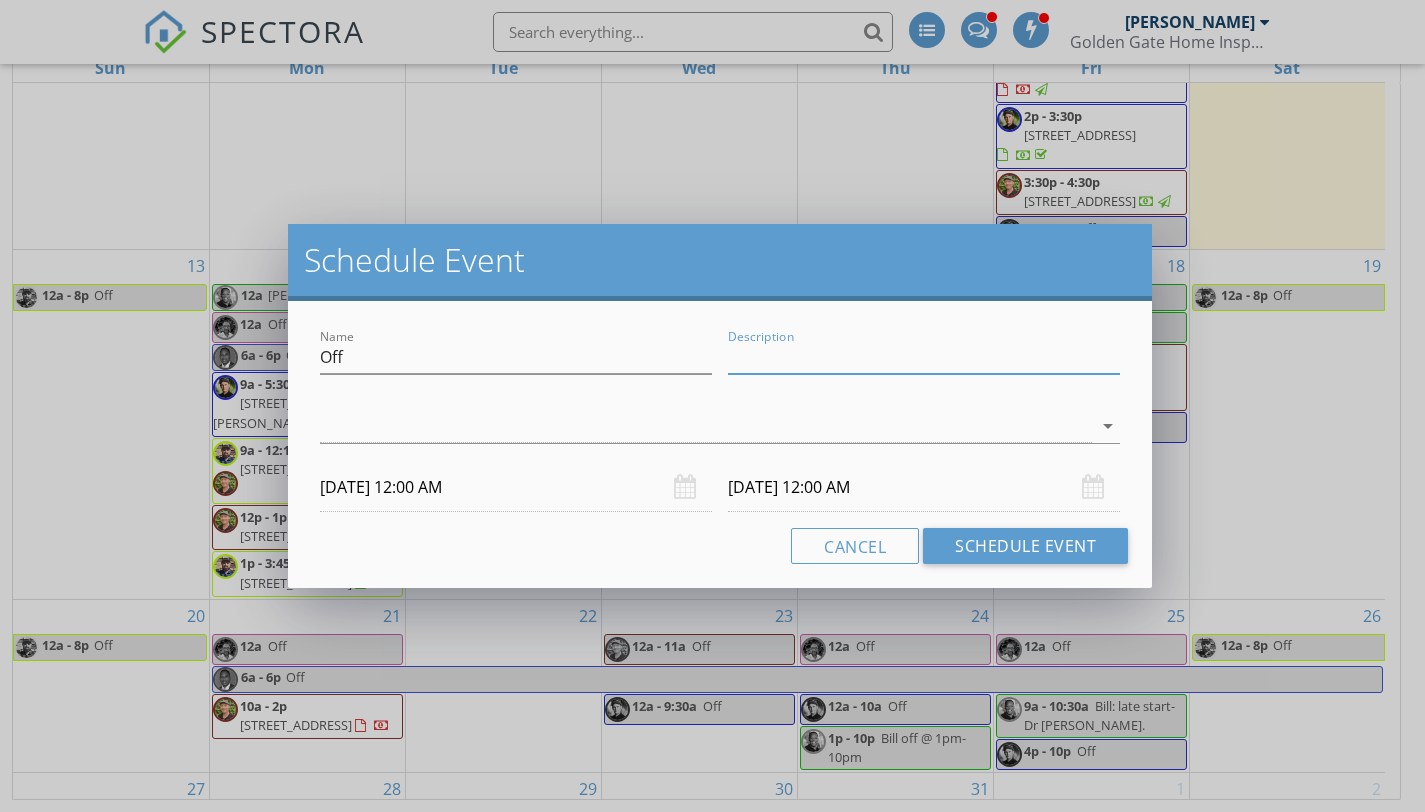 type on "Pick up Billy" 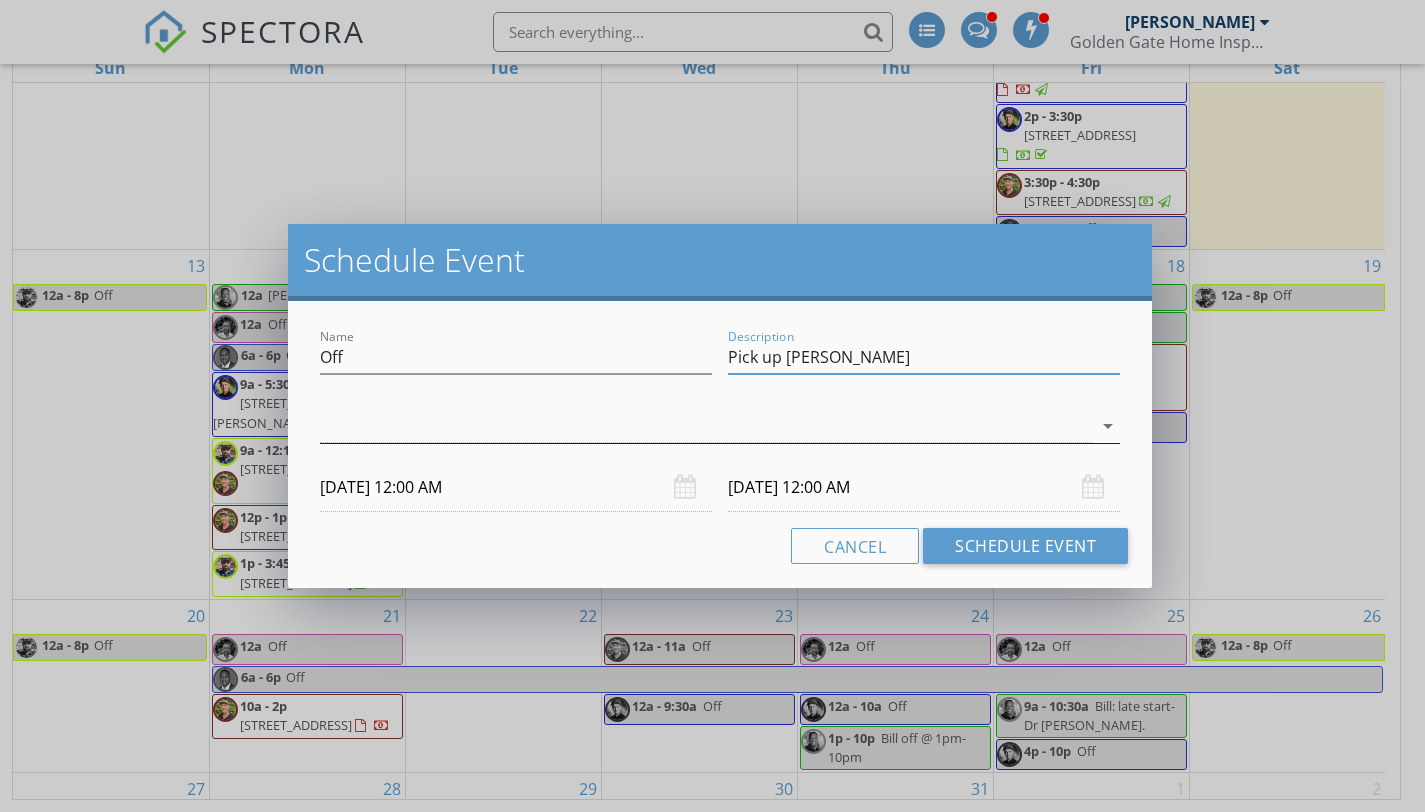 click at bounding box center [706, 426] 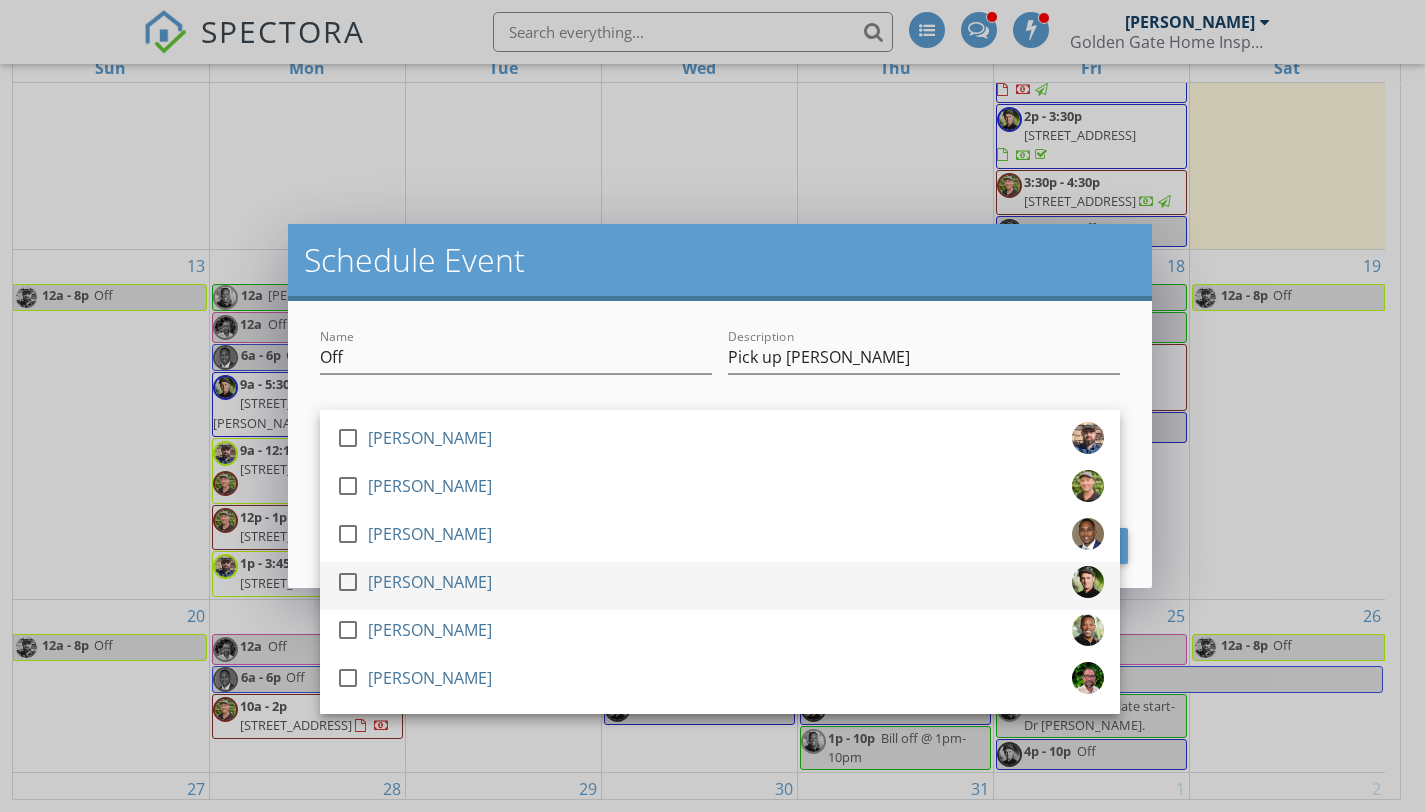 click at bounding box center (348, 582) 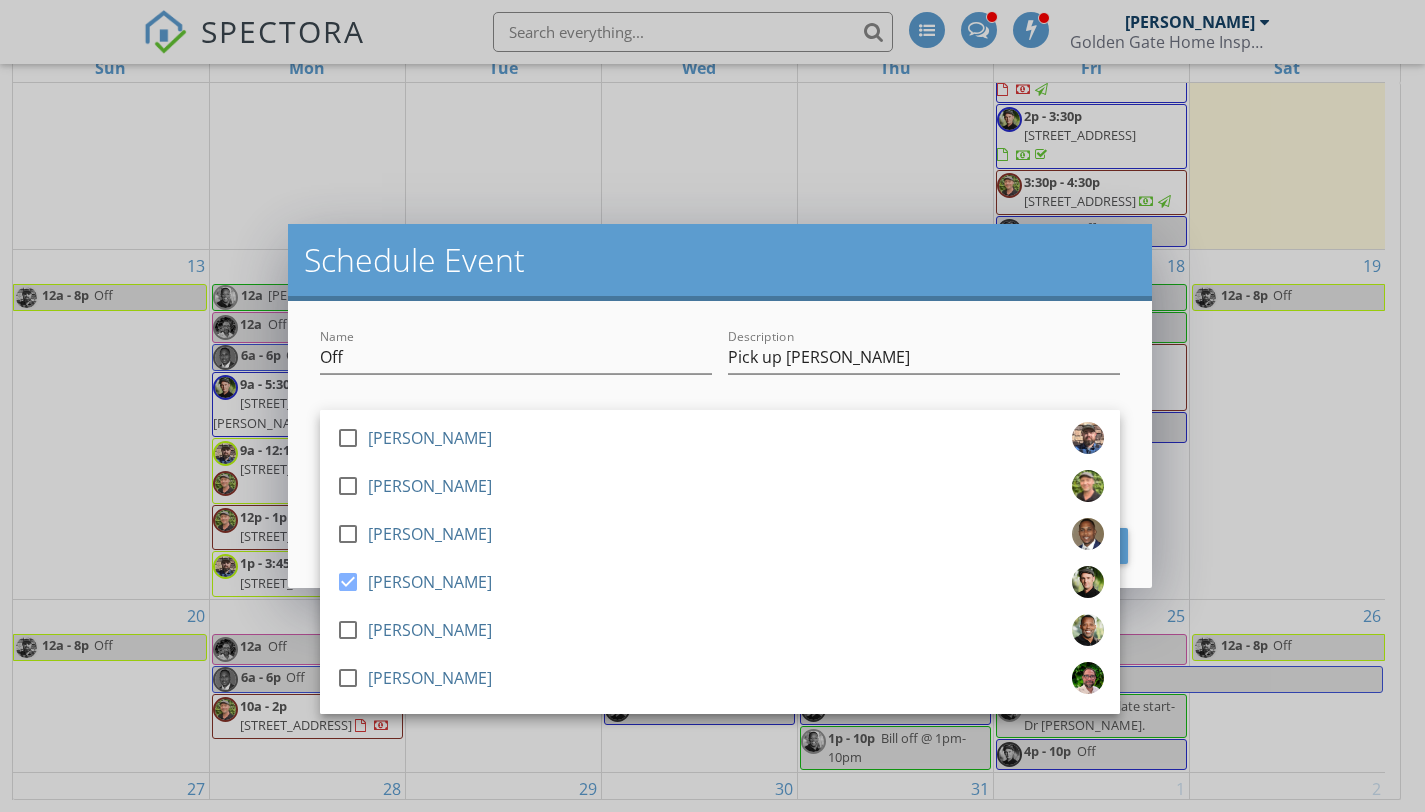click at bounding box center [516, 388] 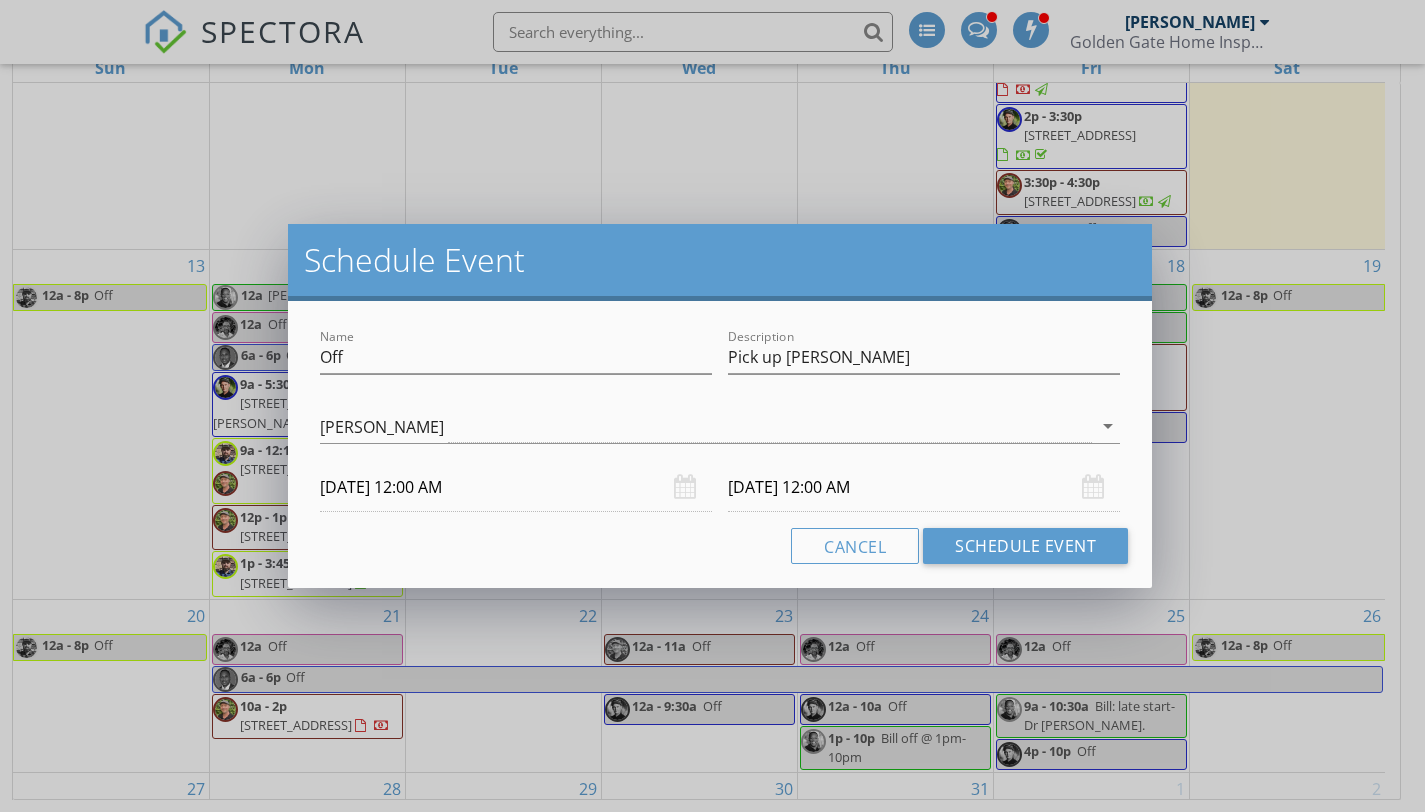 click on "07/15/2025 12:00 AM" at bounding box center [516, 487] 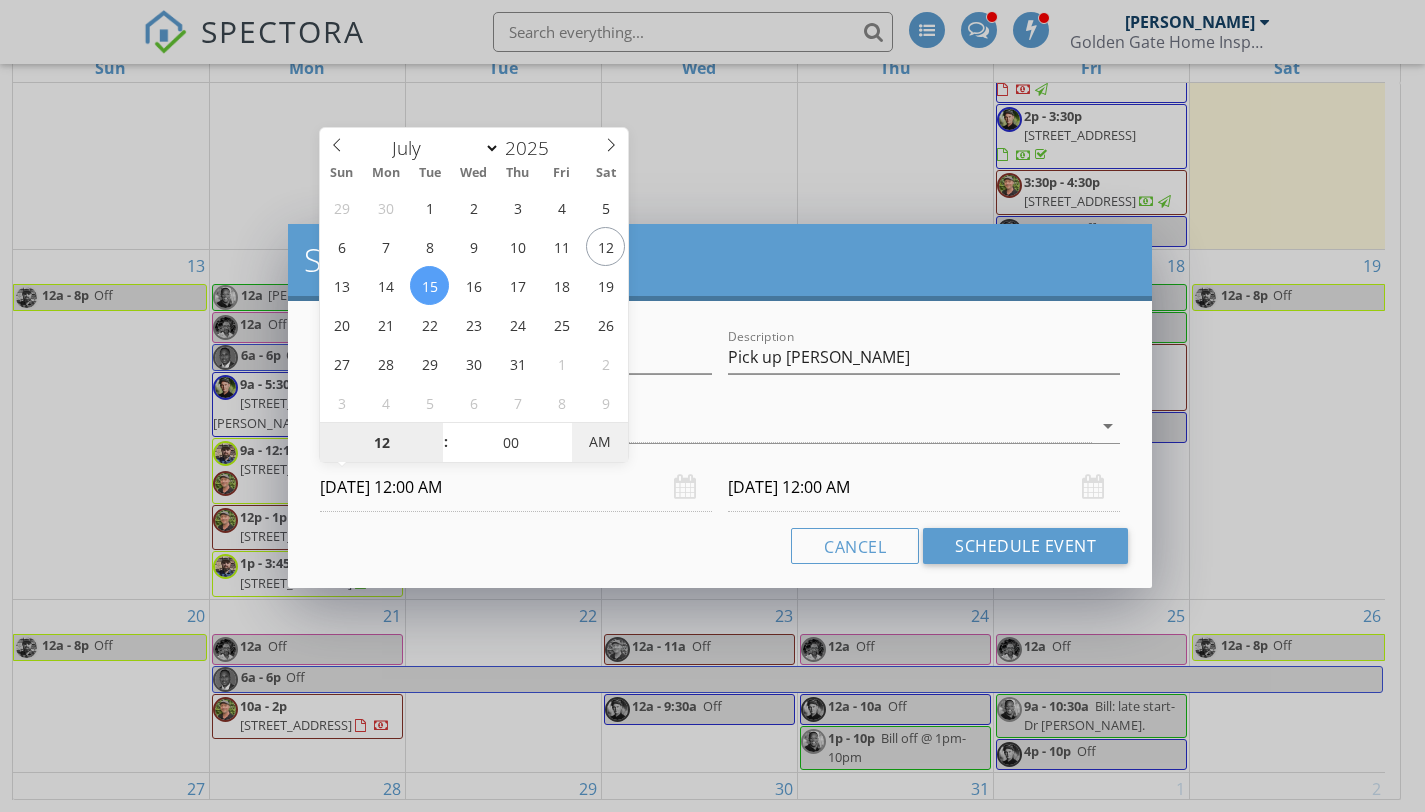 type on "07/15/2025 12:00 PM" 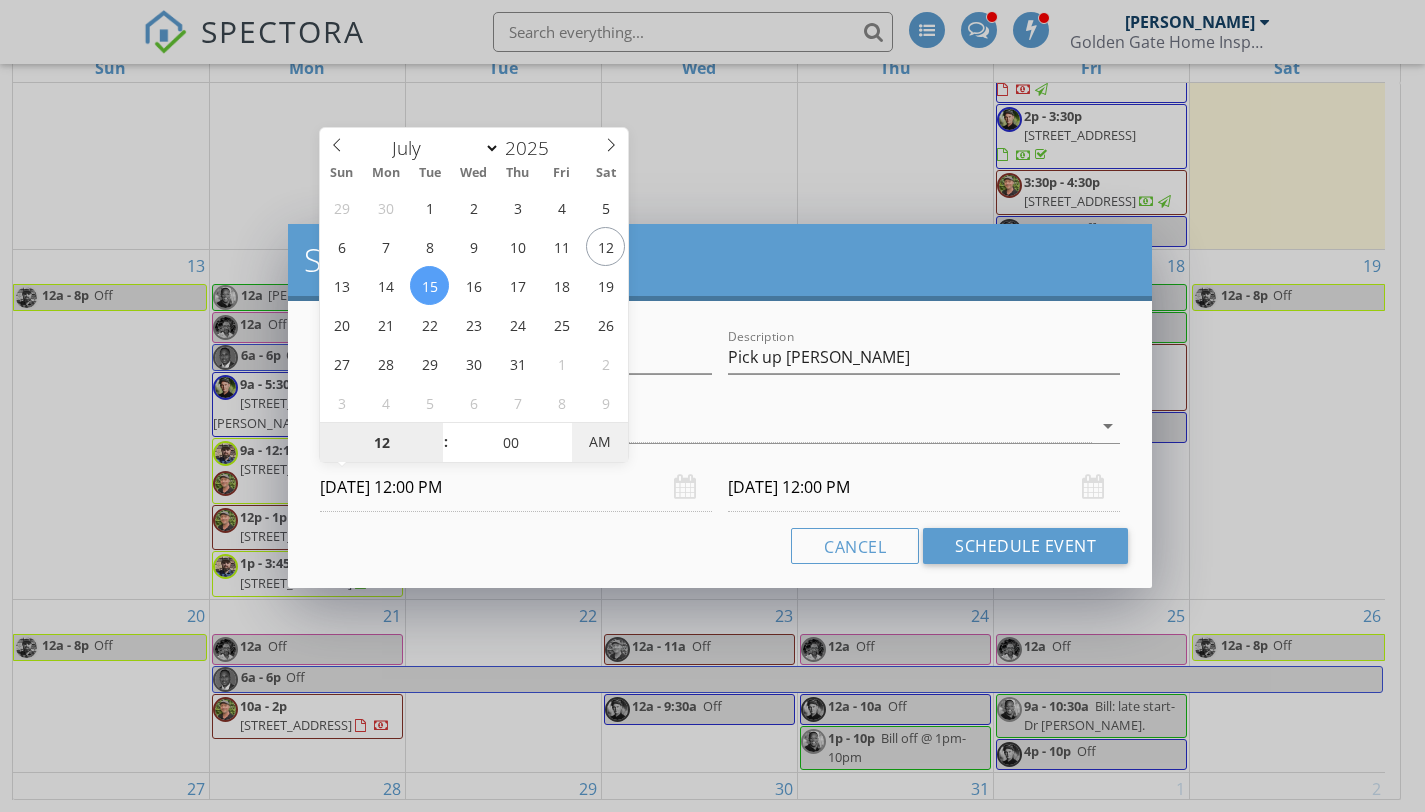 click on "AM" at bounding box center [599, 442] 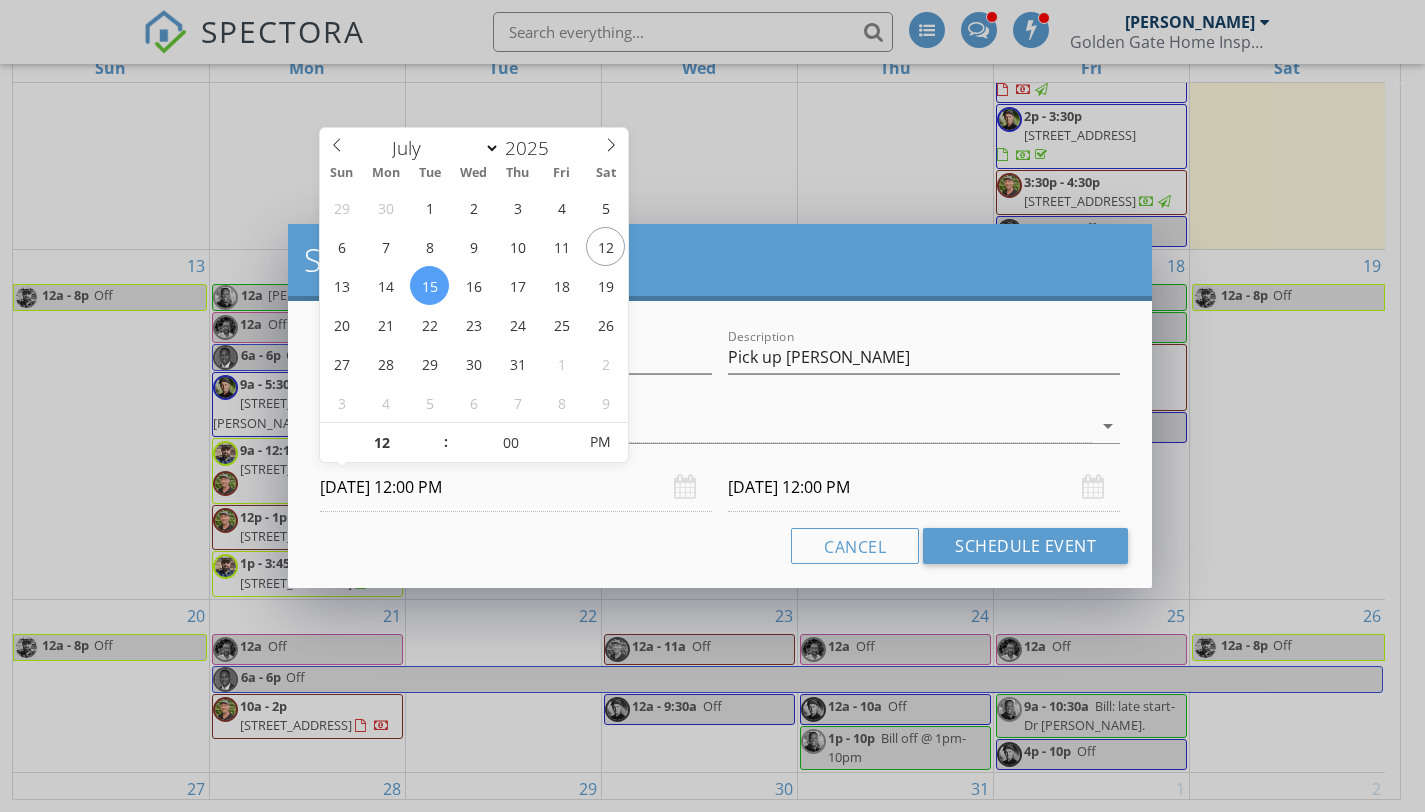click on "Cancel   Schedule Event" at bounding box center (720, 546) 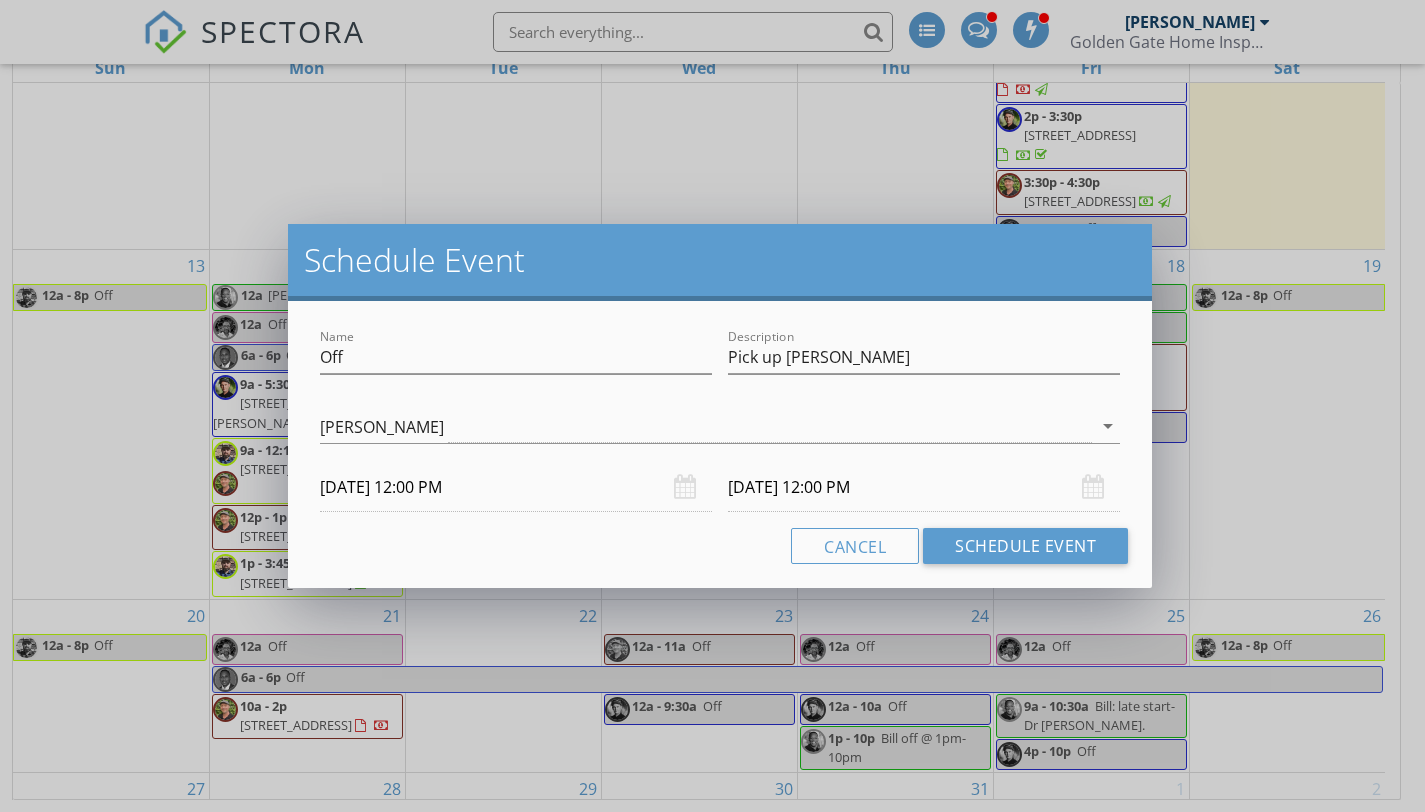 click on "07/16/2025 12:00 PM" at bounding box center (924, 487) 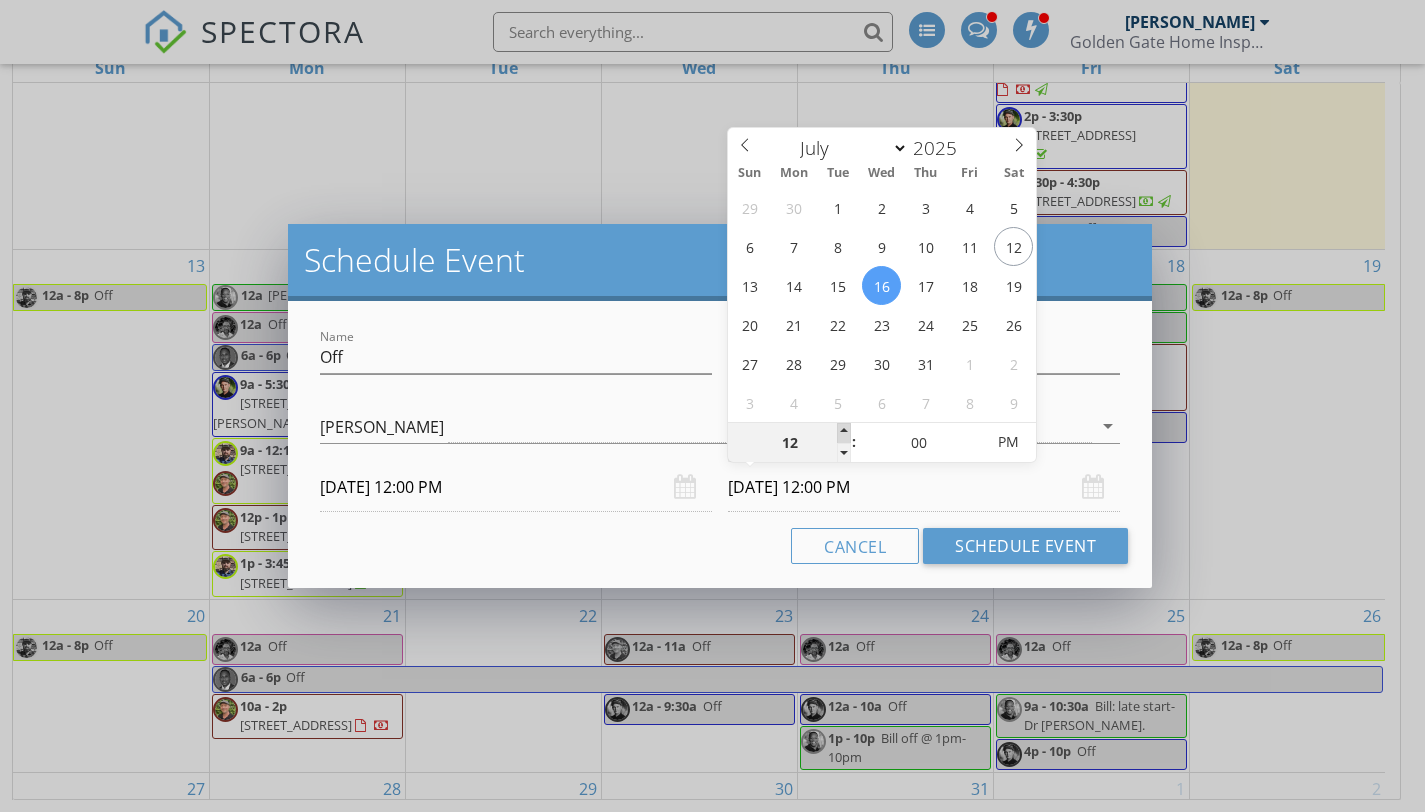 type on "01" 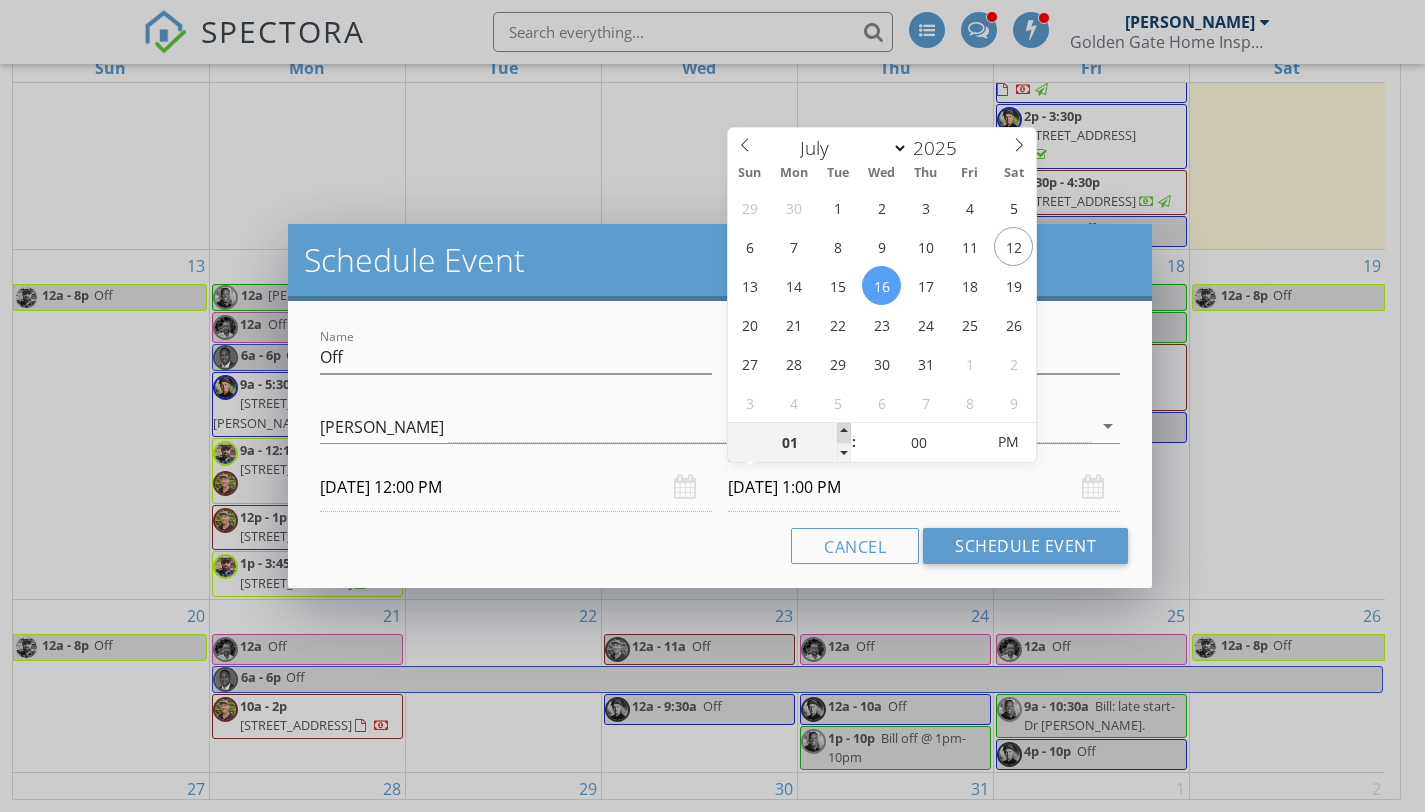 click at bounding box center (844, 433) 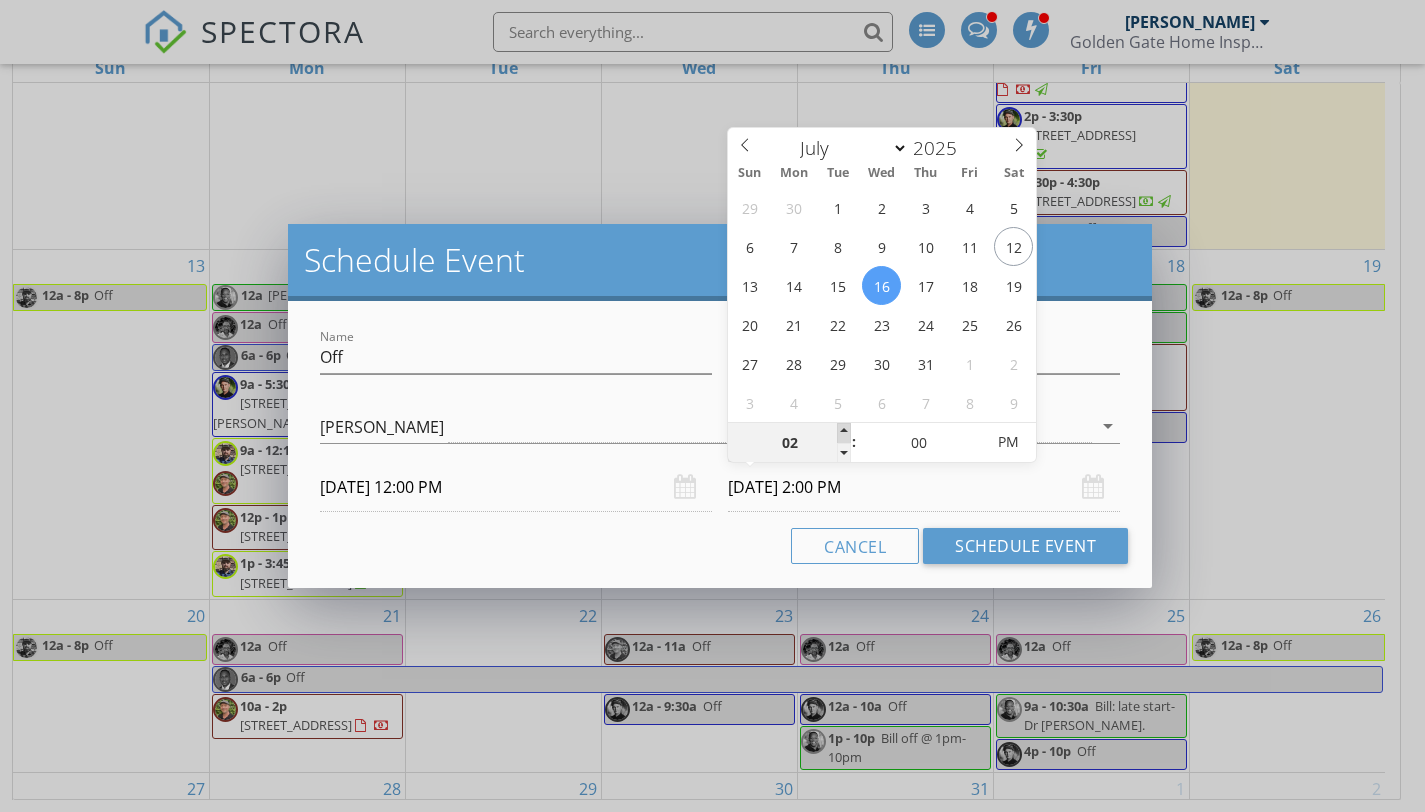 click at bounding box center [844, 433] 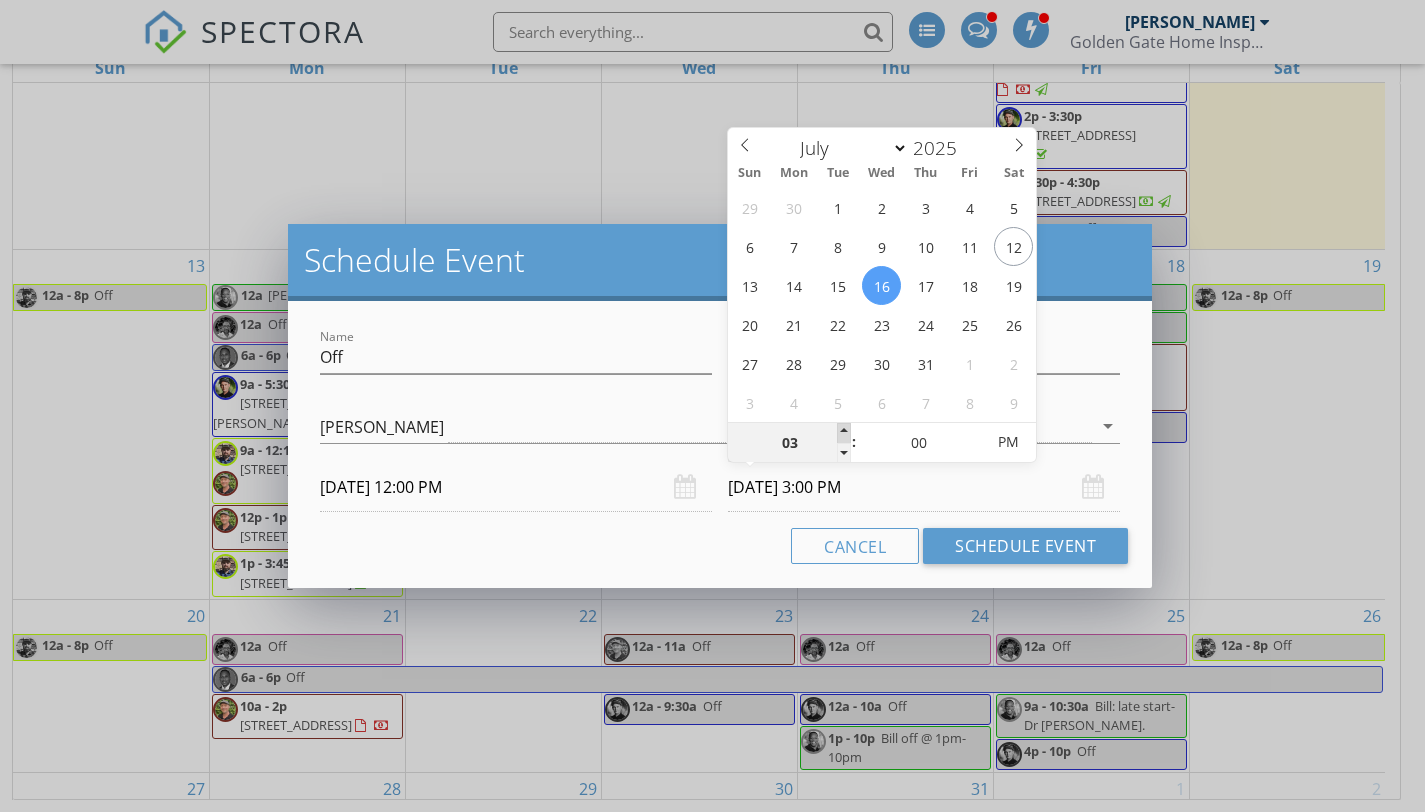 click at bounding box center (844, 433) 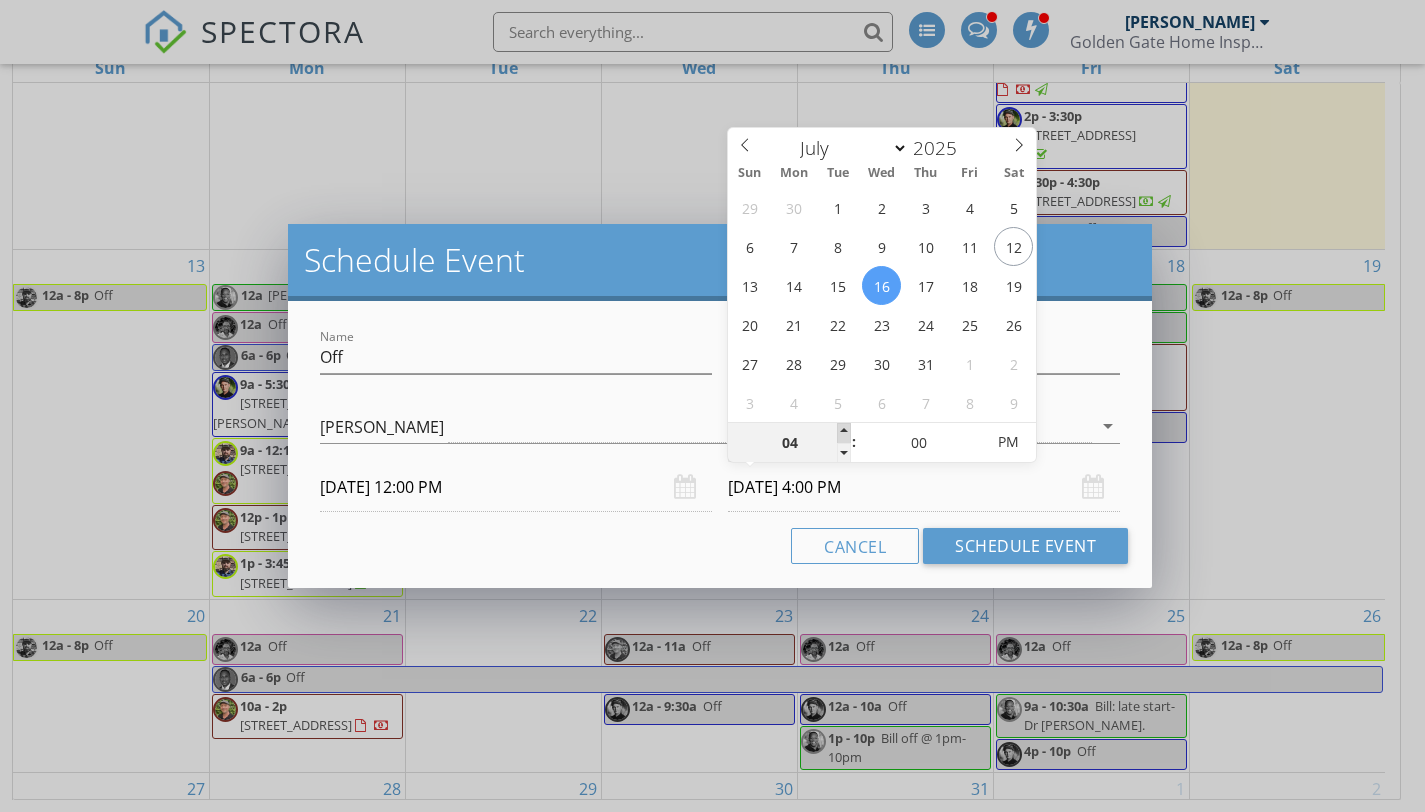 type on "05" 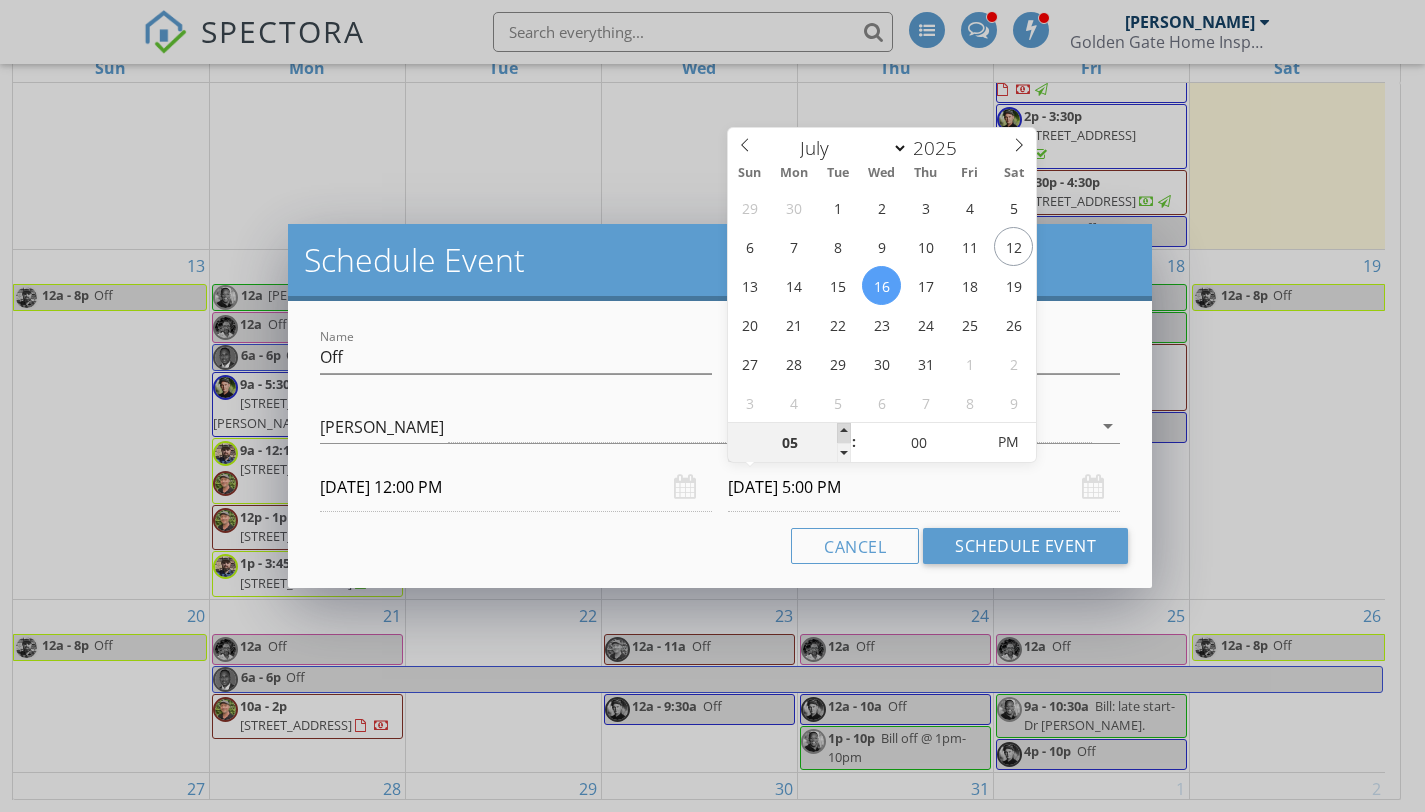 click at bounding box center [844, 433] 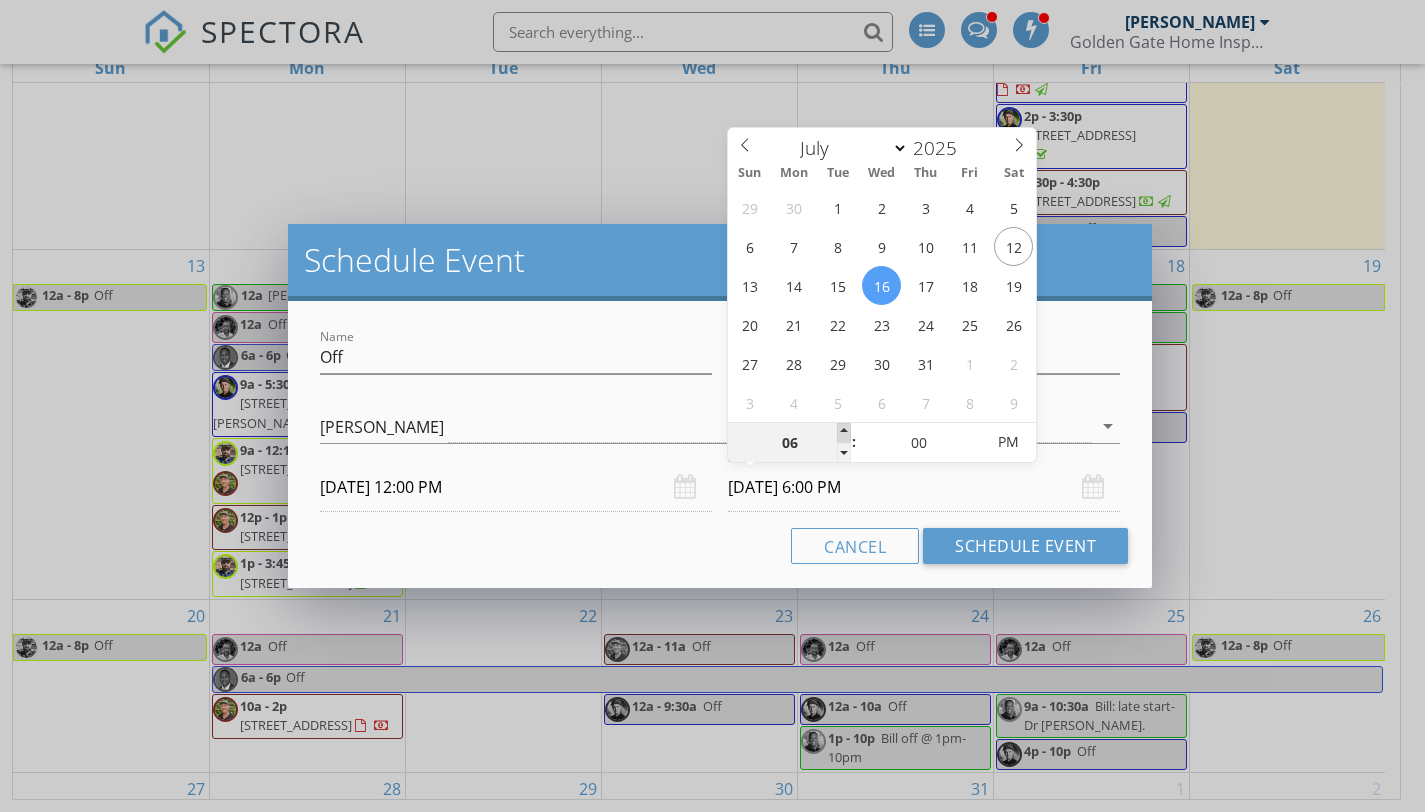 click at bounding box center (844, 433) 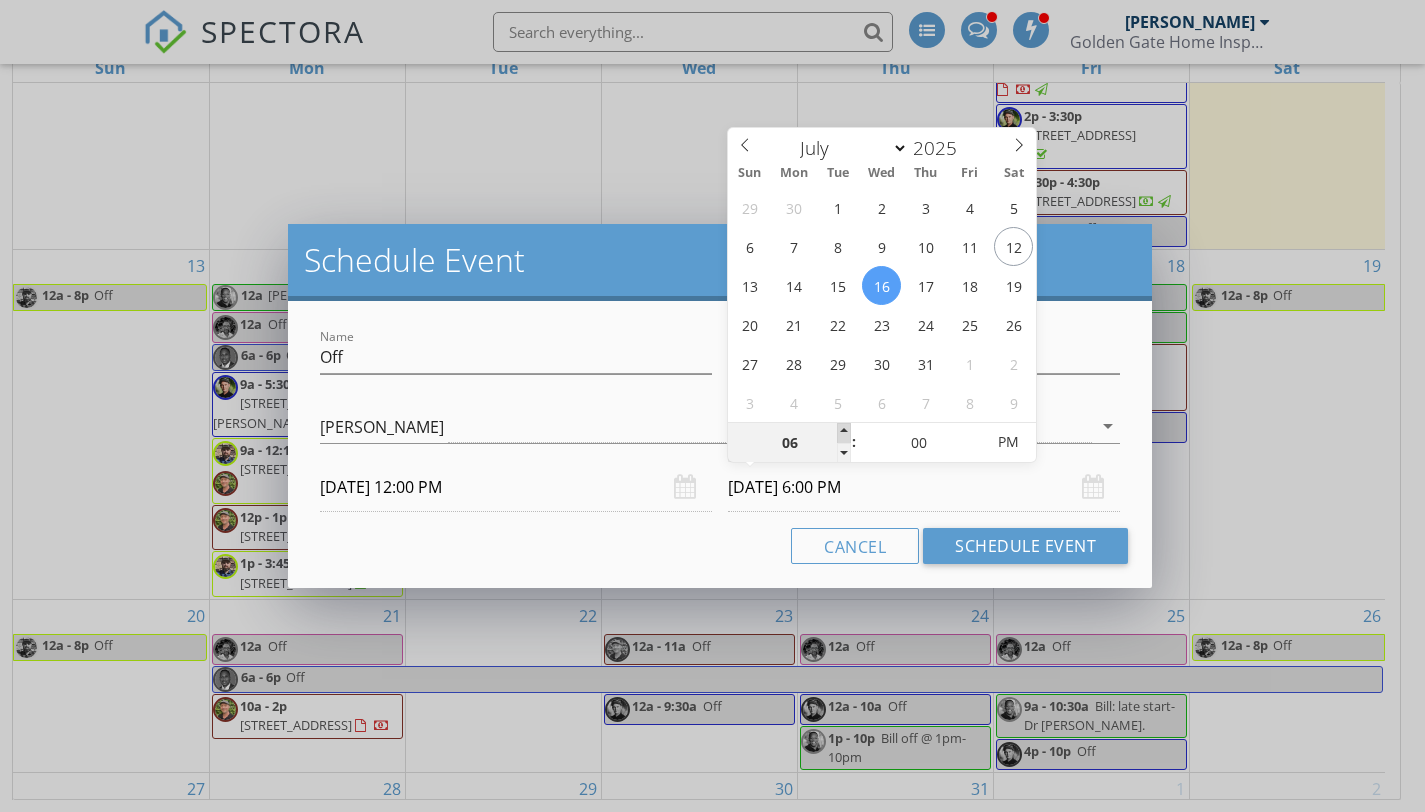 type on "07" 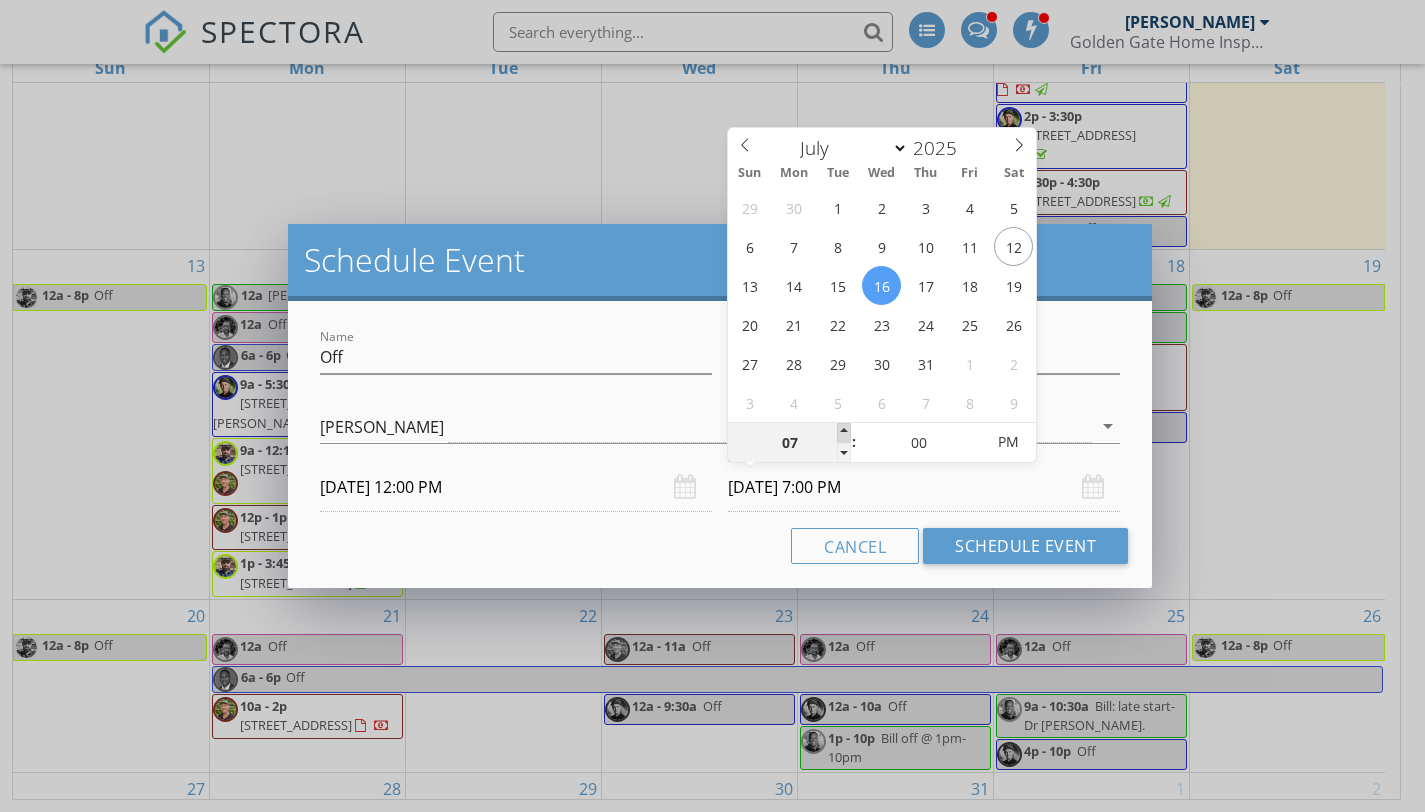 click at bounding box center [844, 433] 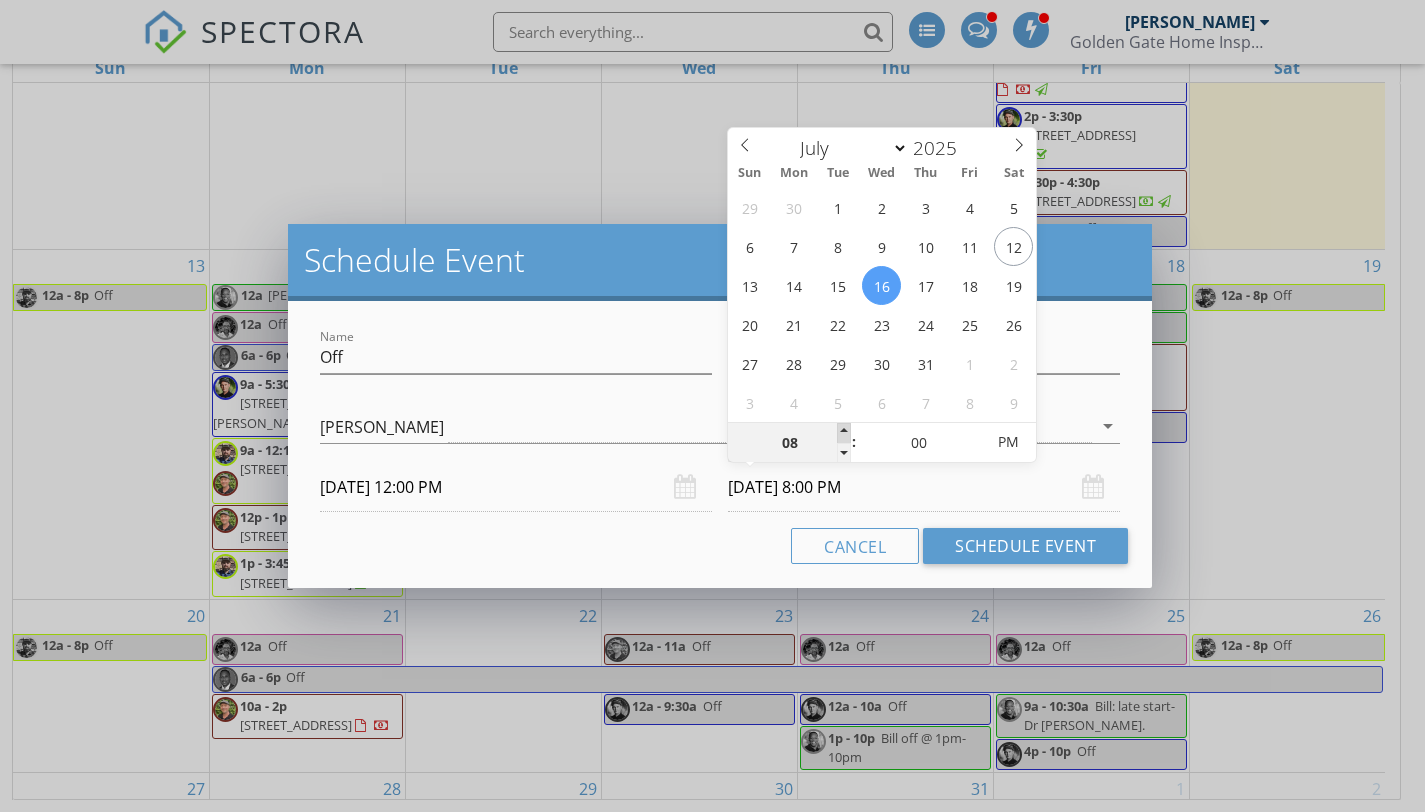click at bounding box center (844, 433) 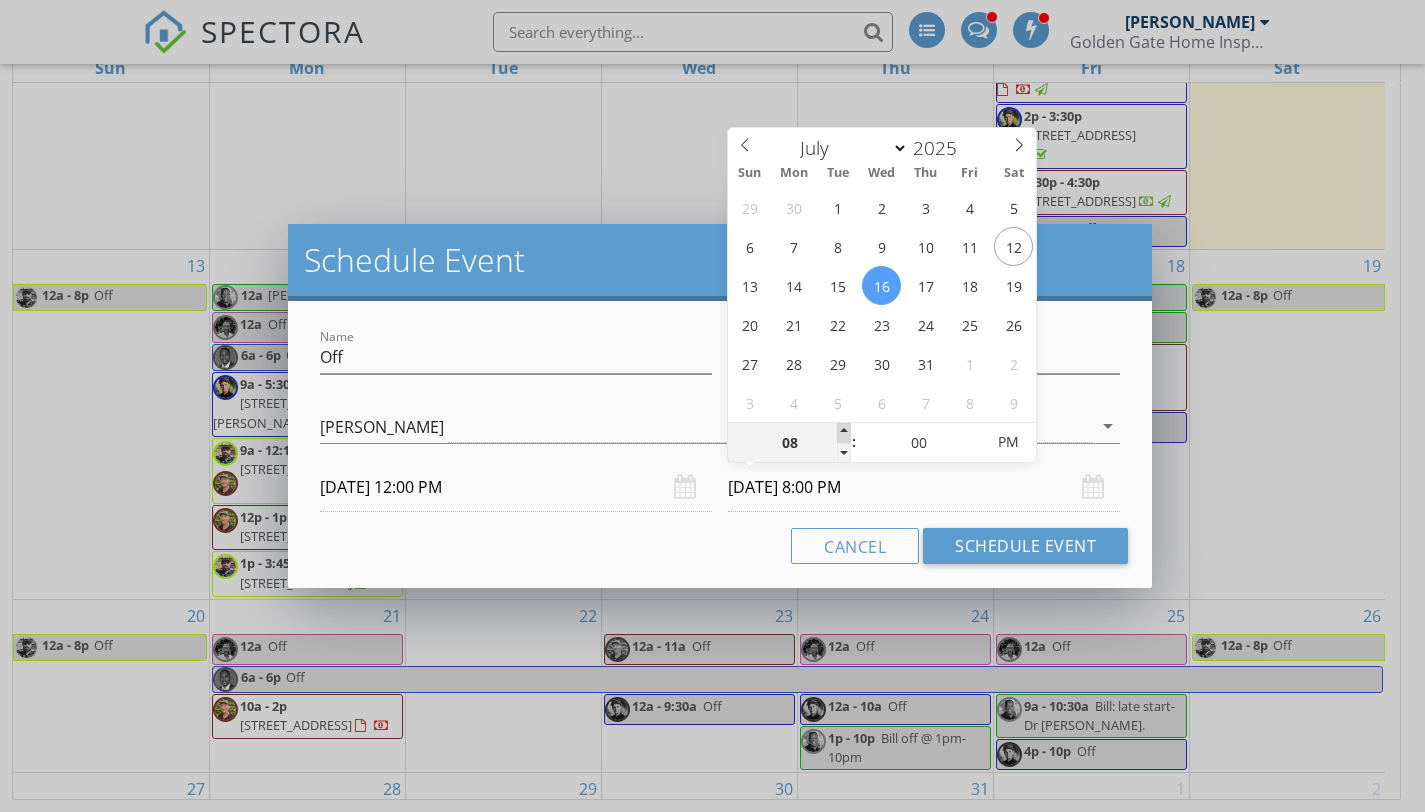 type on "09" 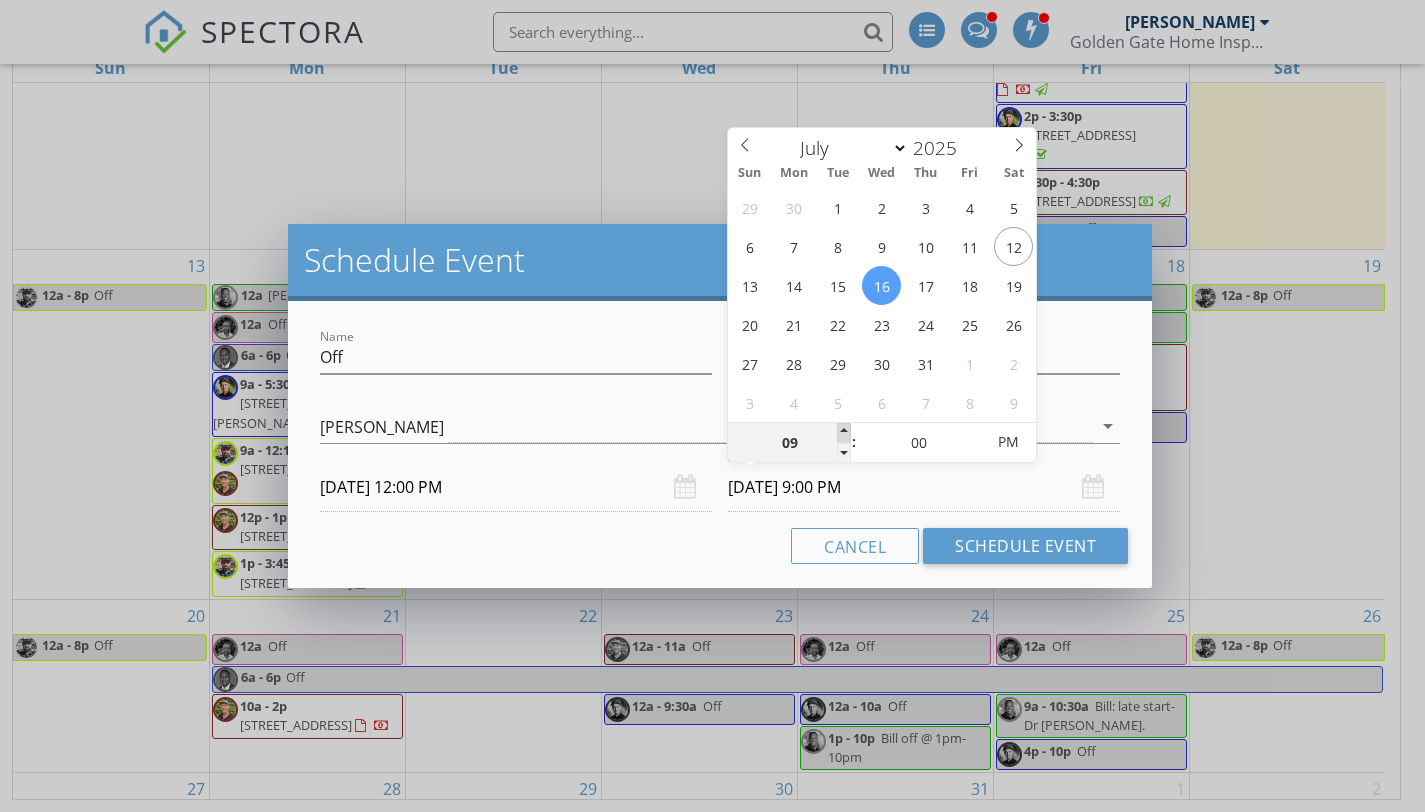 click at bounding box center [844, 433] 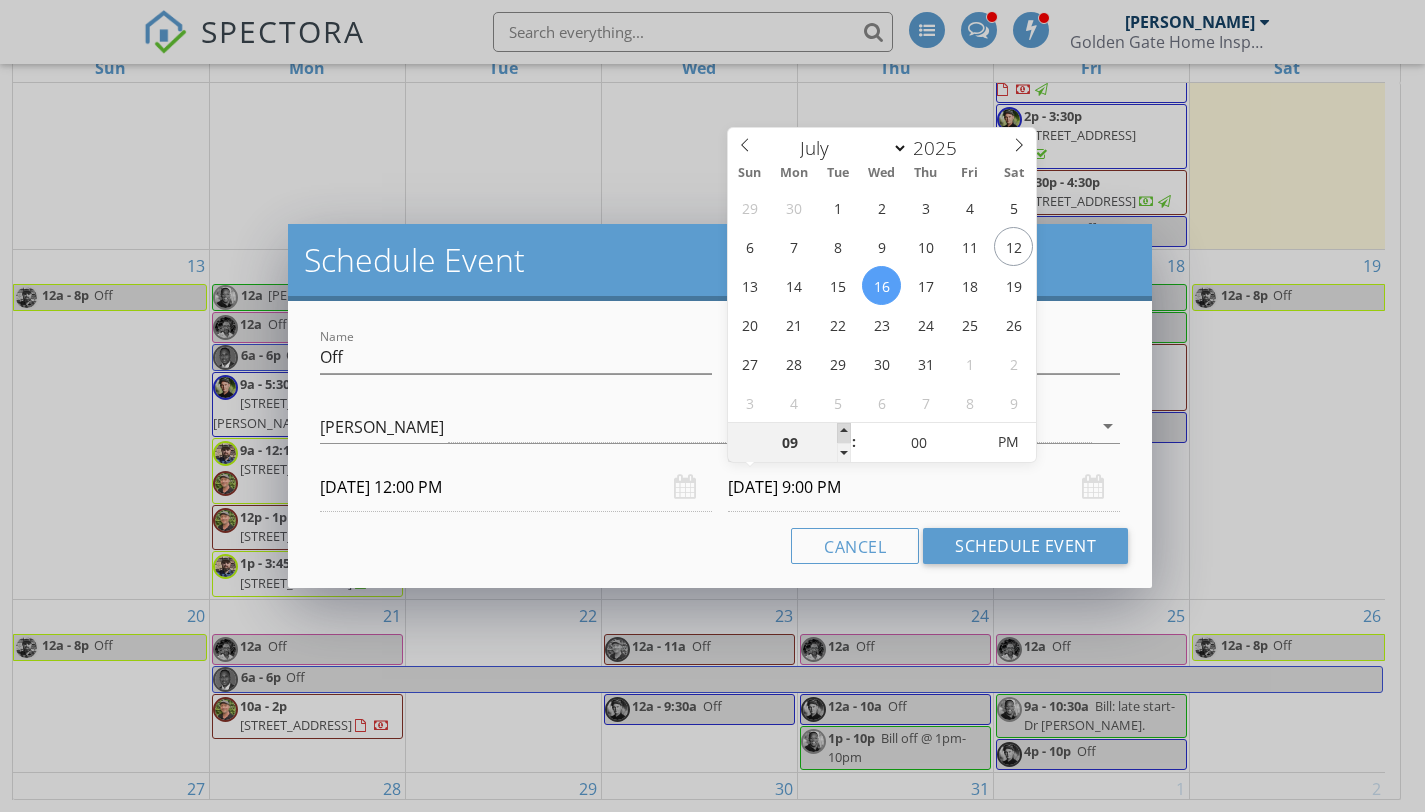 type on "10" 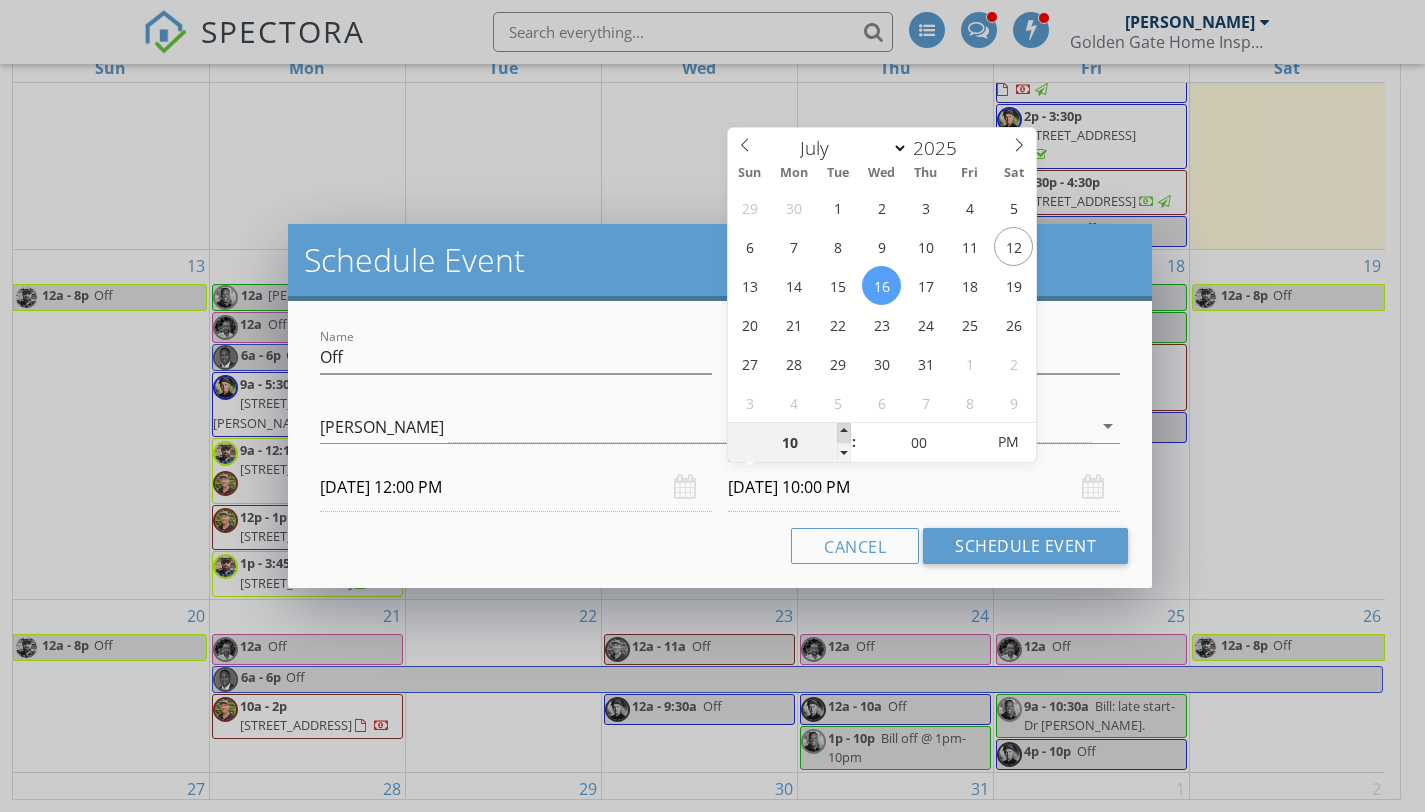 click at bounding box center (844, 433) 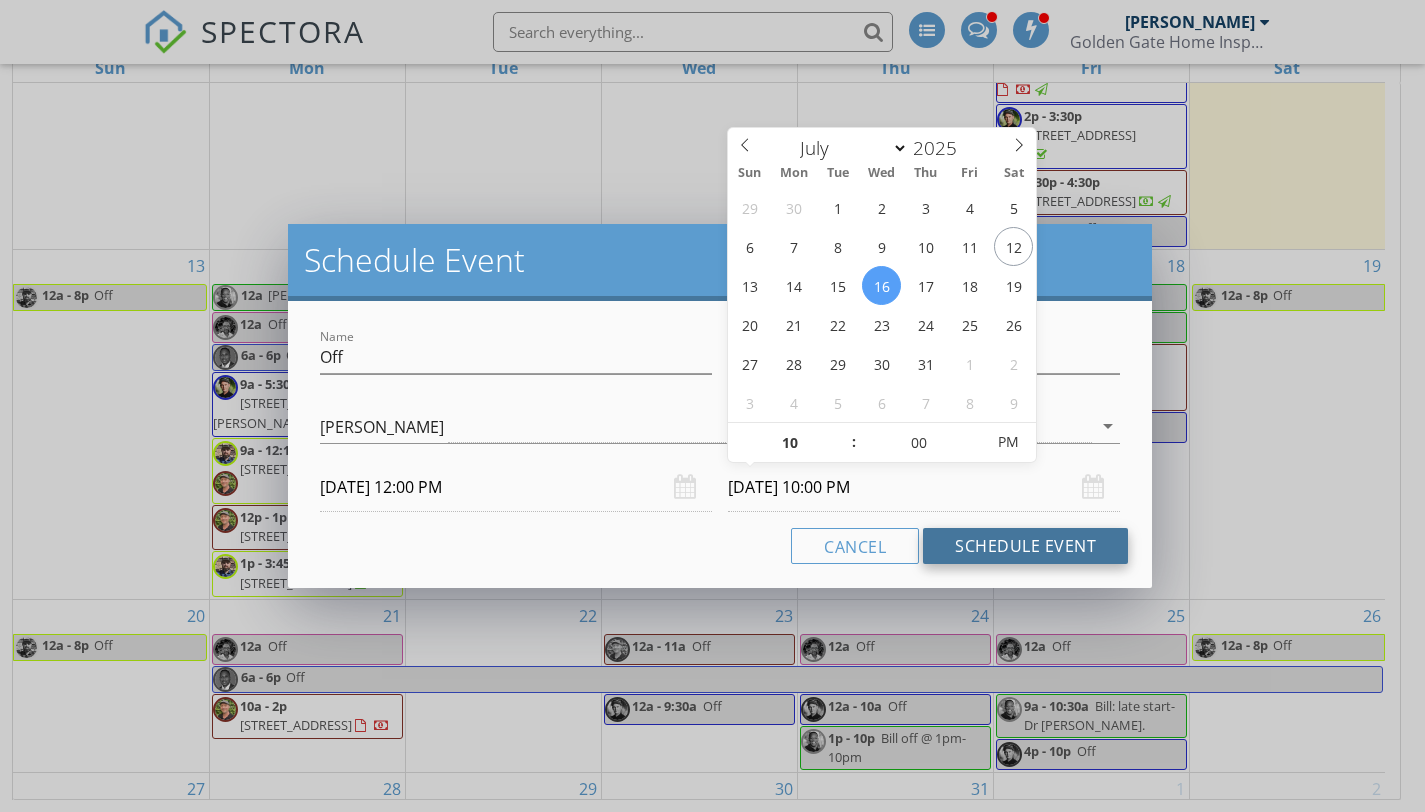 click on "Schedule Event" at bounding box center [1025, 546] 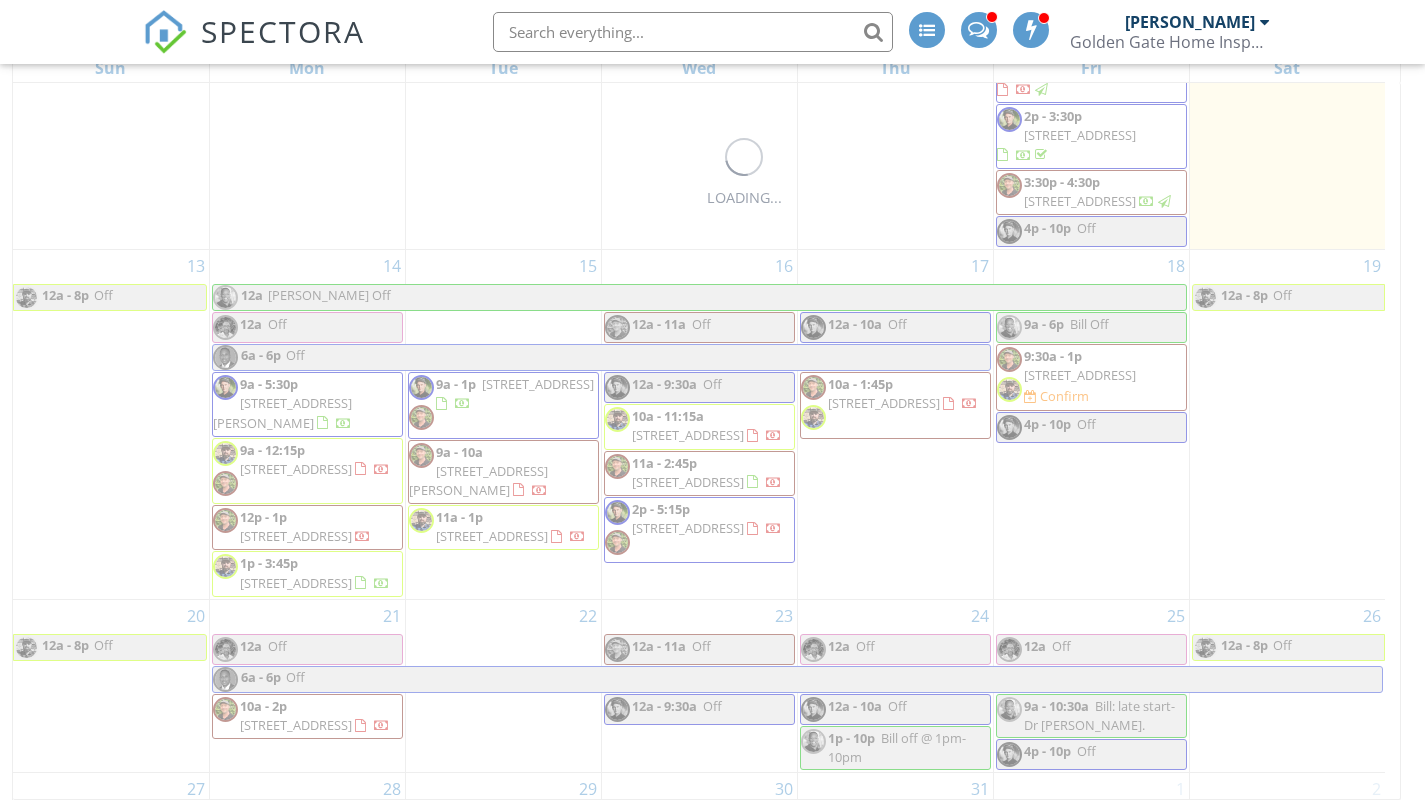 scroll, scrollTop: 0, scrollLeft: 0, axis: both 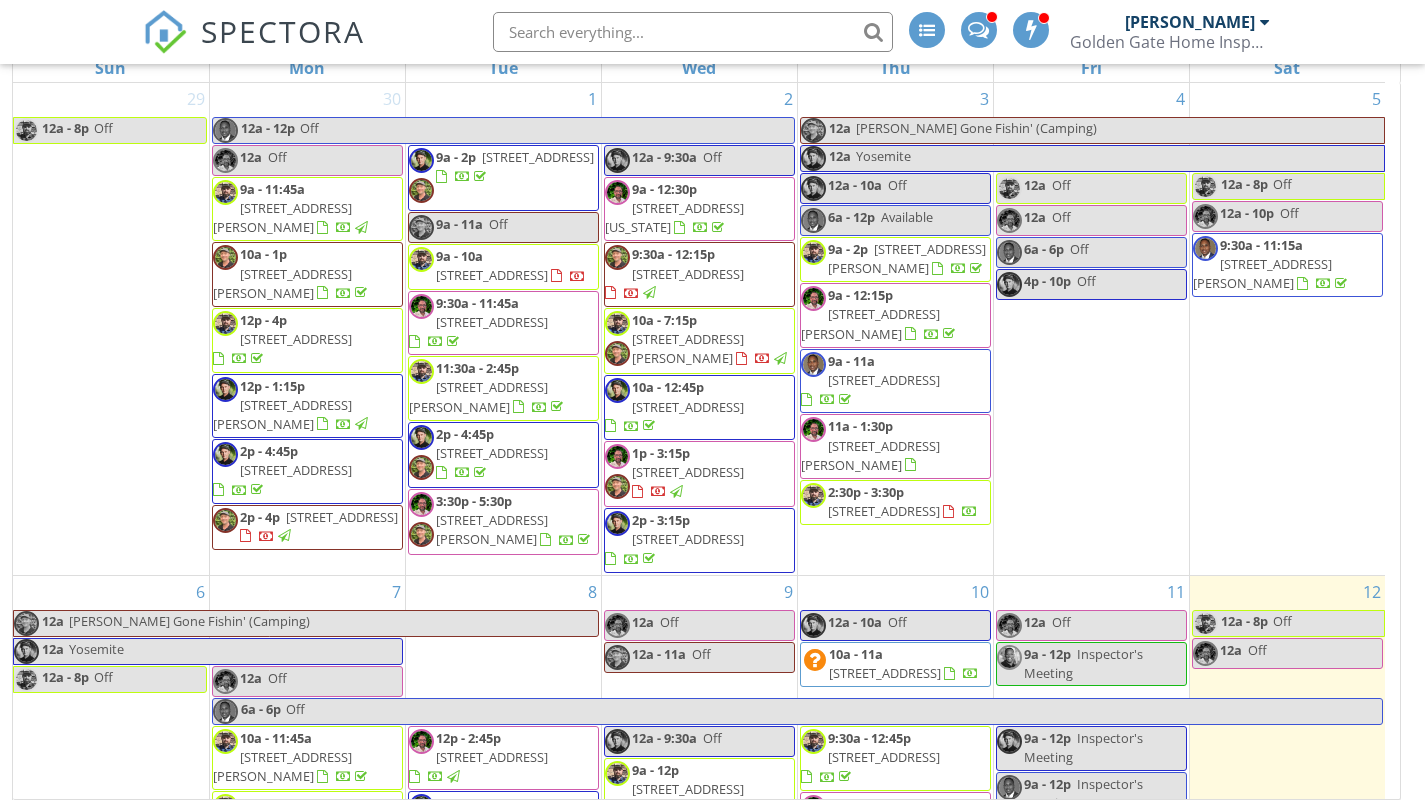 click on "8
12p - 2:45p
301 Channing Way , Pacifica 94044
12p - 2p
383 Glenwood Ave, Daly City 94015" at bounding box center [503, 971] 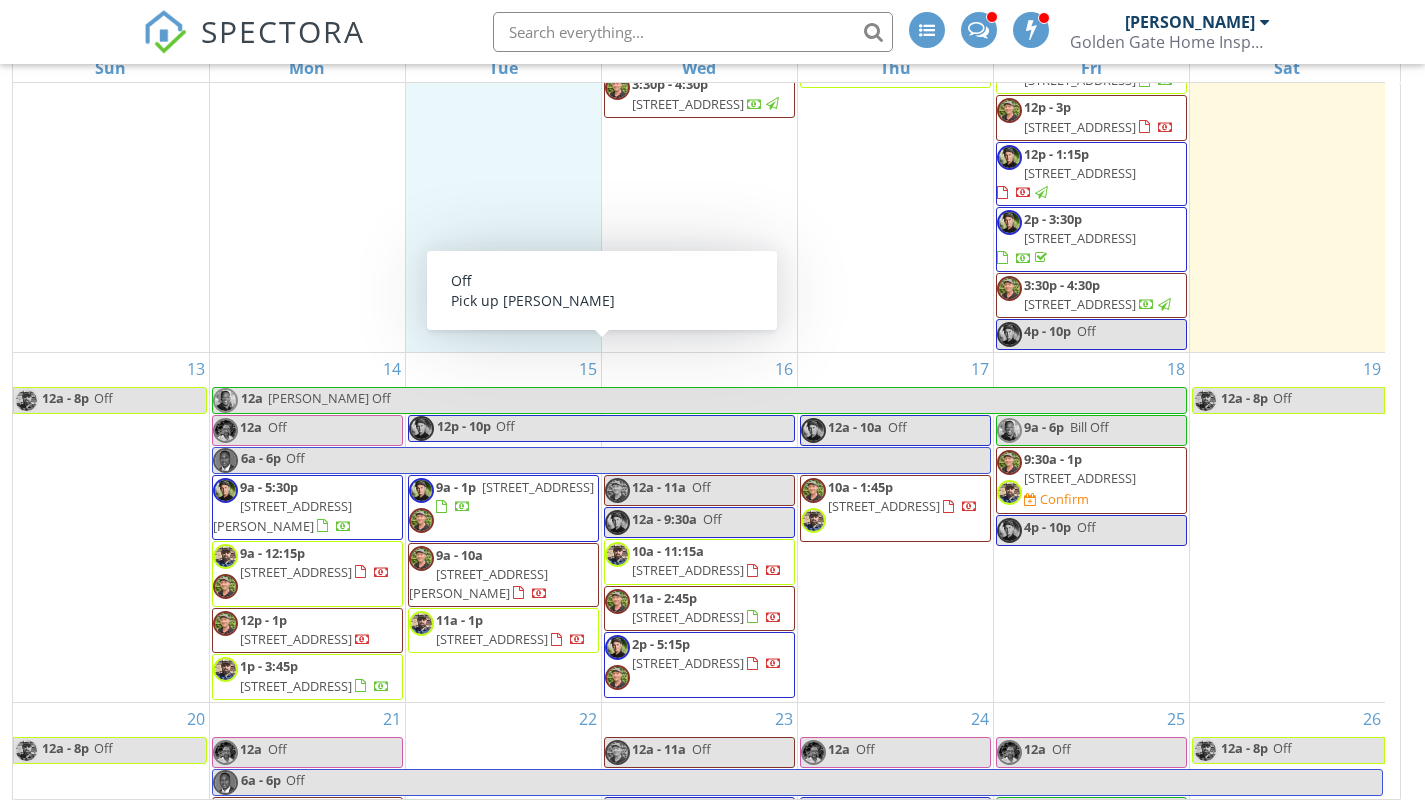 scroll, scrollTop: 1120, scrollLeft: 0, axis: vertical 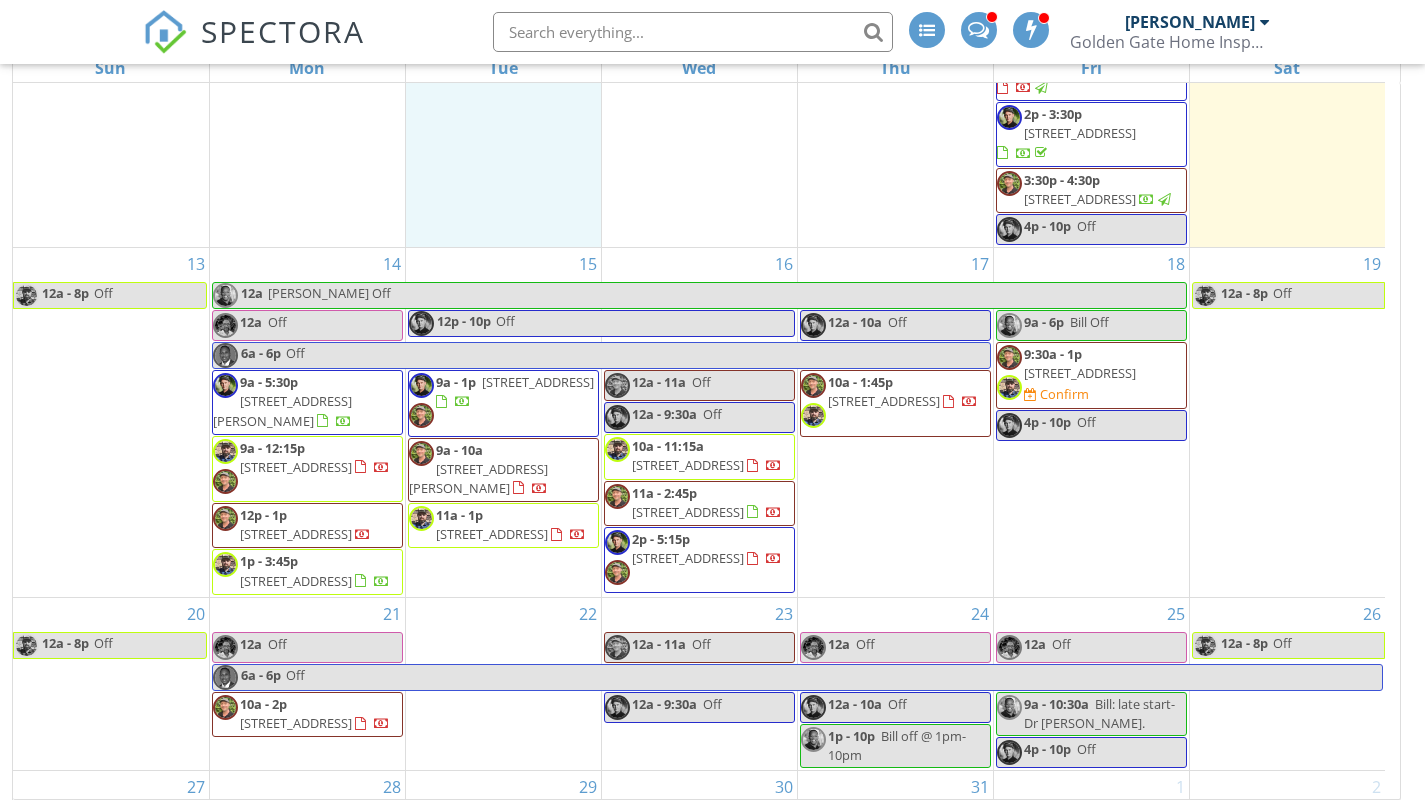 click on "Off" at bounding box center (644, 323) 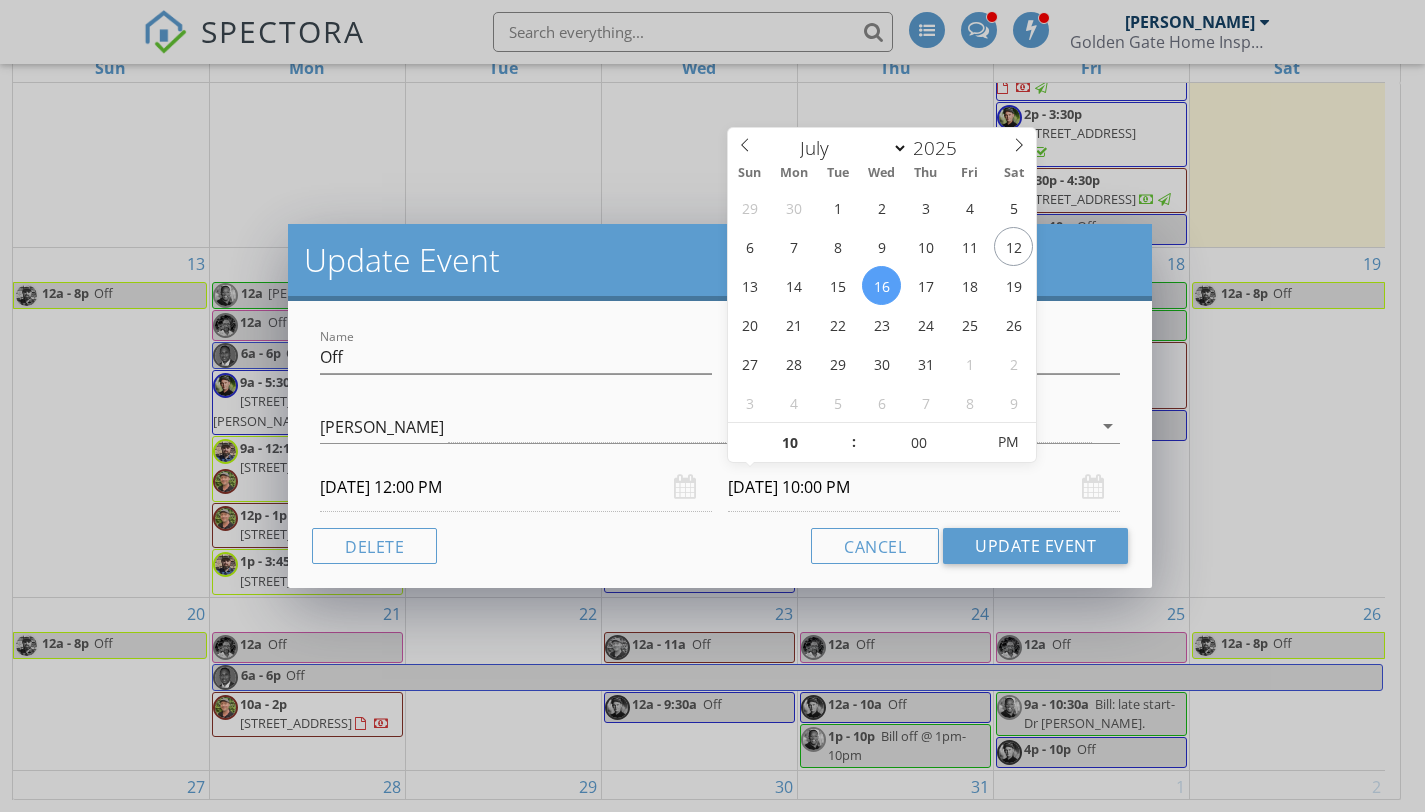 click on "07/16/2025 10:00 PM" at bounding box center [924, 487] 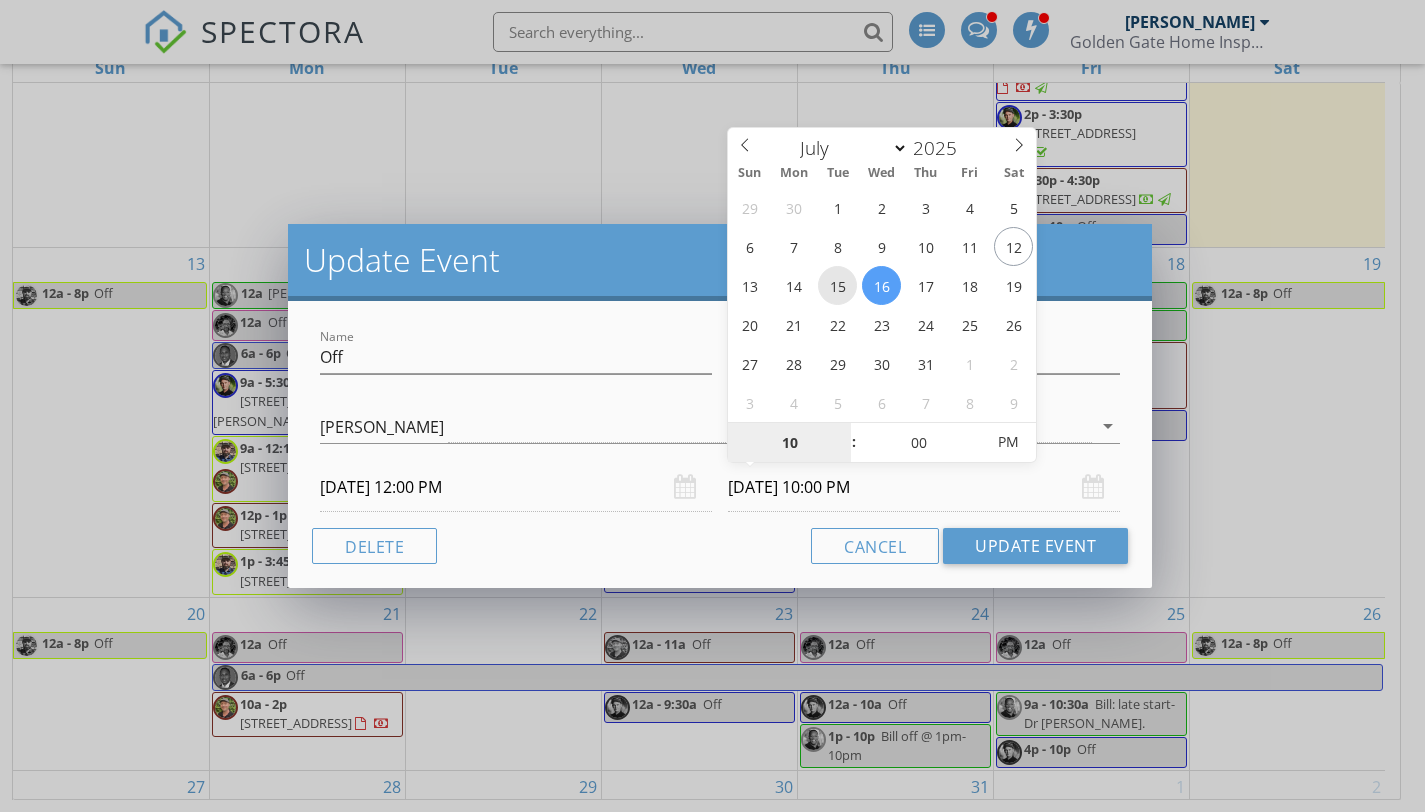 type on "07/15/2025 10:00 PM" 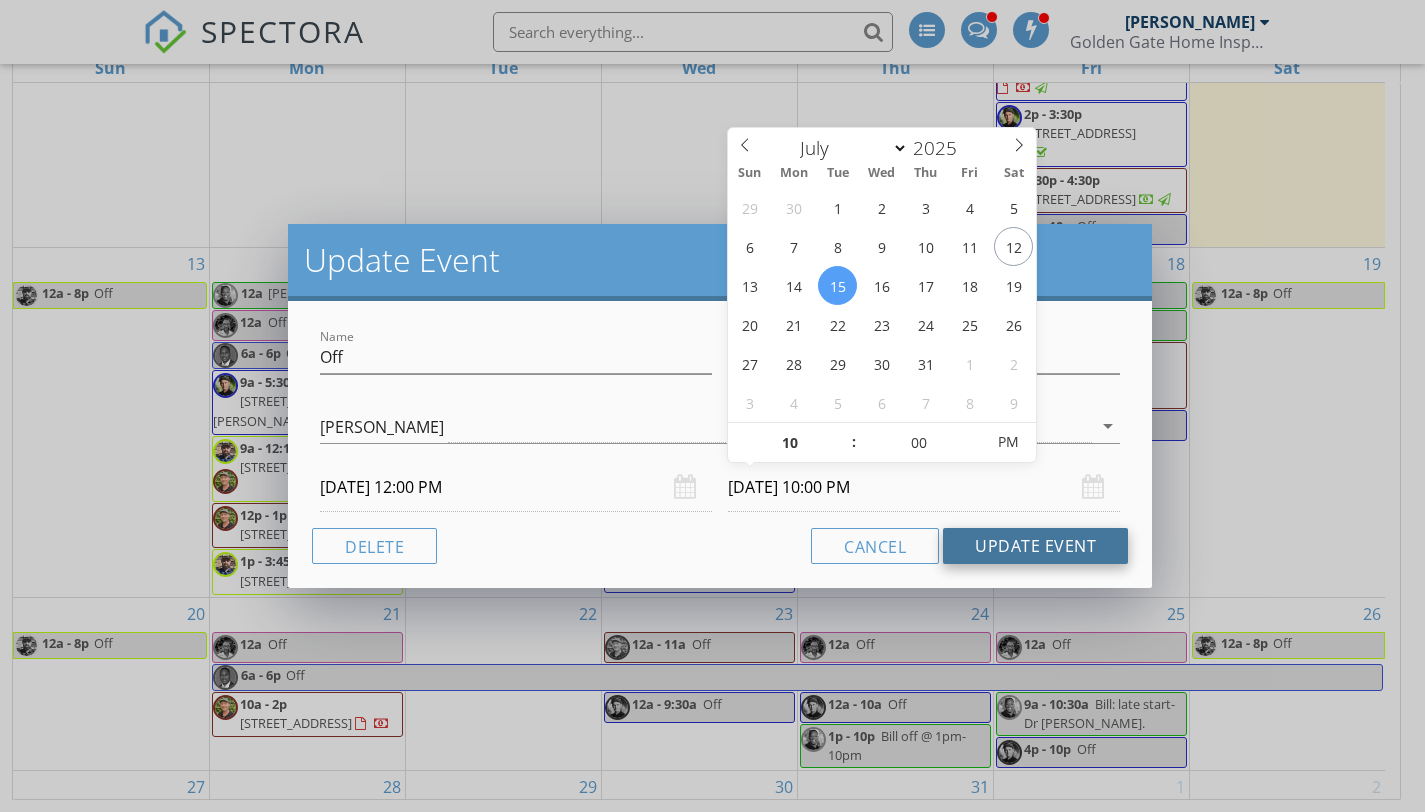click on "Update Event" at bounding box center (1035, 546) 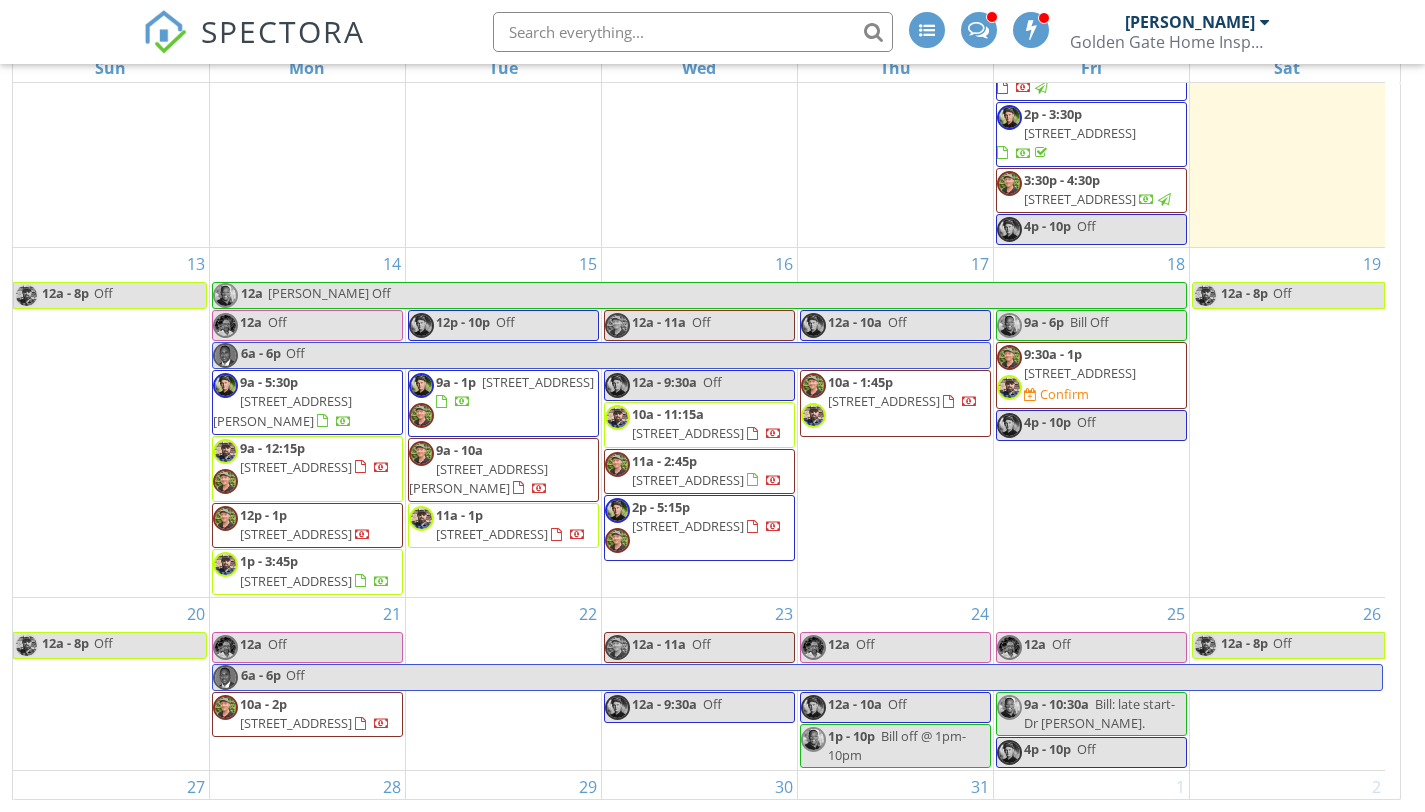 scroll, scrollTop: 0, scrollLeft: 0, axis: both 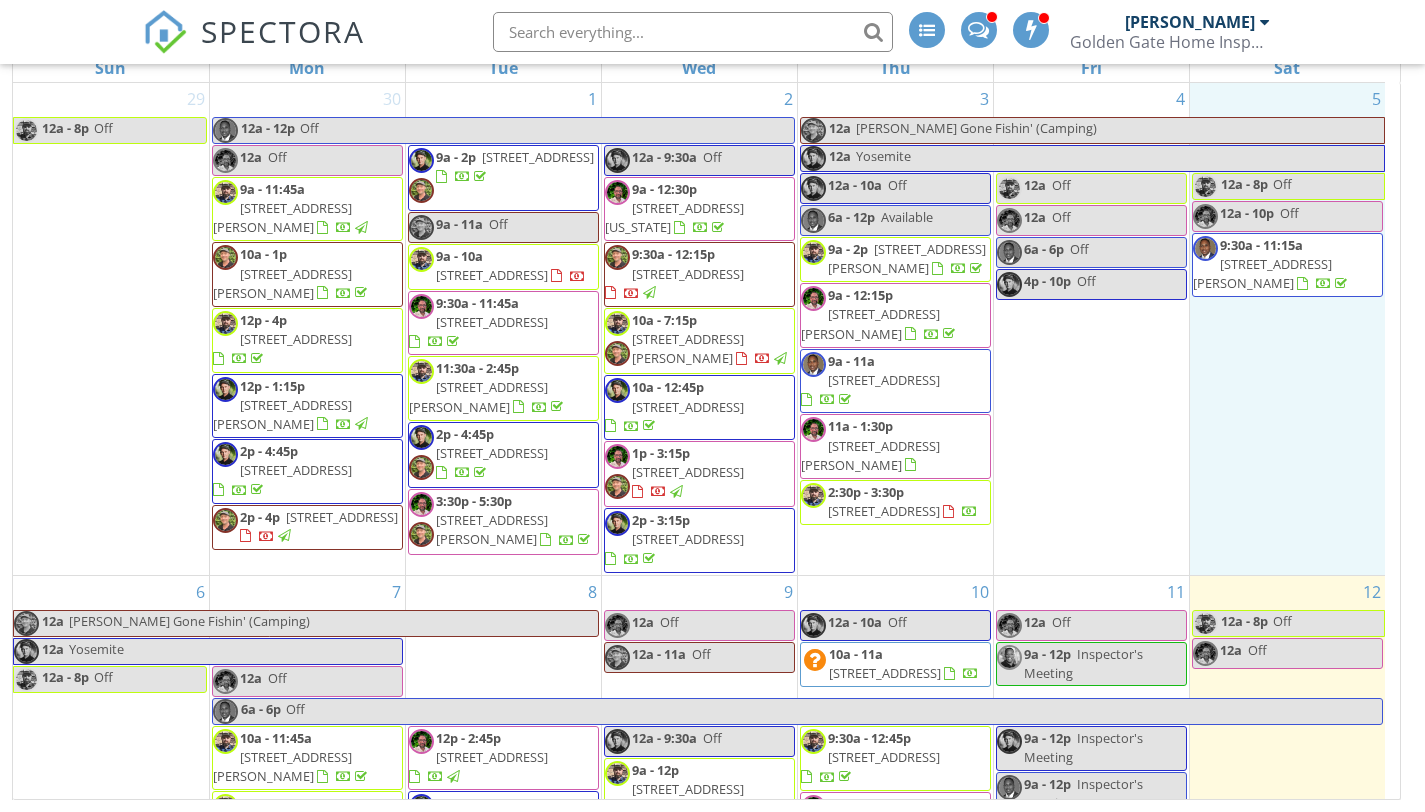 click on "5
12a - 8p
Off
12a - 10p
Off
9:30a - 11:15a
1483 Sutter St 1207, San Francisco 94109" at bounding box center (1288, 329) 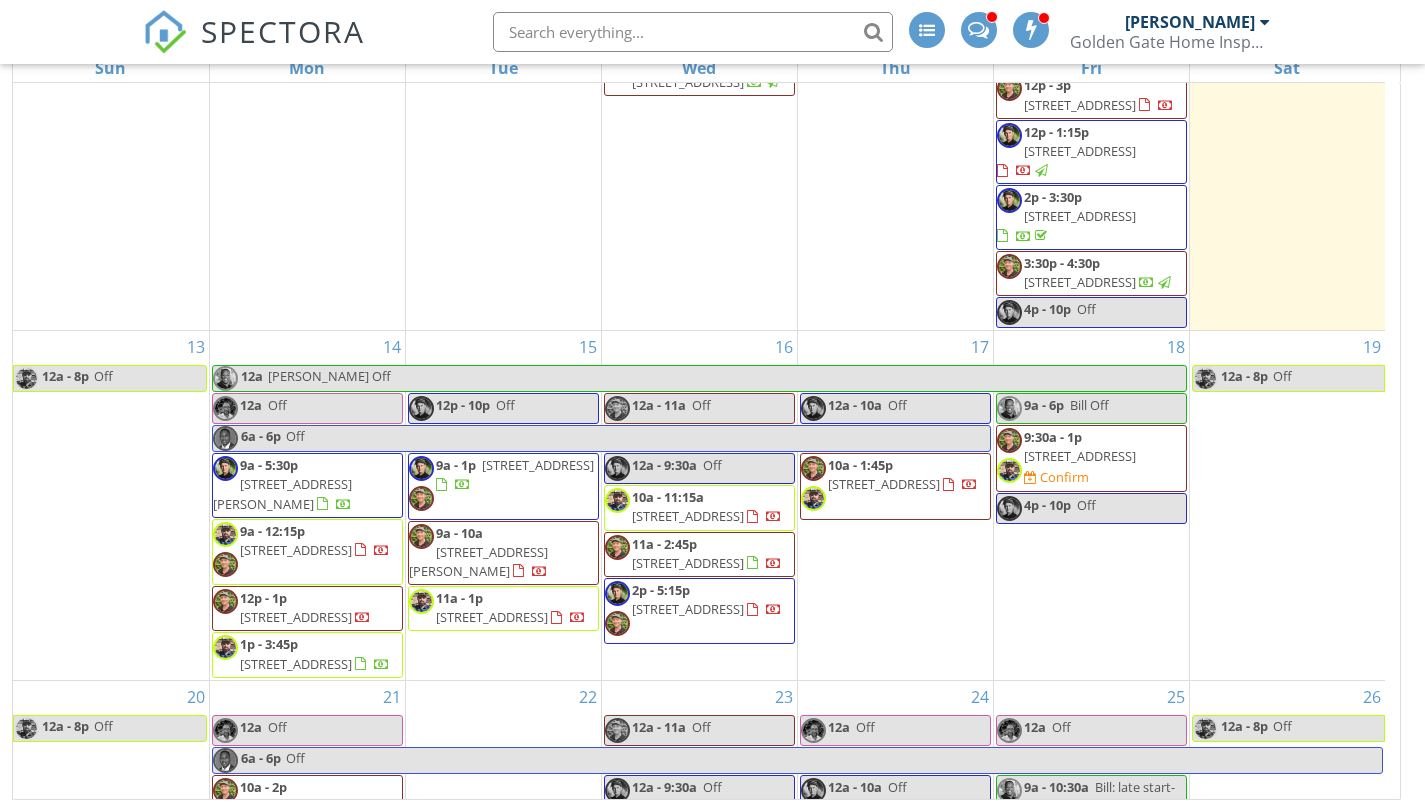 scroll, scrollTop: 1040, scrollLeft: 0, axis: vertical 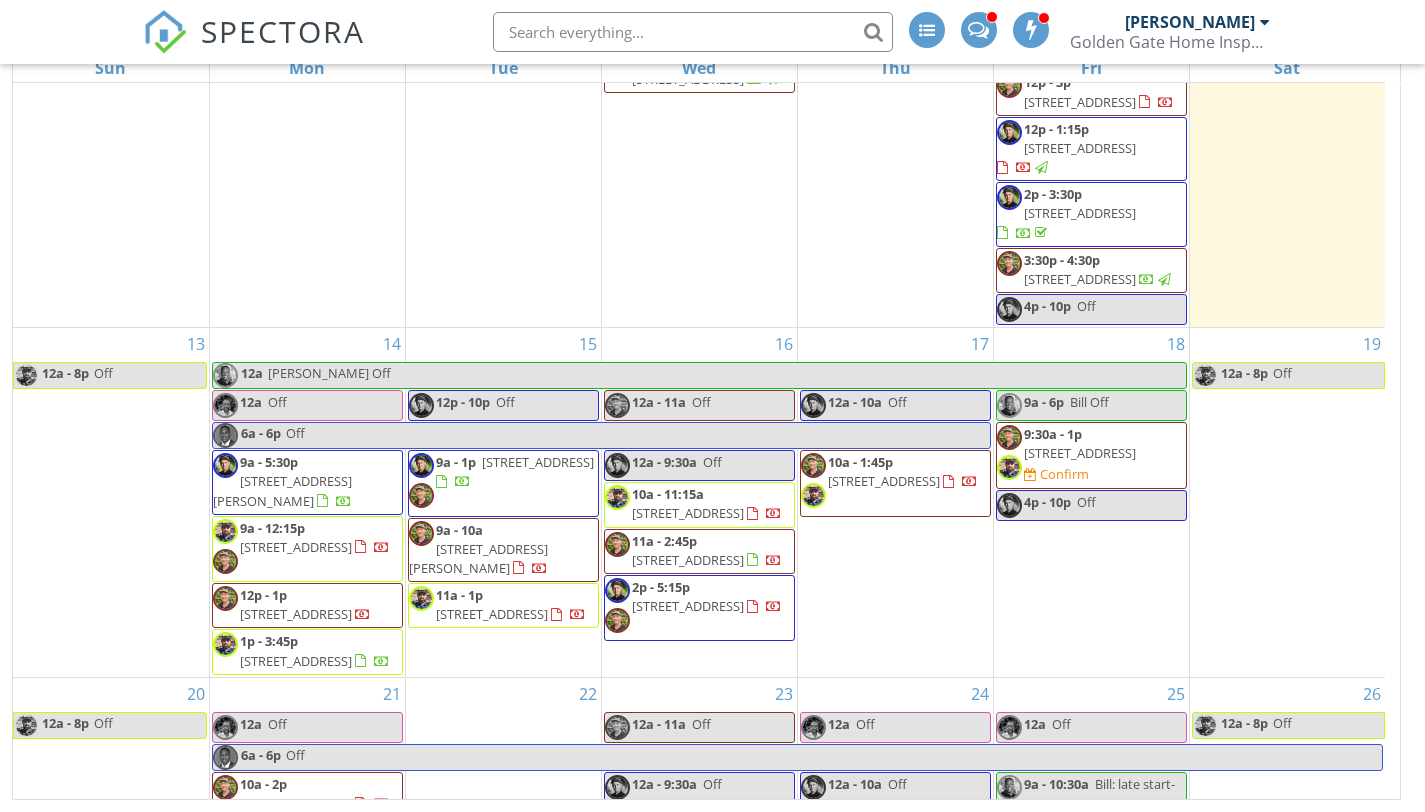 click on "Off" at bounding box center (897, 402) 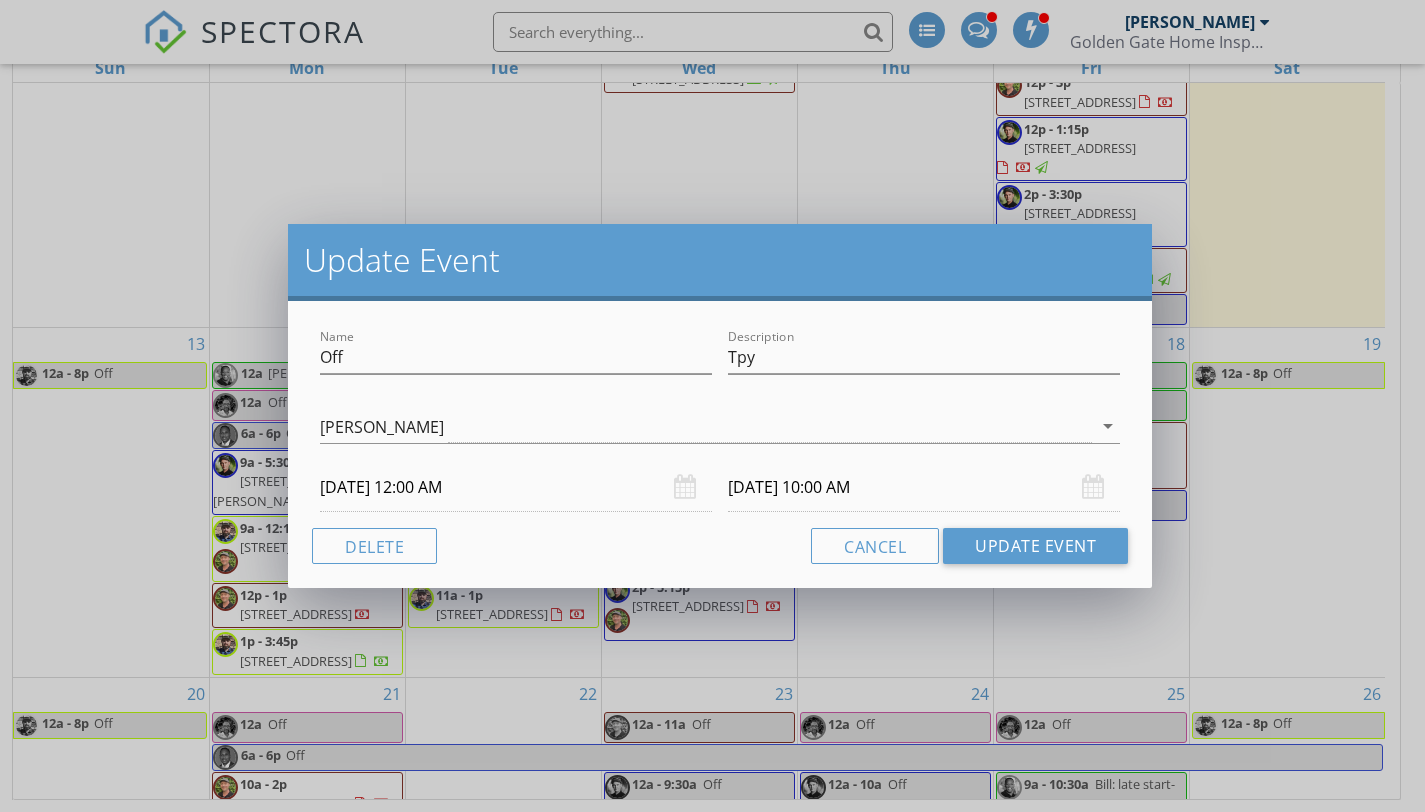 click on "07/17/2025 10:00 AM" at bounding box center (924, 487) 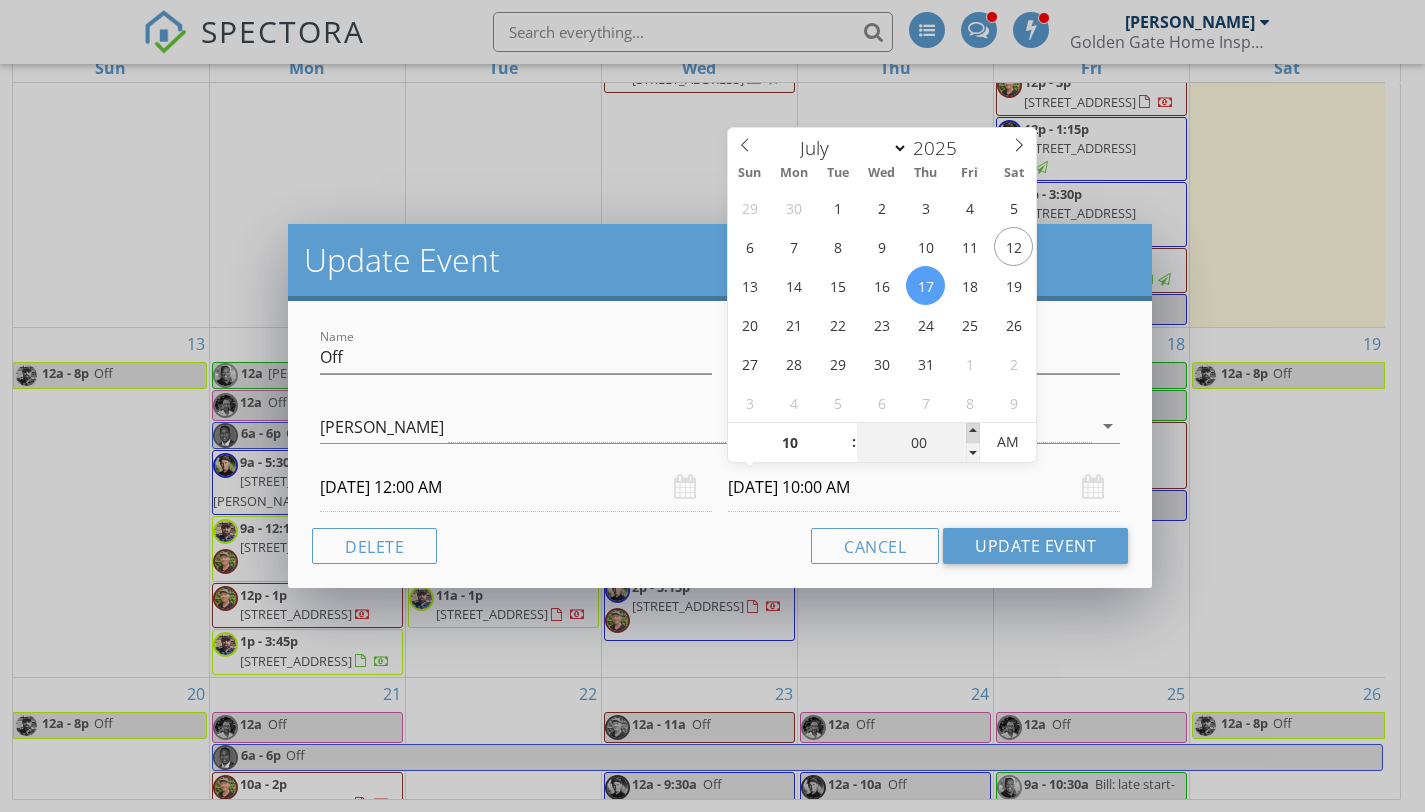 type on "05" 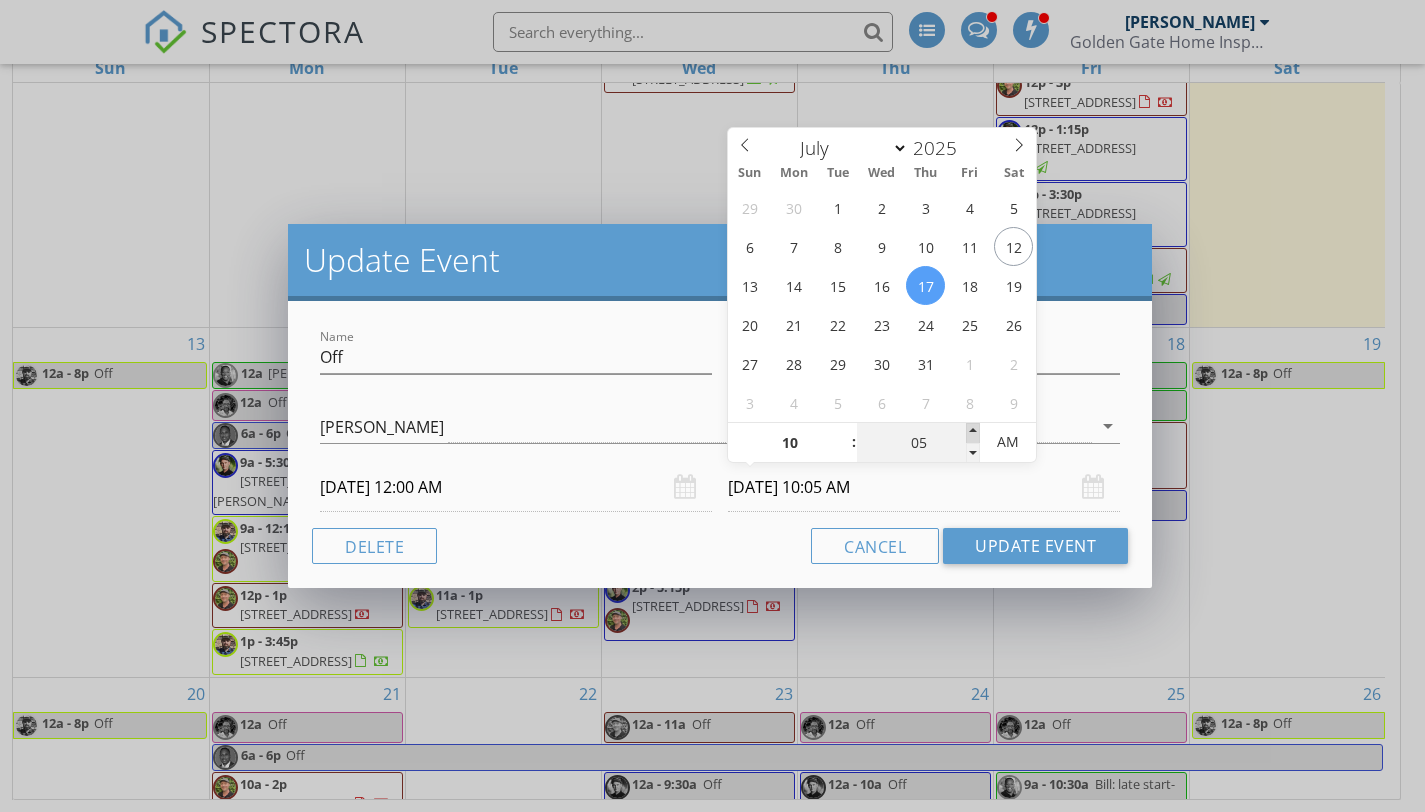 click at bounding box center [973, 433] 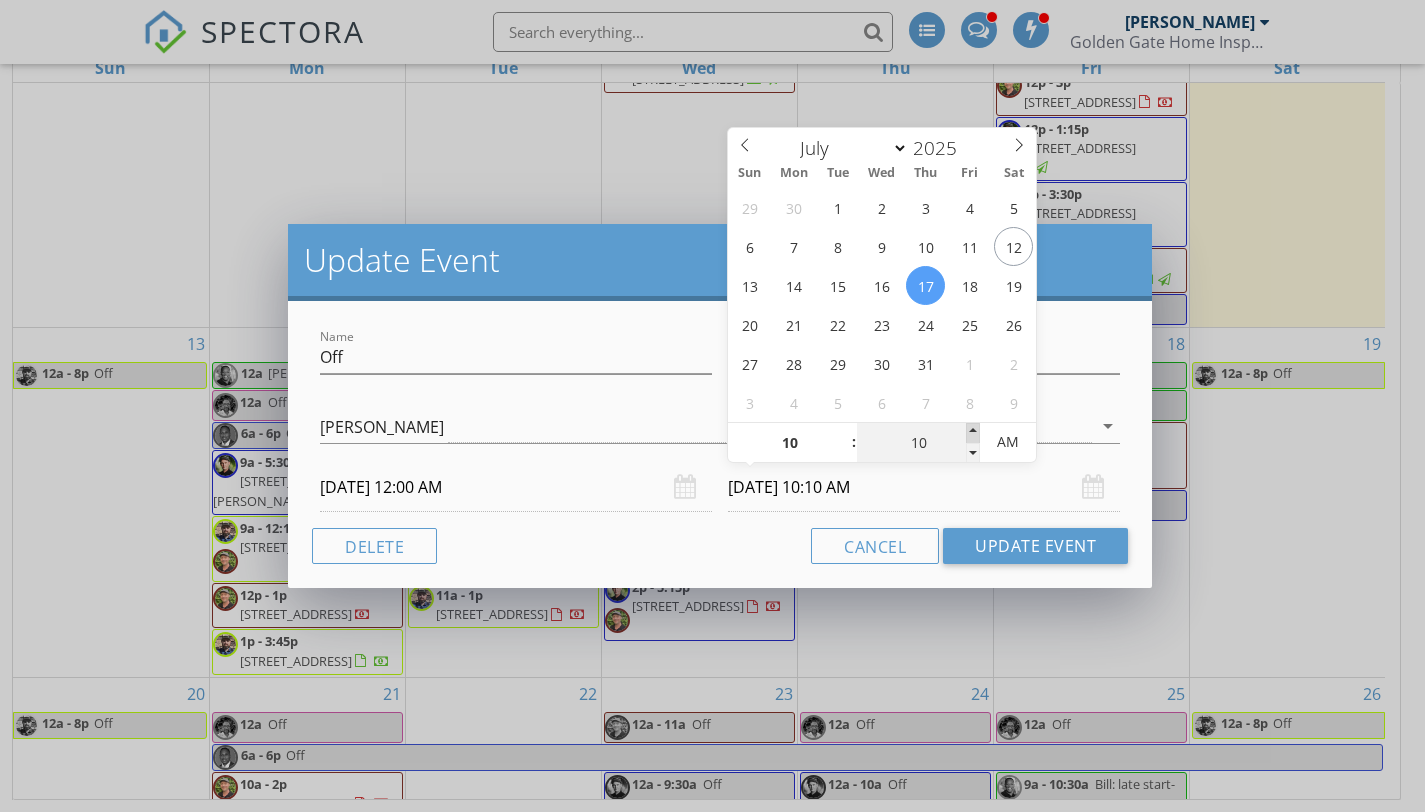 click at bounding box center [973, 433] 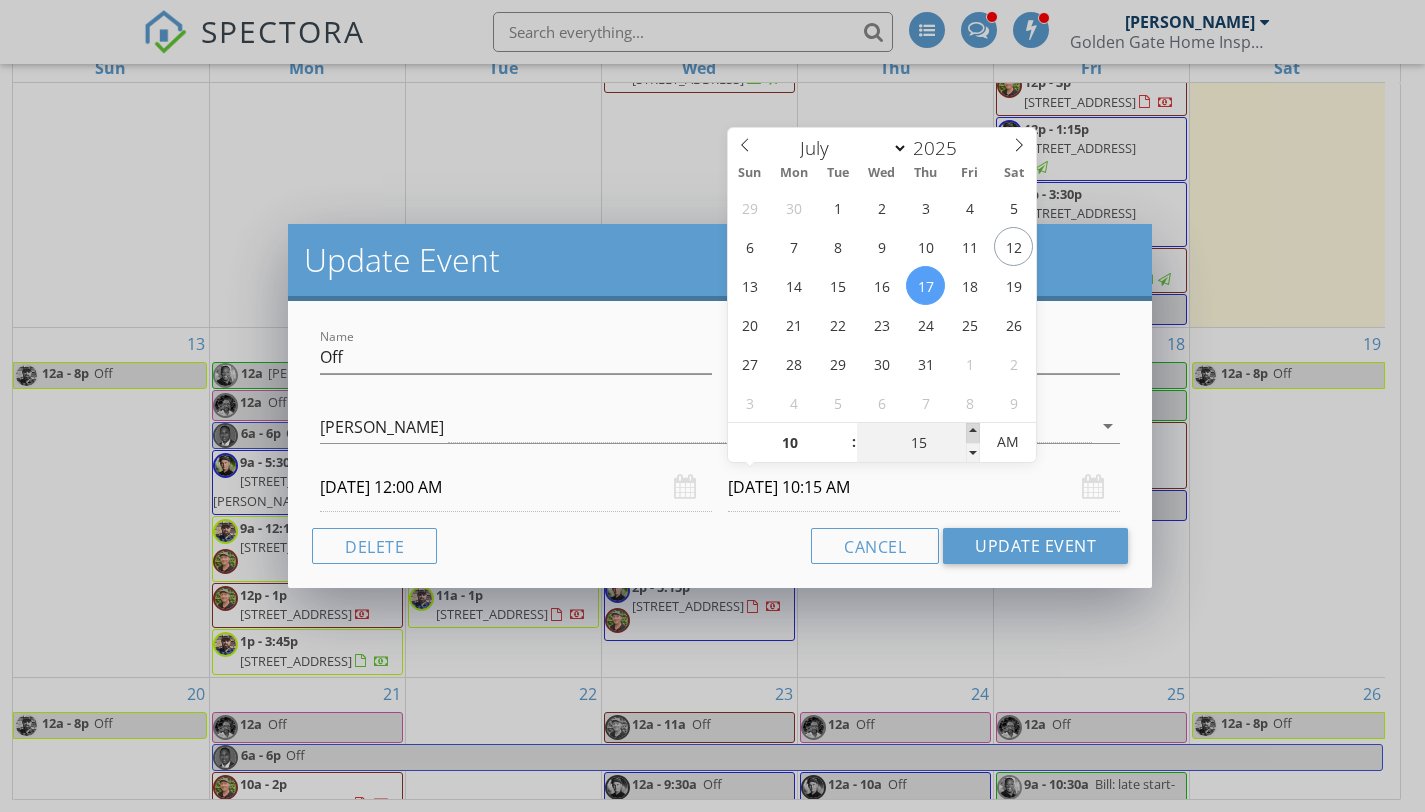 type on "20" 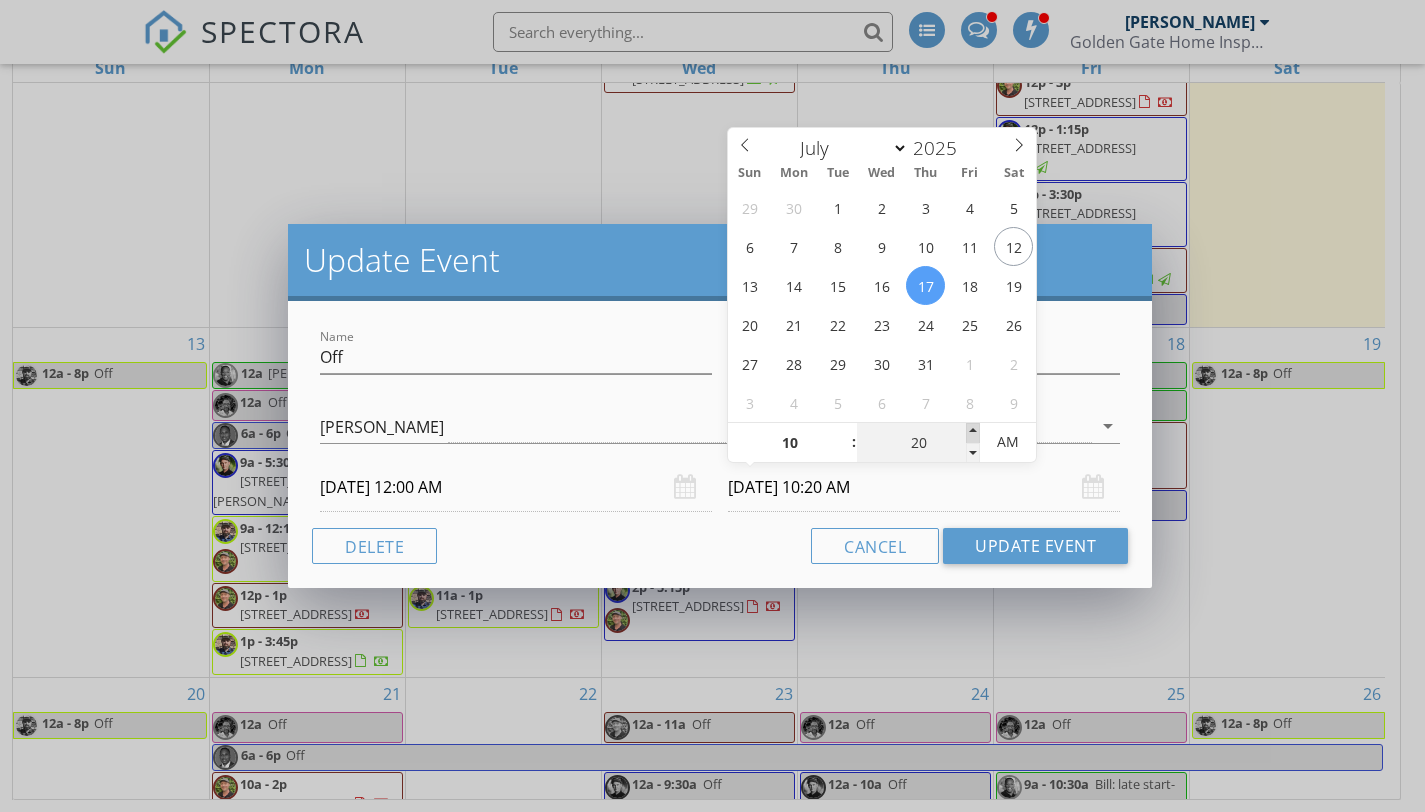 click at bounding box center [973, 433] 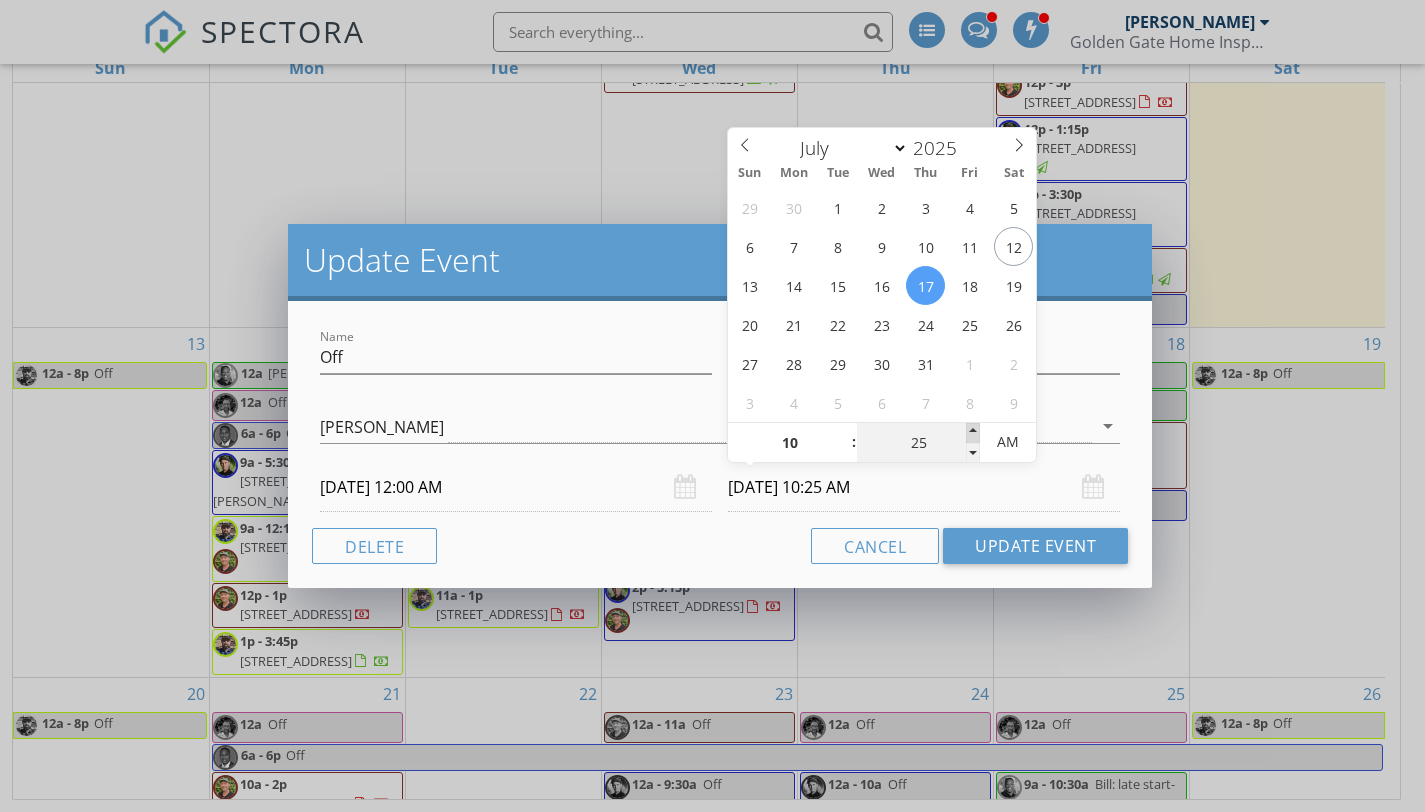 click at bounding box center [973, 433] 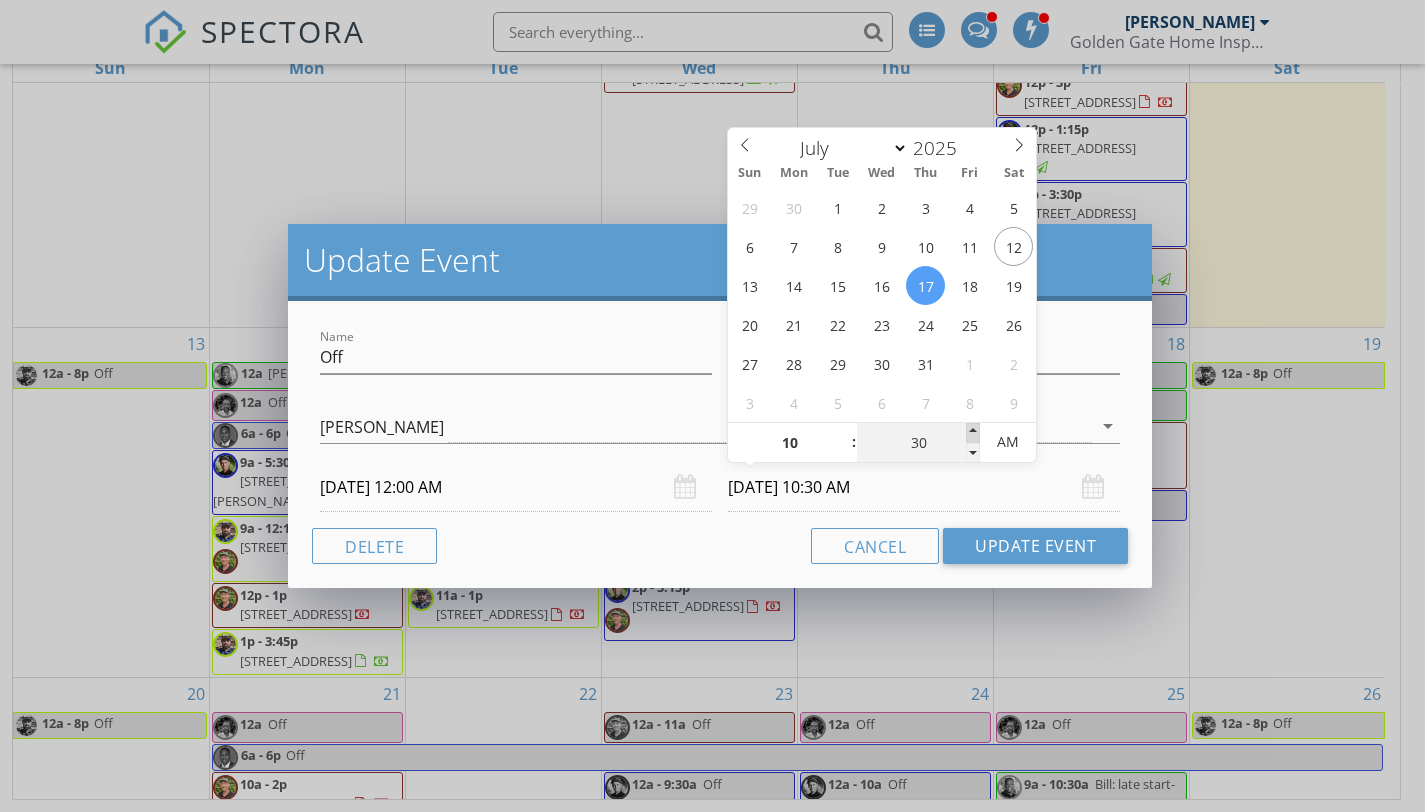 click at bounding box center (973, 433) 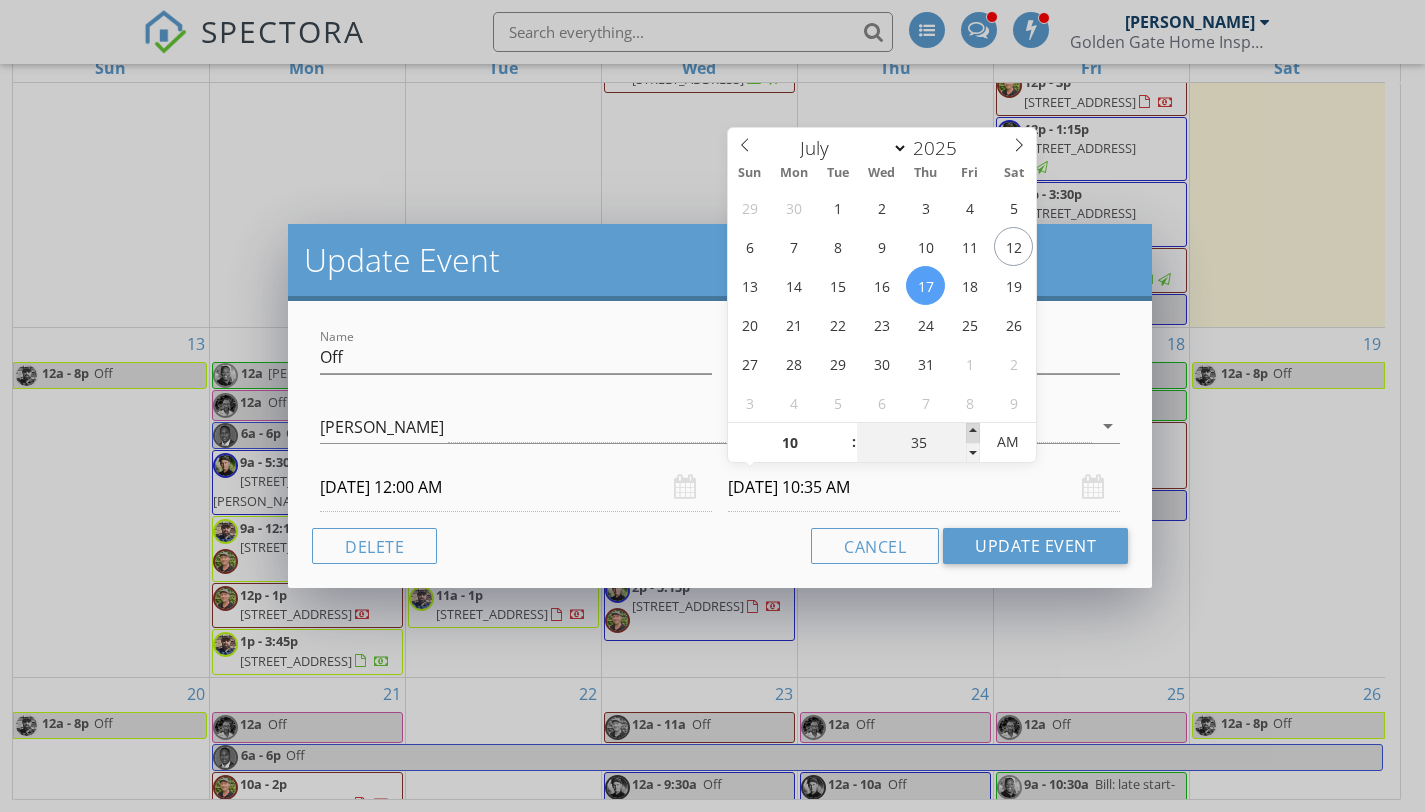 click at bounding box center [973, 433] 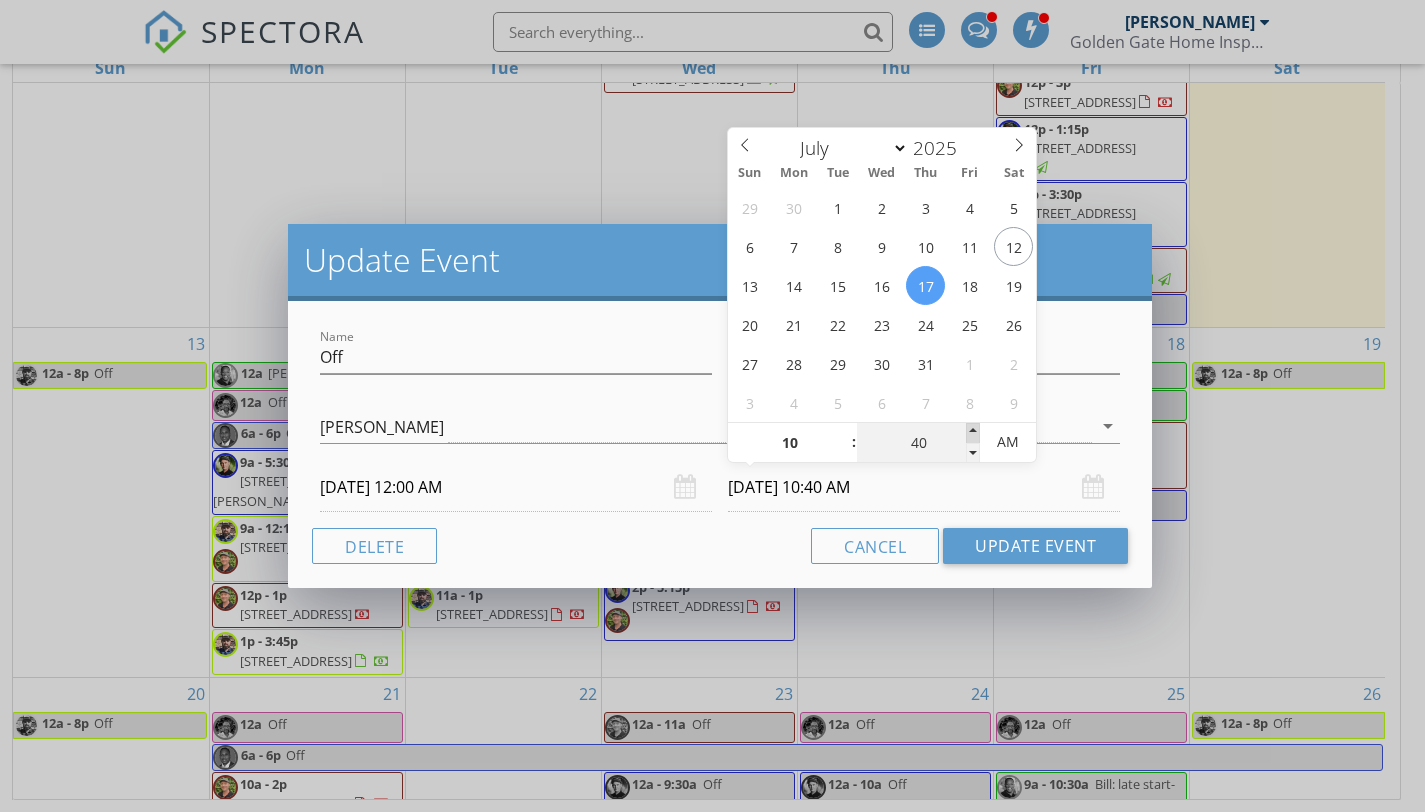 click at bounding box center (973, 433) 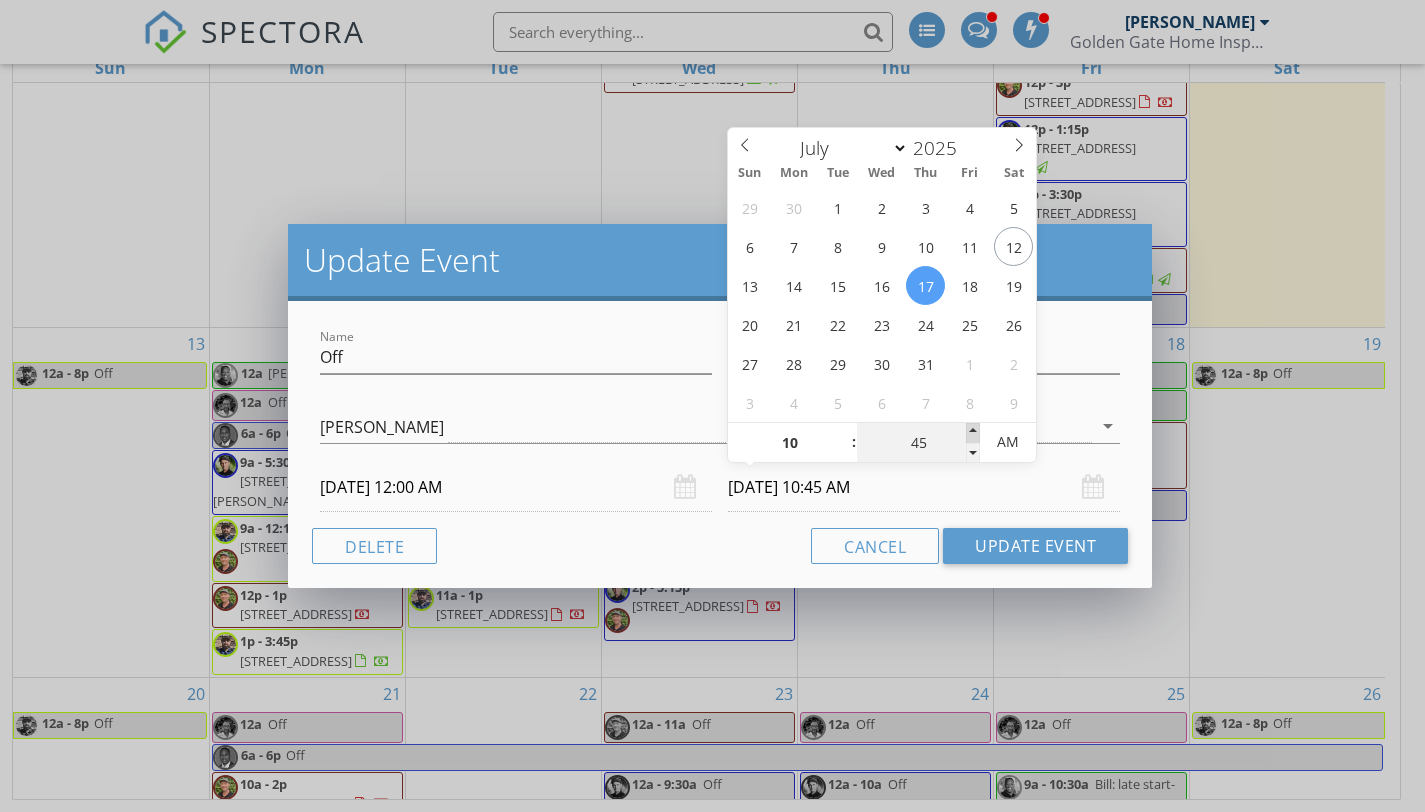 click at bounding box center [973, 433] 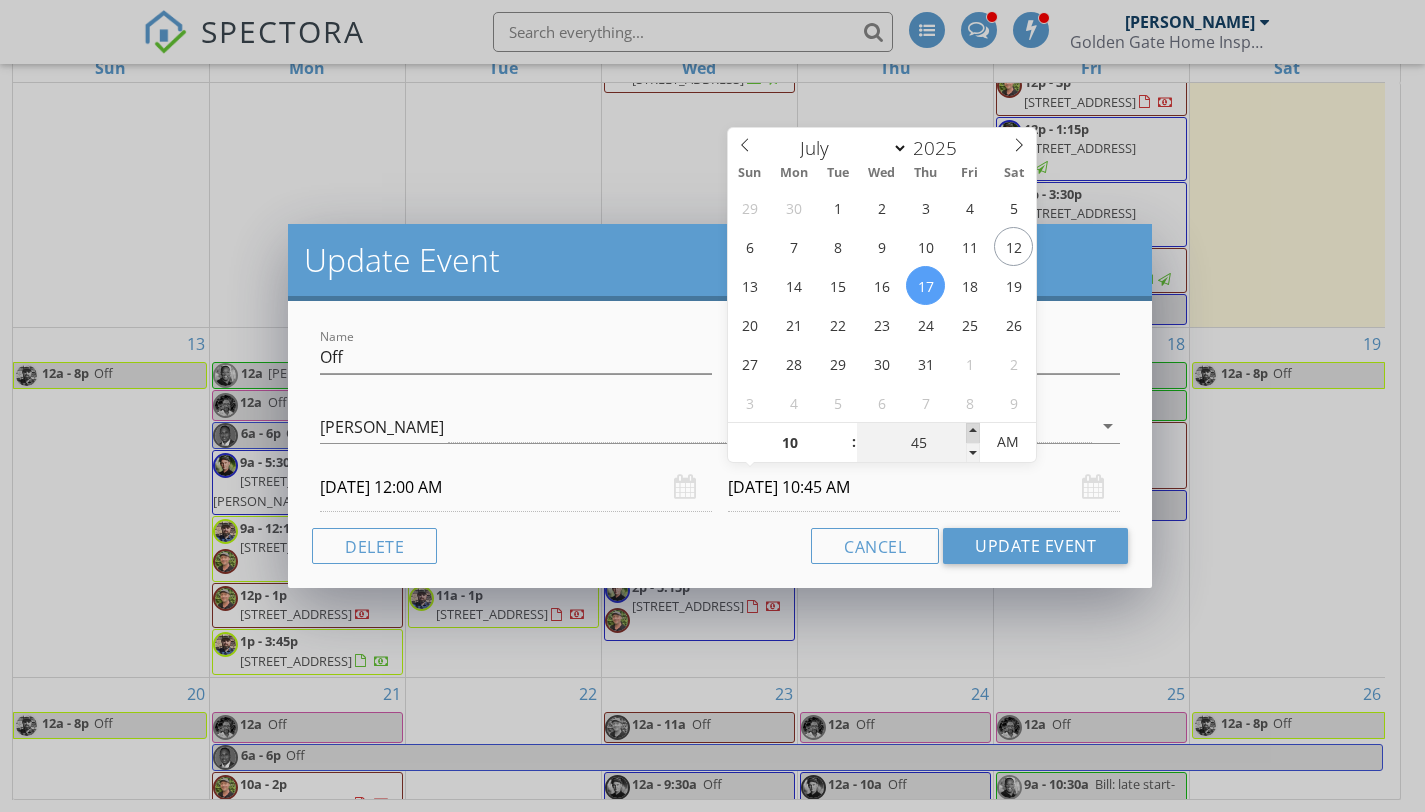 type on "50" 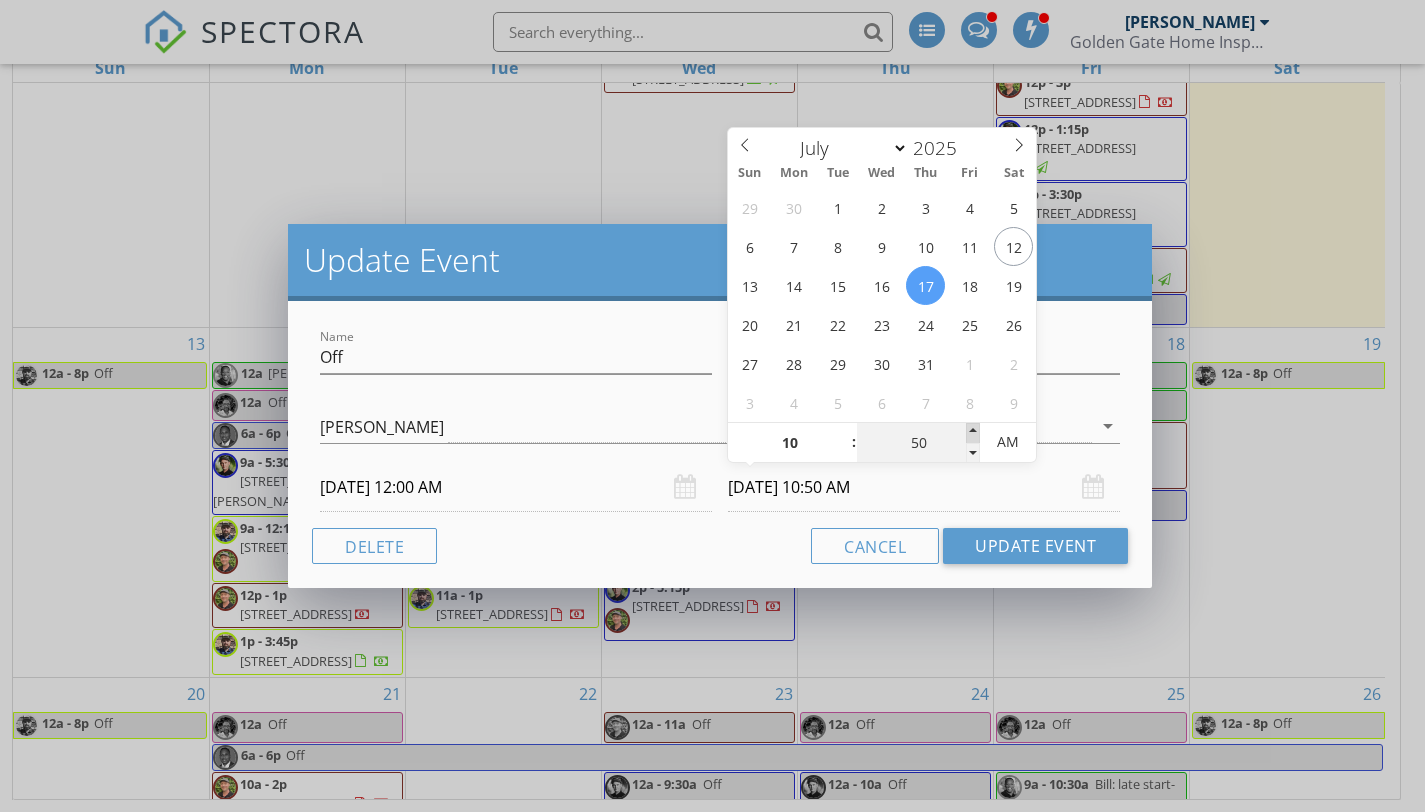 click at bounding box center [973, 433] 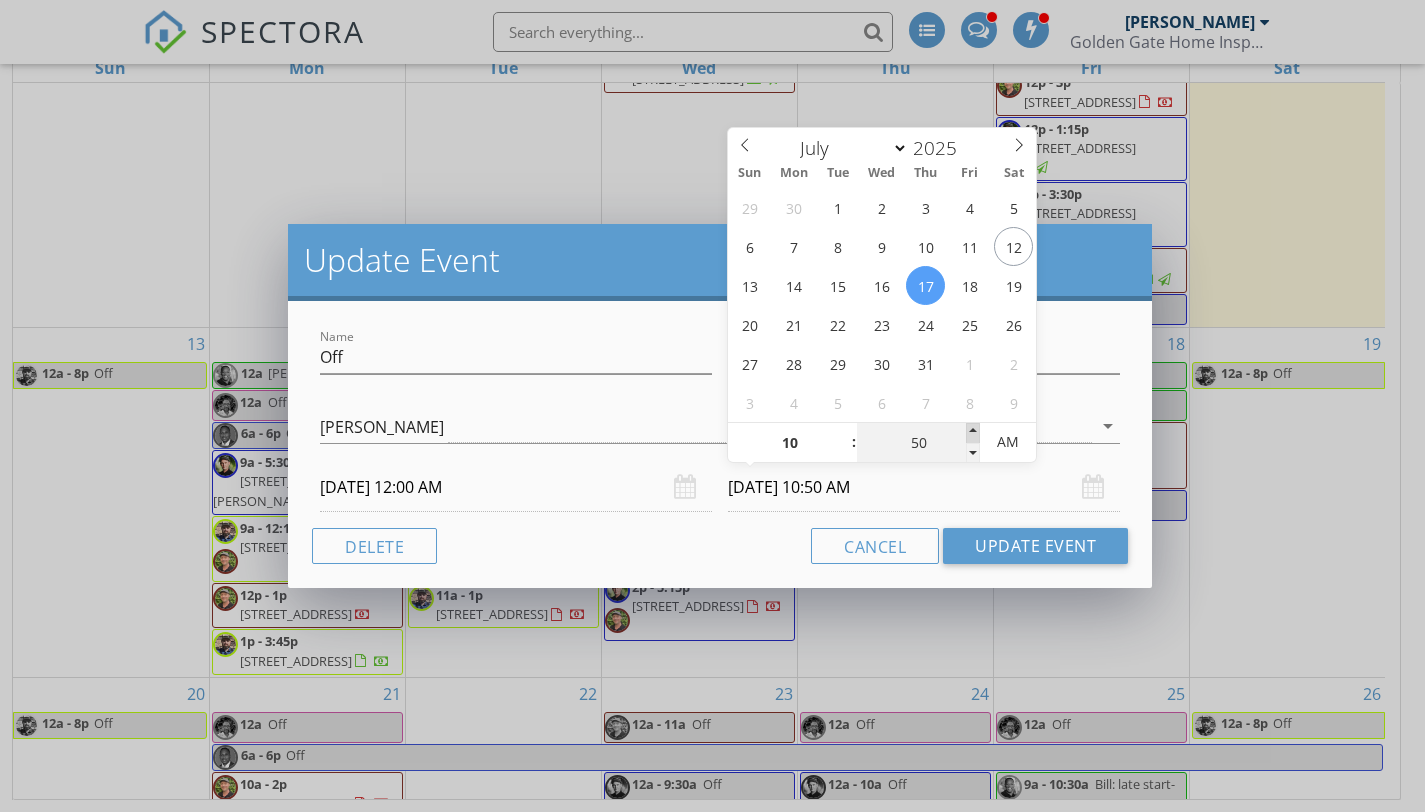 type on "55" 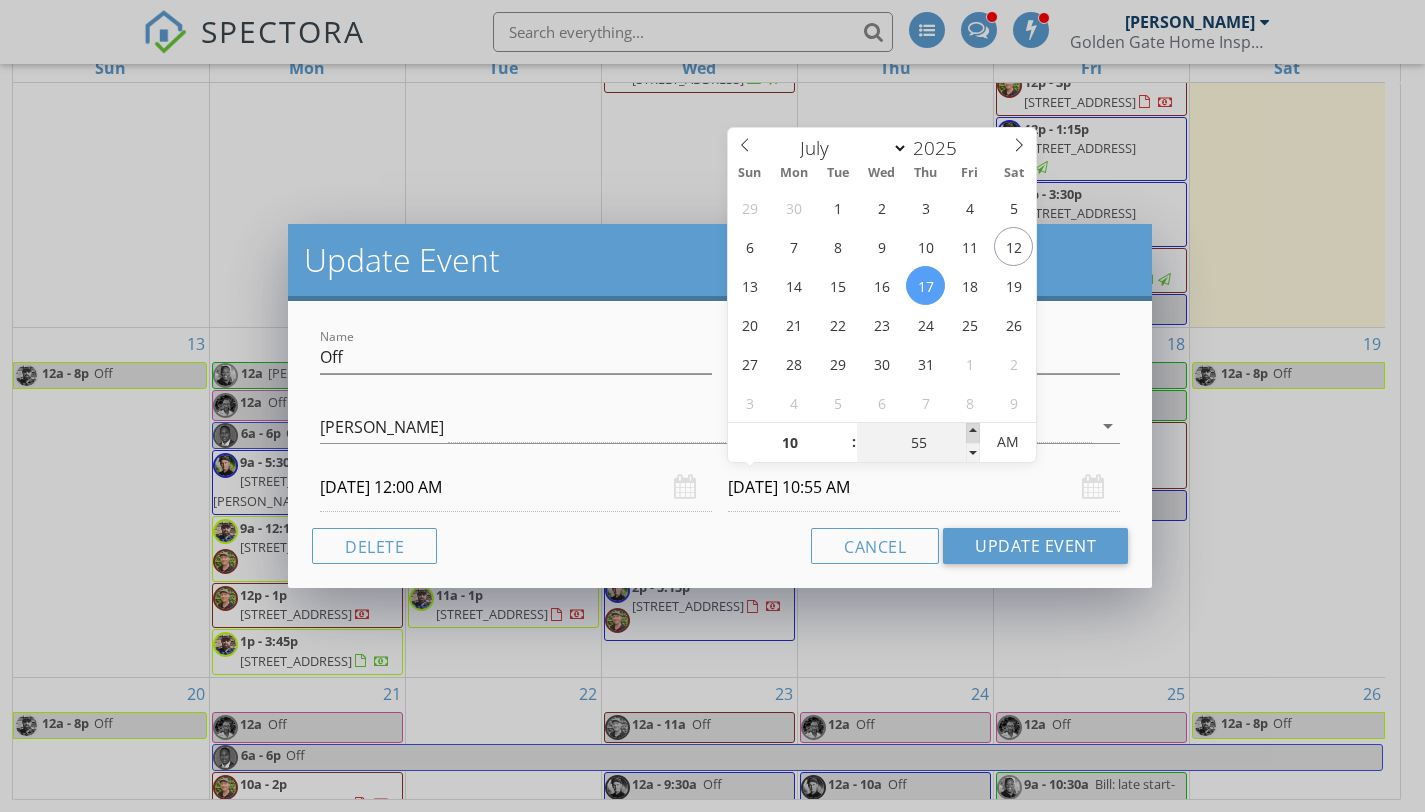 click at bounding box center (973, 433) 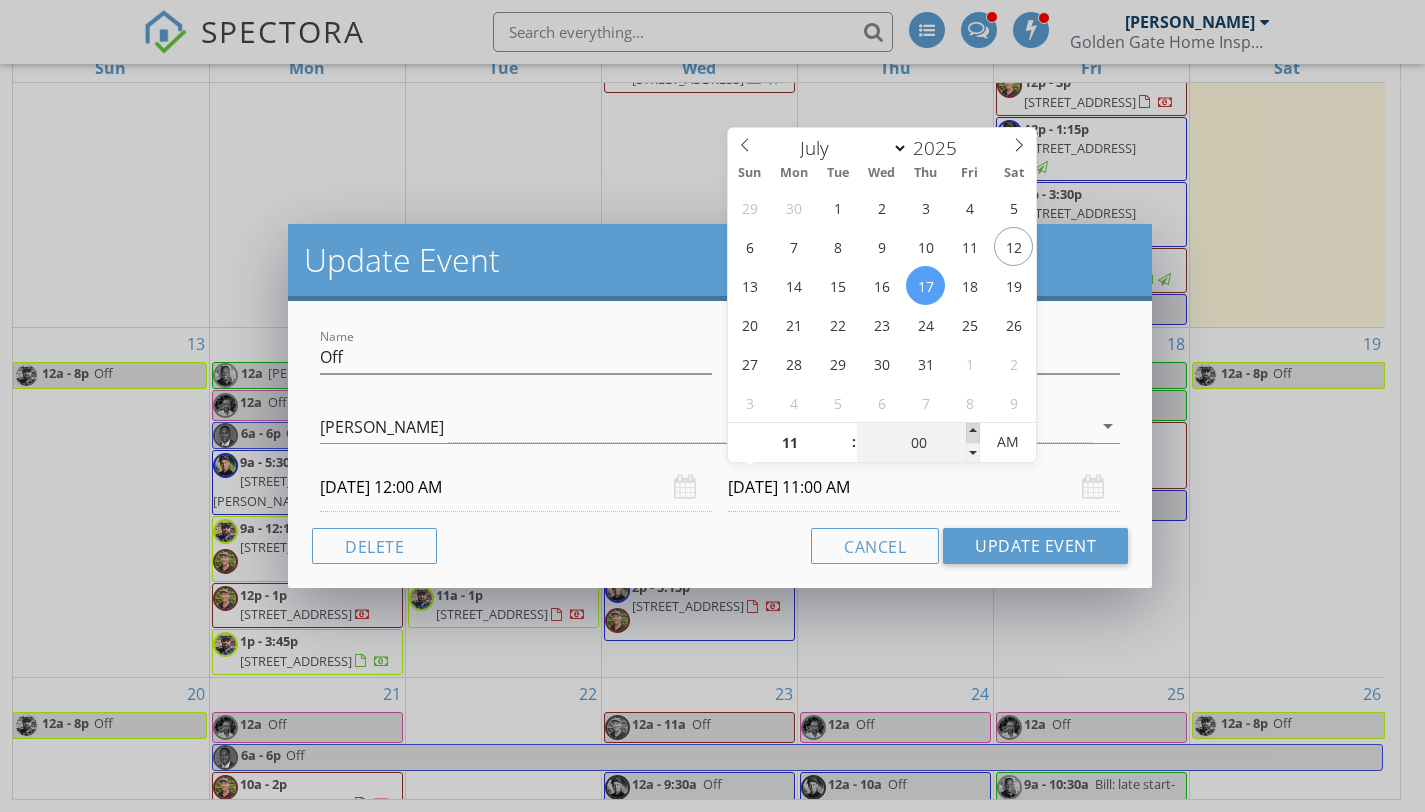 click at bounding box center [973, 433] 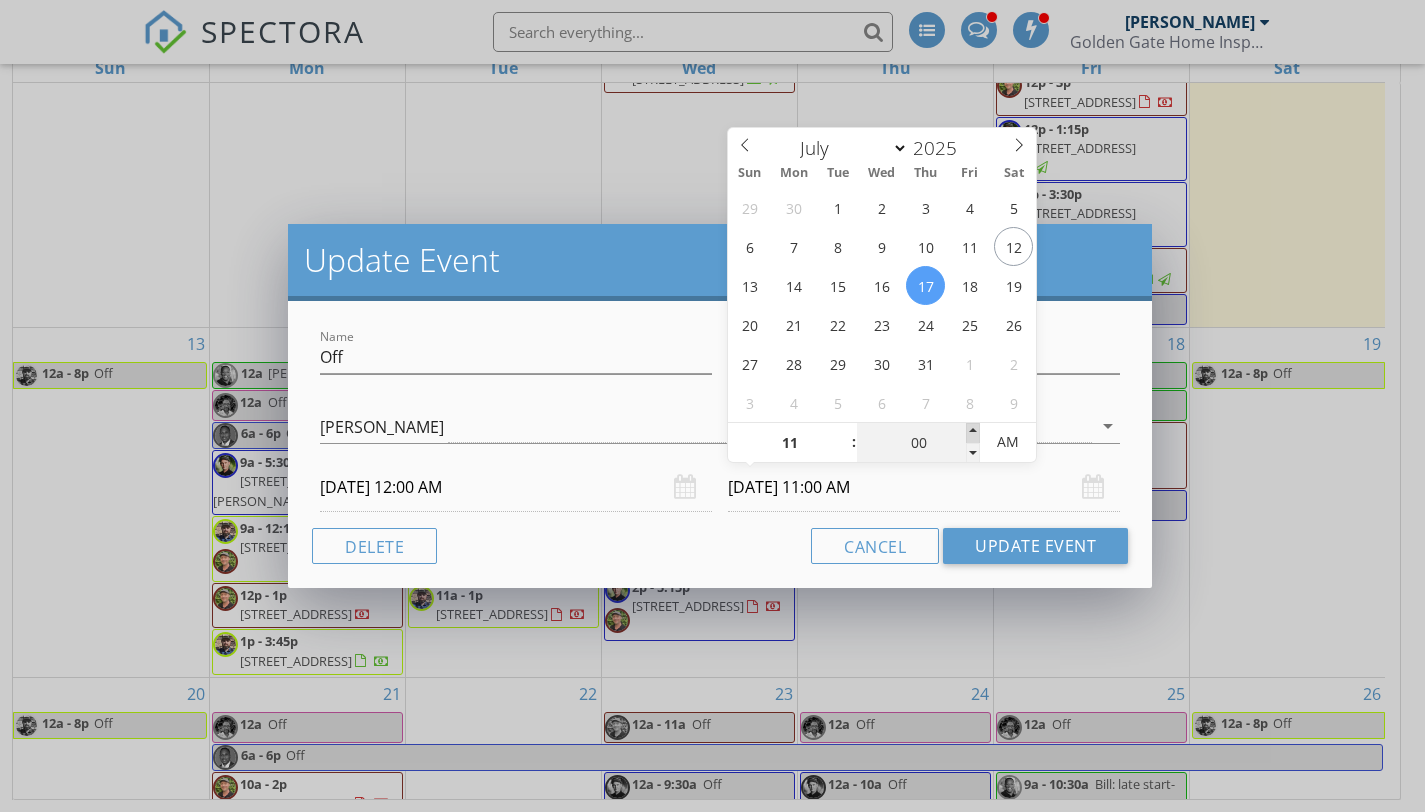 type on "05" 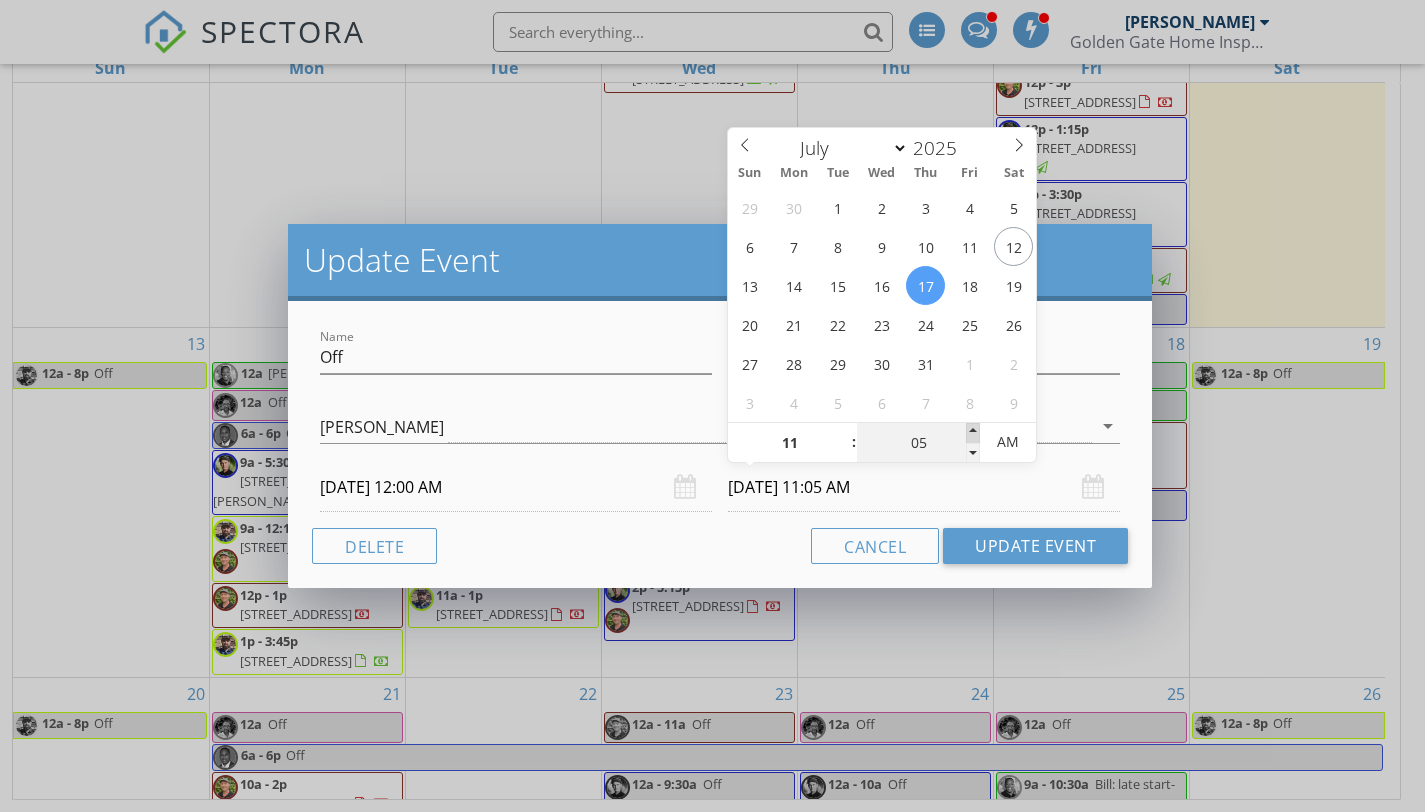 click at bounding box center [973, 433] 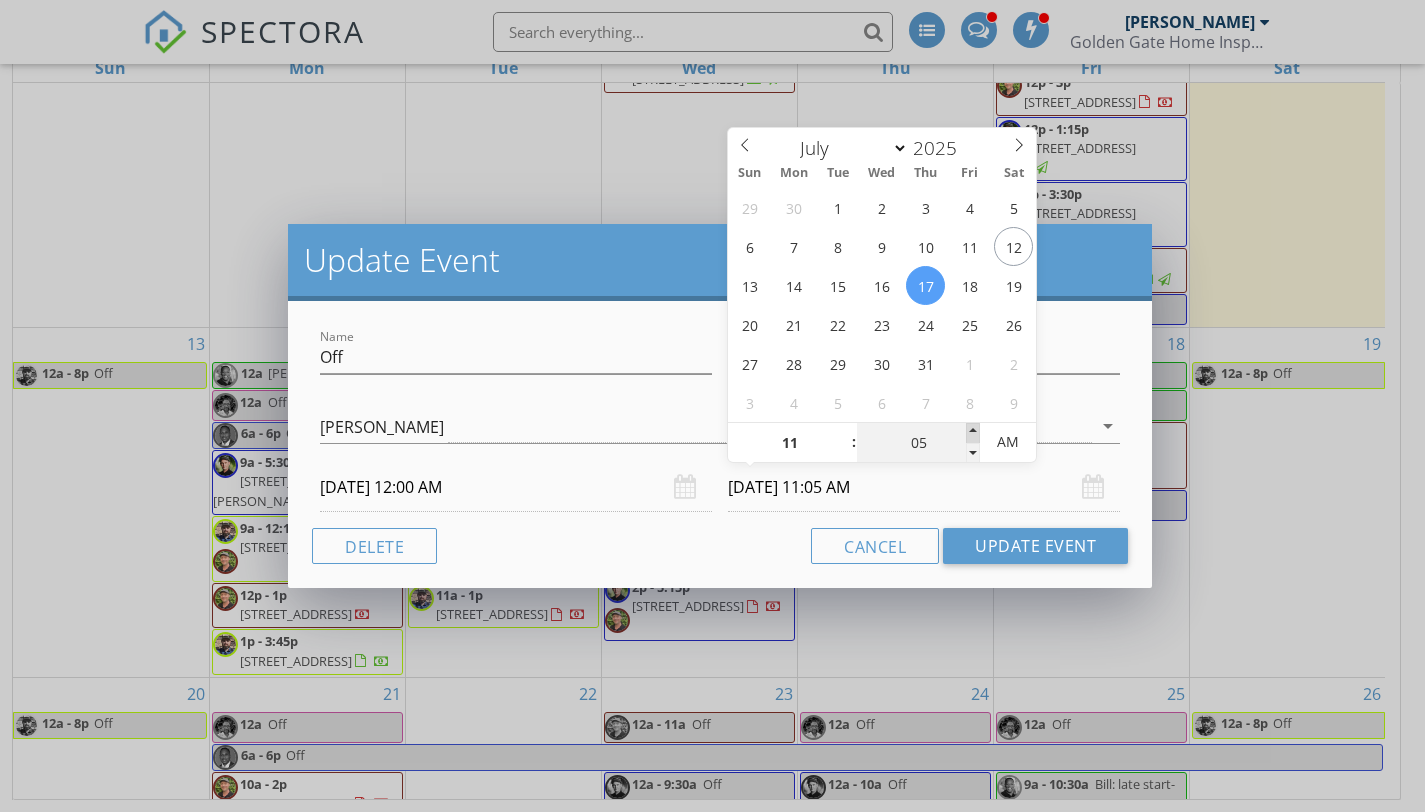 type on "10" 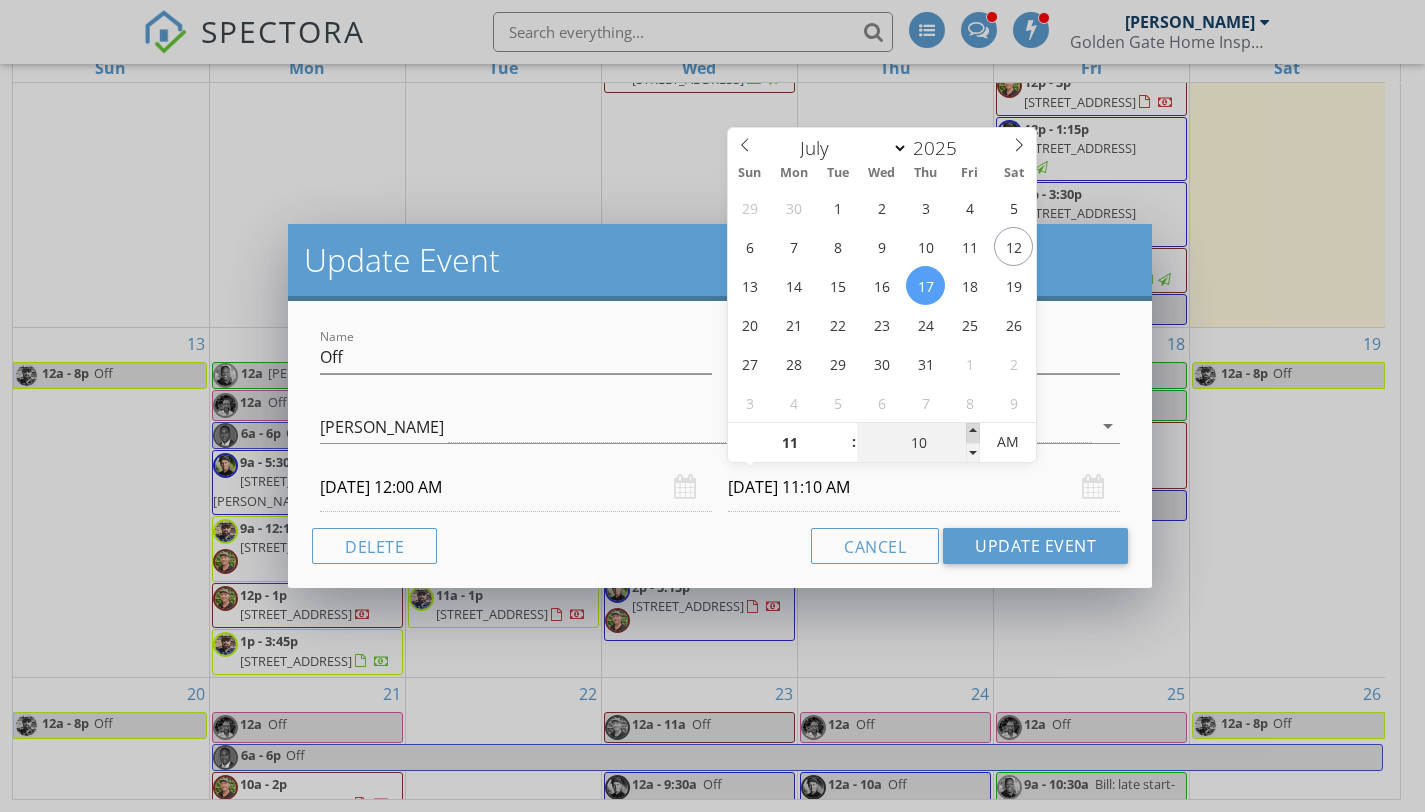 click at bounding box center (973, 433) 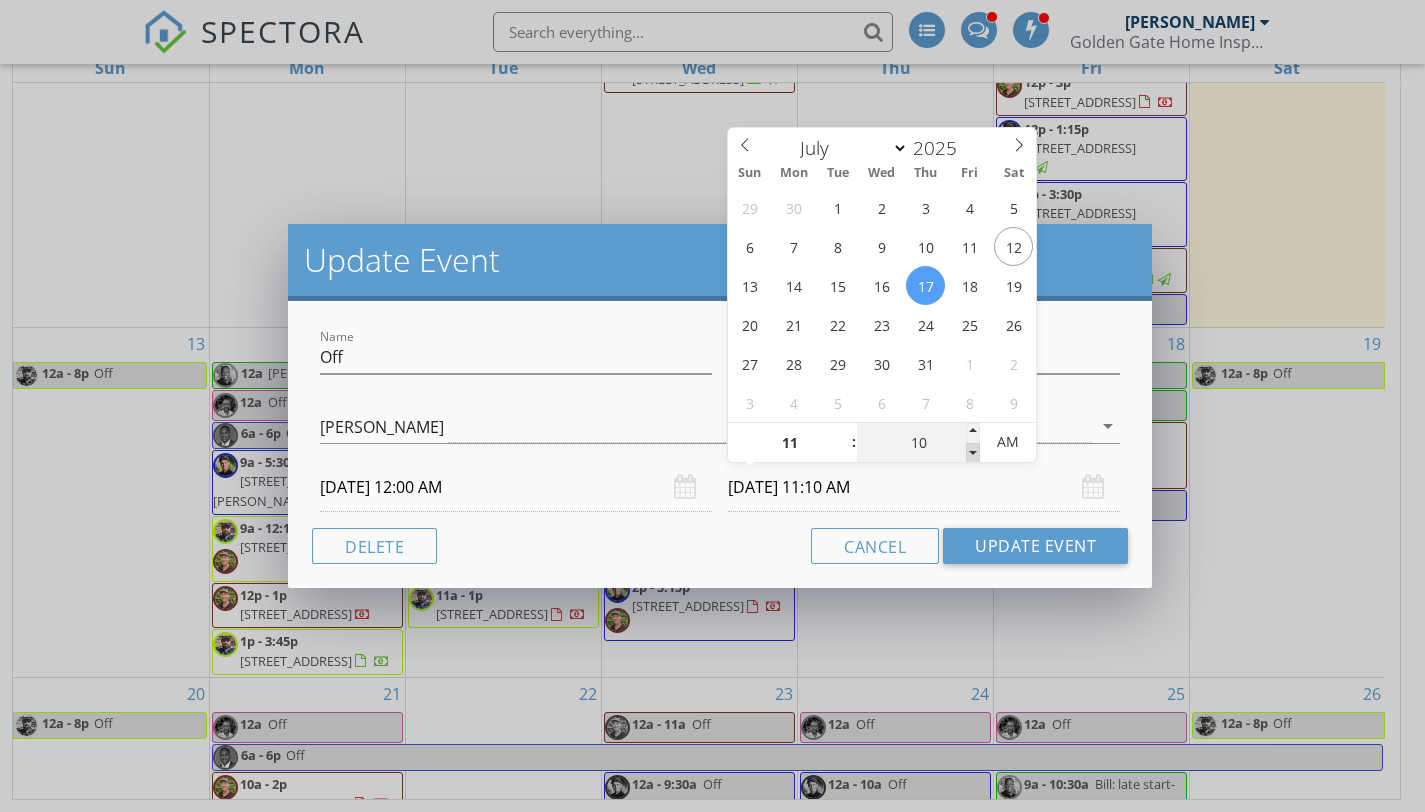 type on "05" 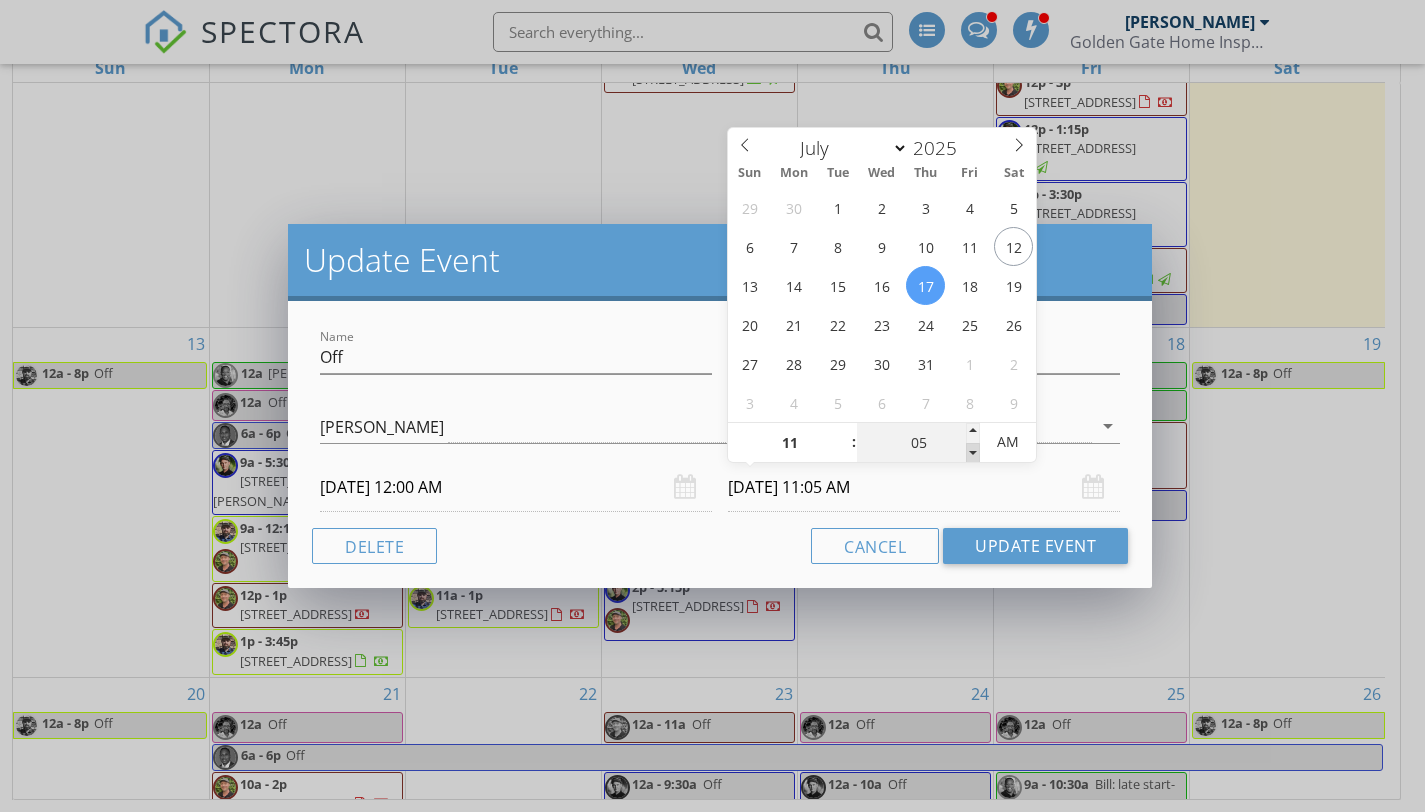 click at bounding box center [973, 453] 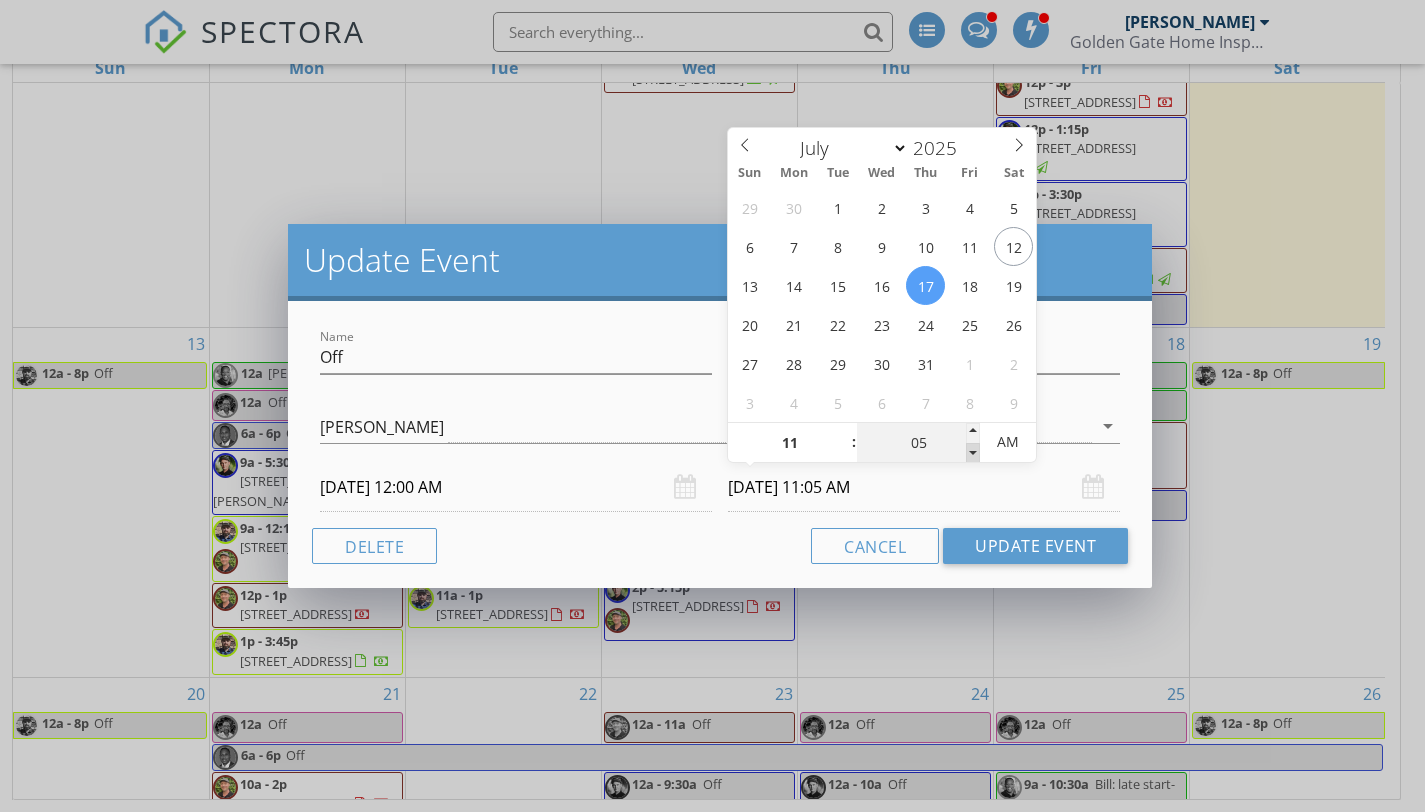type on "00" 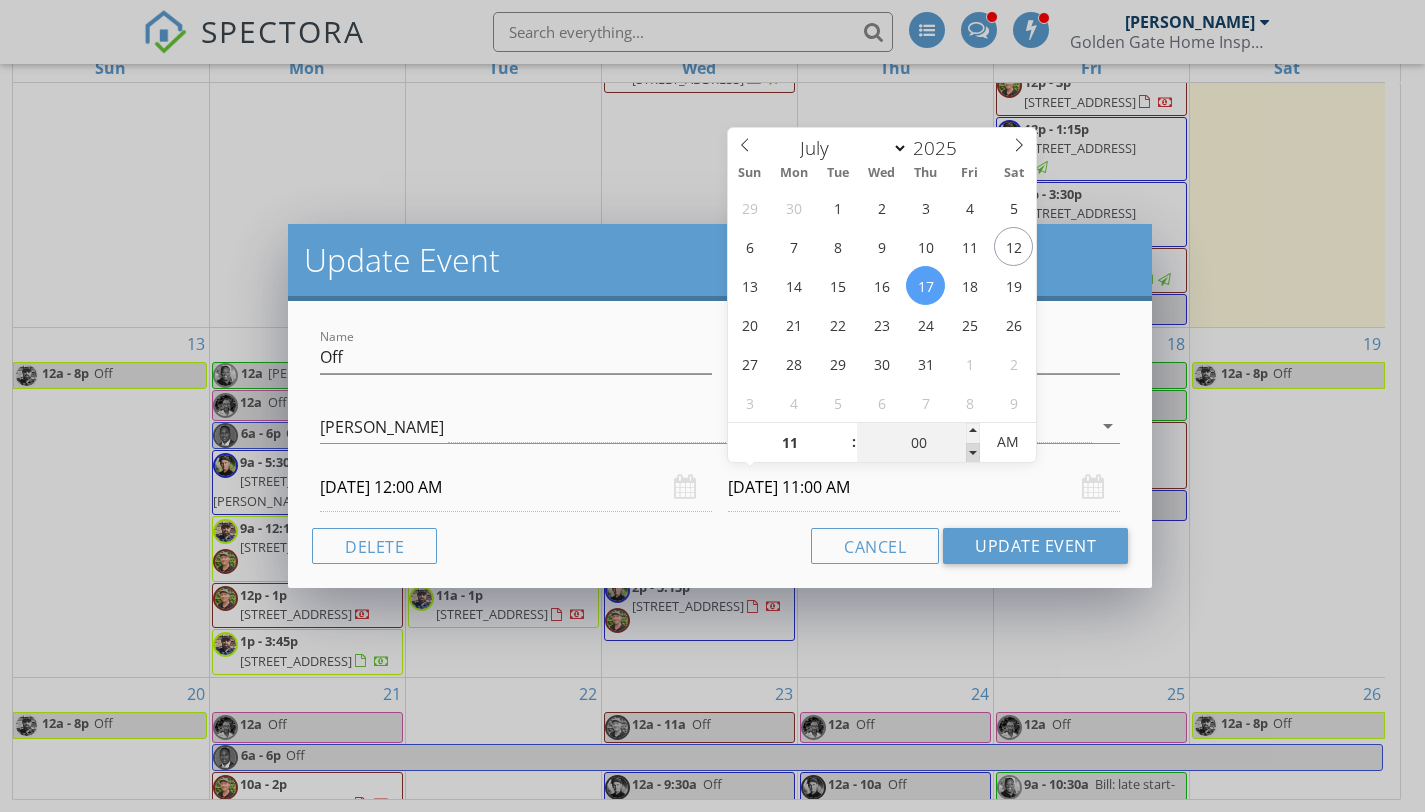 click at bounding box center (973, 453) 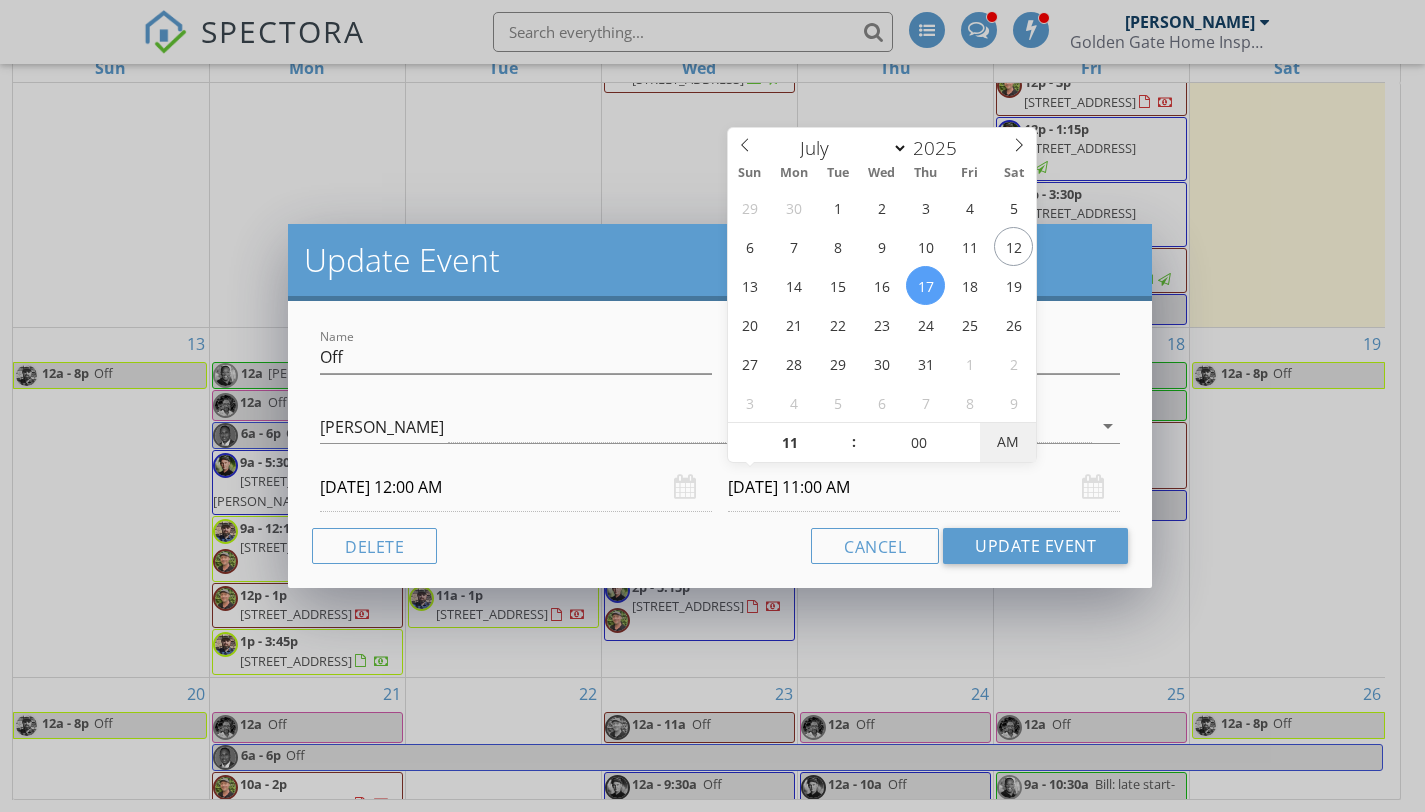 type on "07/17/2025 11:00 PM" 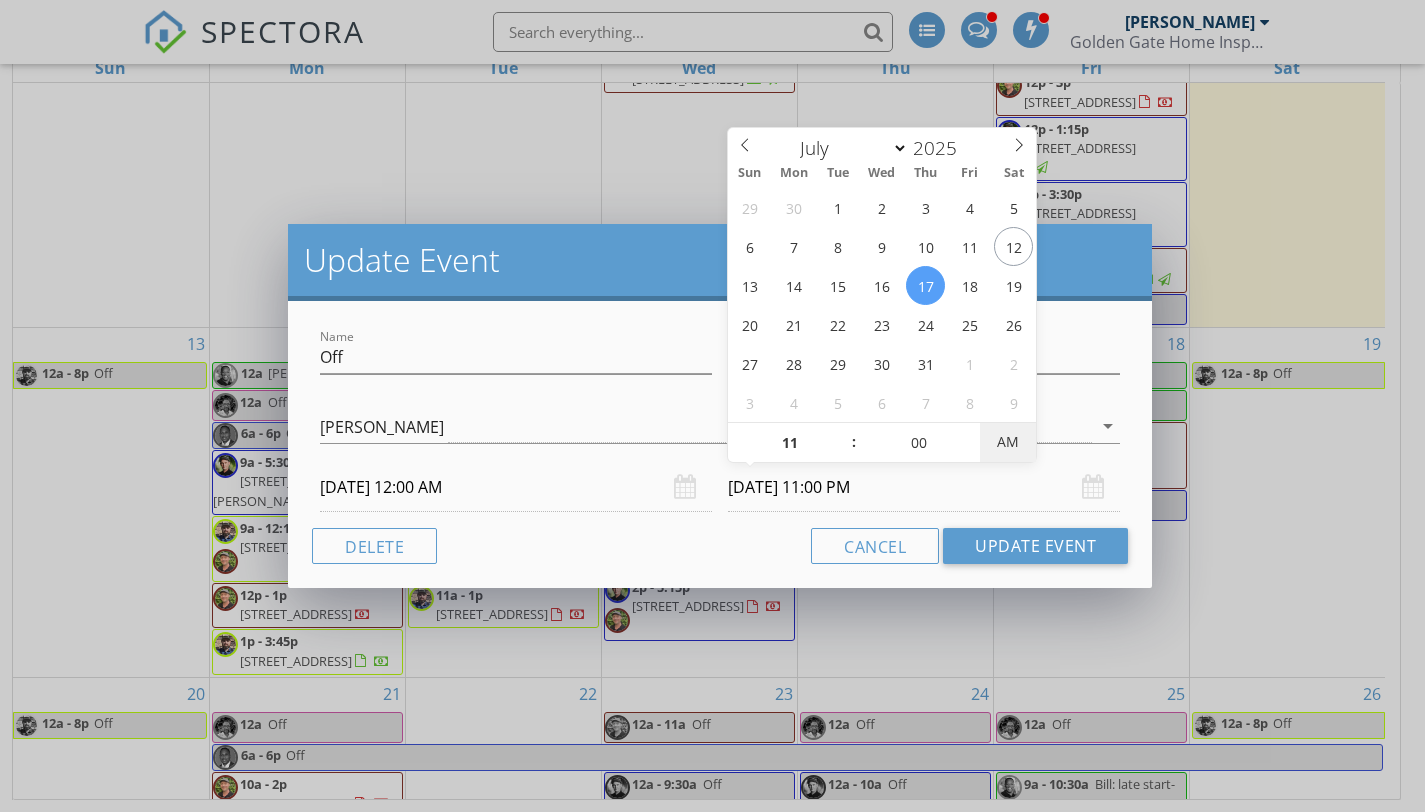 click on "AM" at bounding box center [1007, 442] 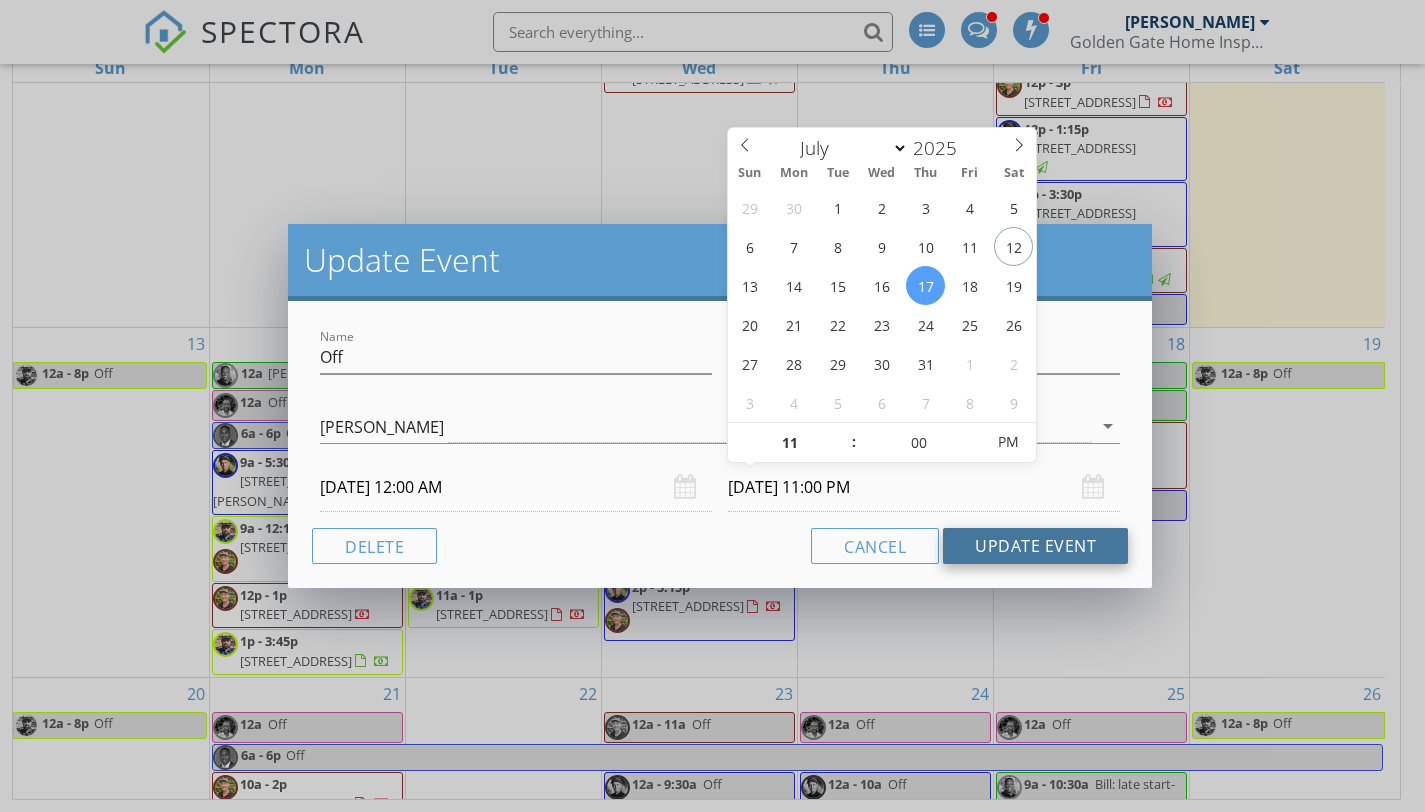 click on "Update Event" at bounding box center [1035, 546] 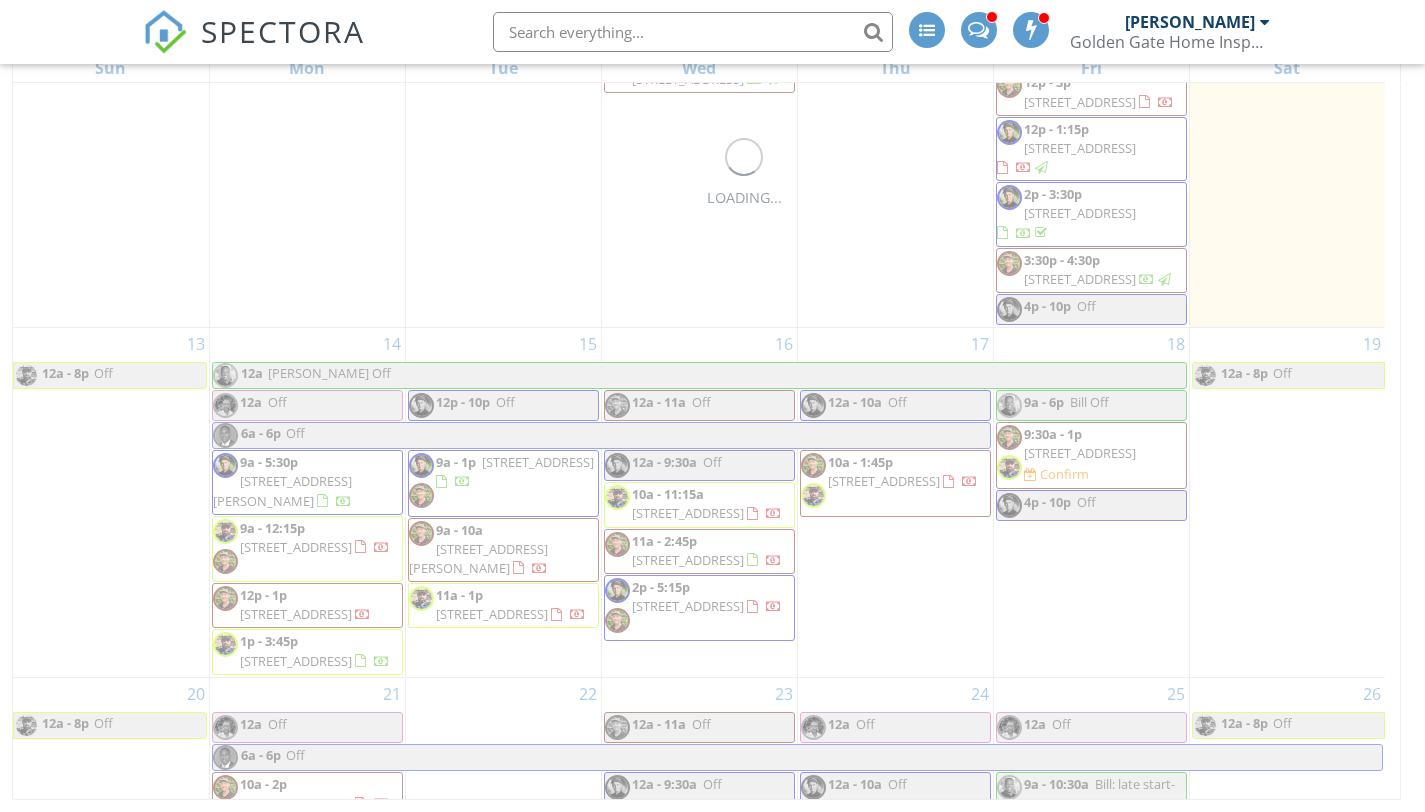click on "18
9a - 6p
Bill Off
9:30a - 1p
4717 Canary Dr, Pleasanton 94566
Confirm
4p - 10p
Off" at bounding box center [1091, 502] 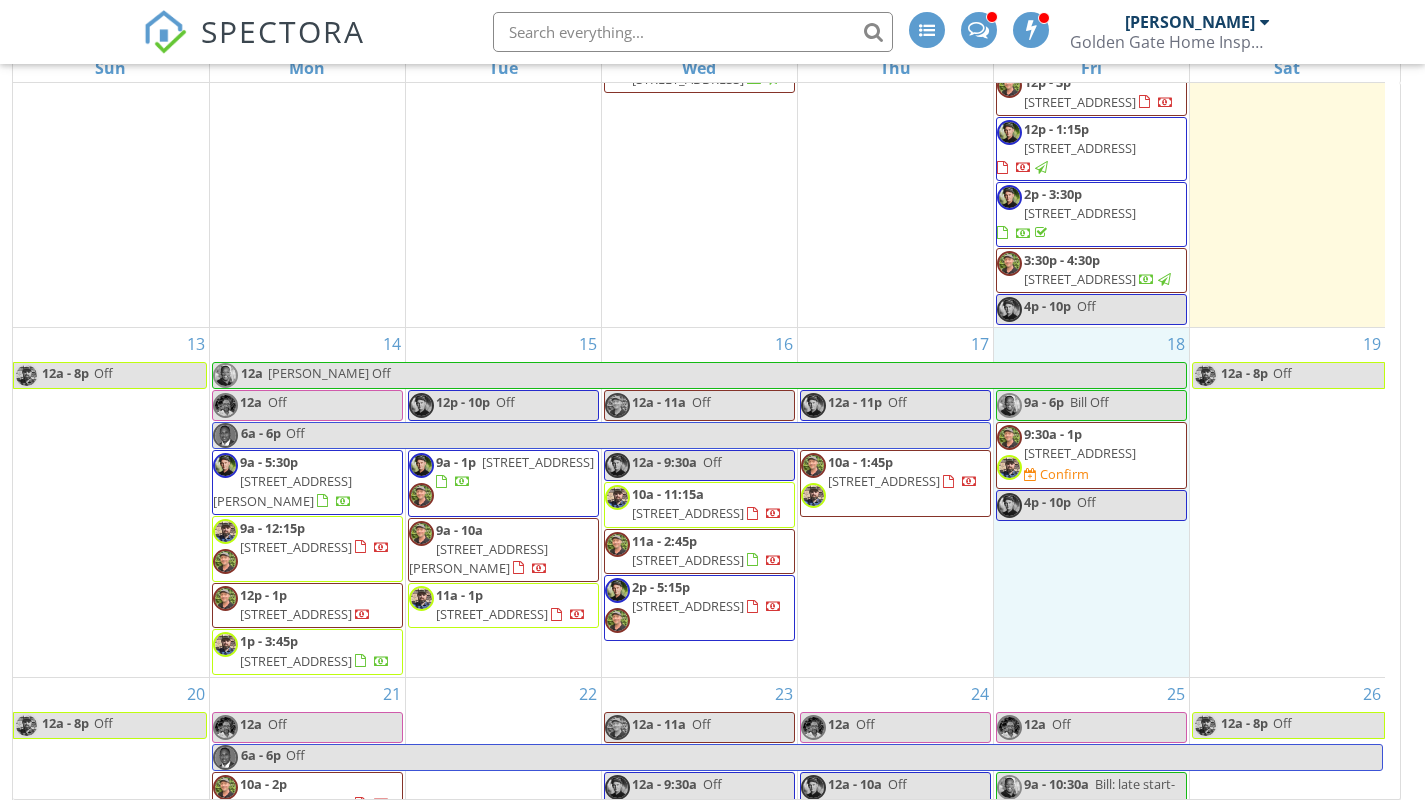 scroll, scrollTop: 1080, scrollLeft: 0, axis: vertical 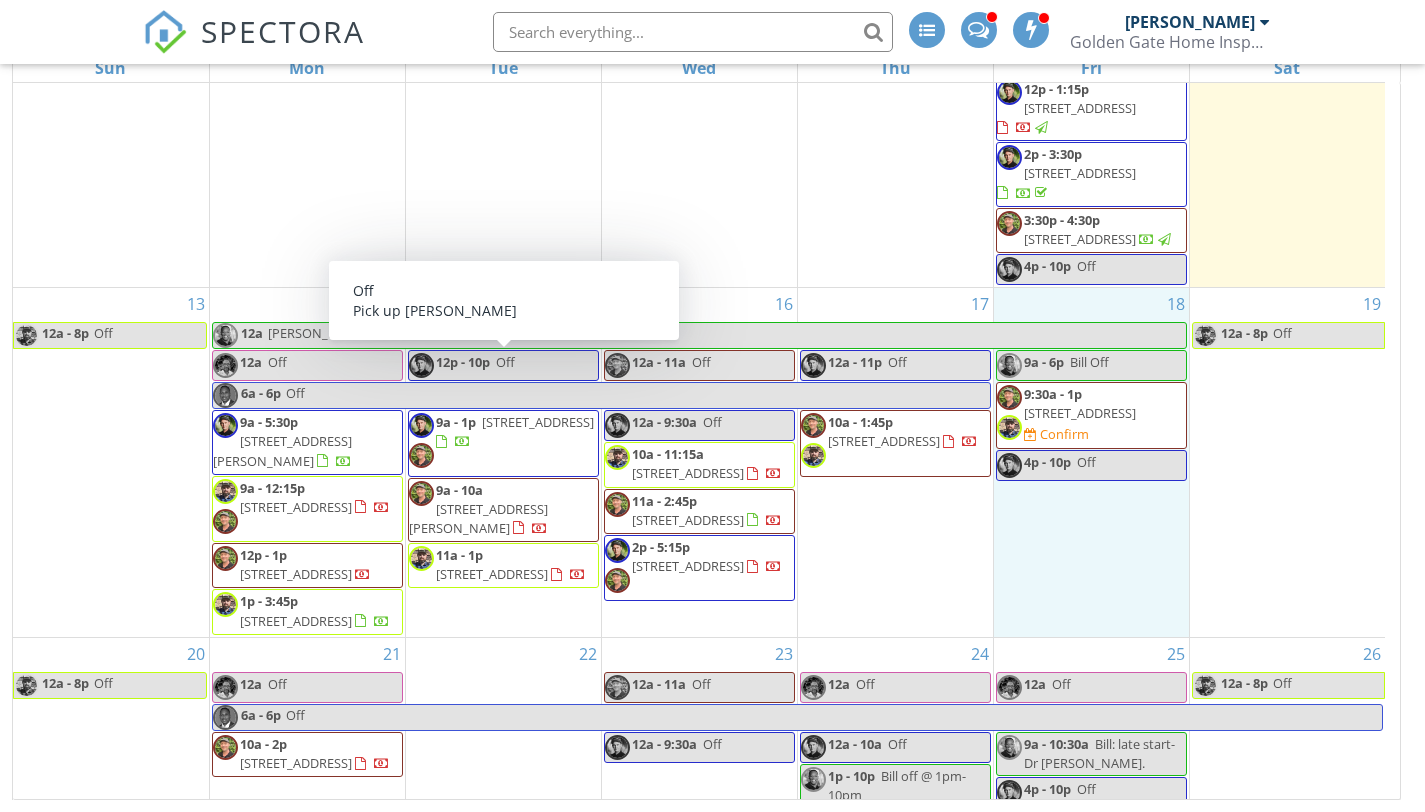 click on "12p - 10p" at bounding box center [463, 362] 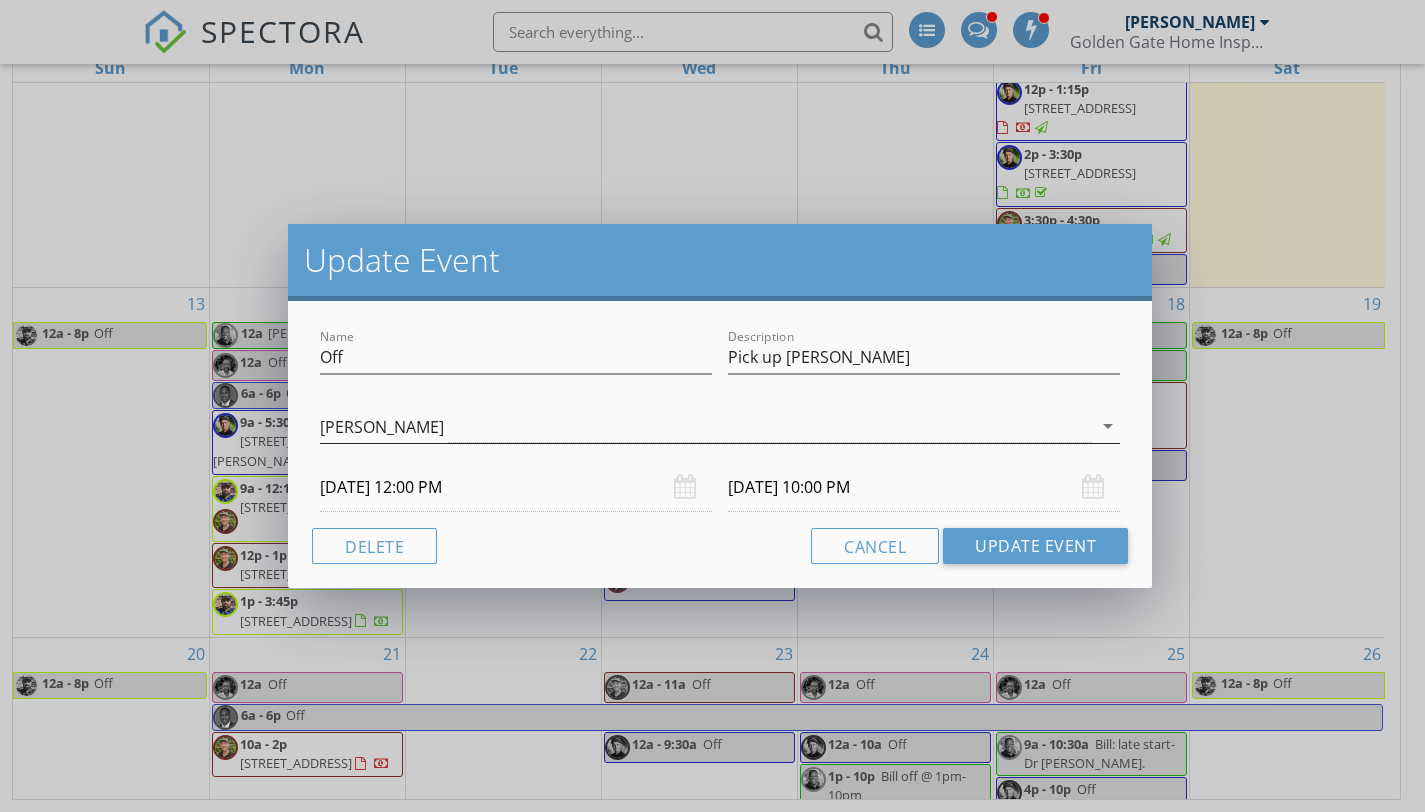 click on "arrow_drop_down" at bounding box center (1108, 426) 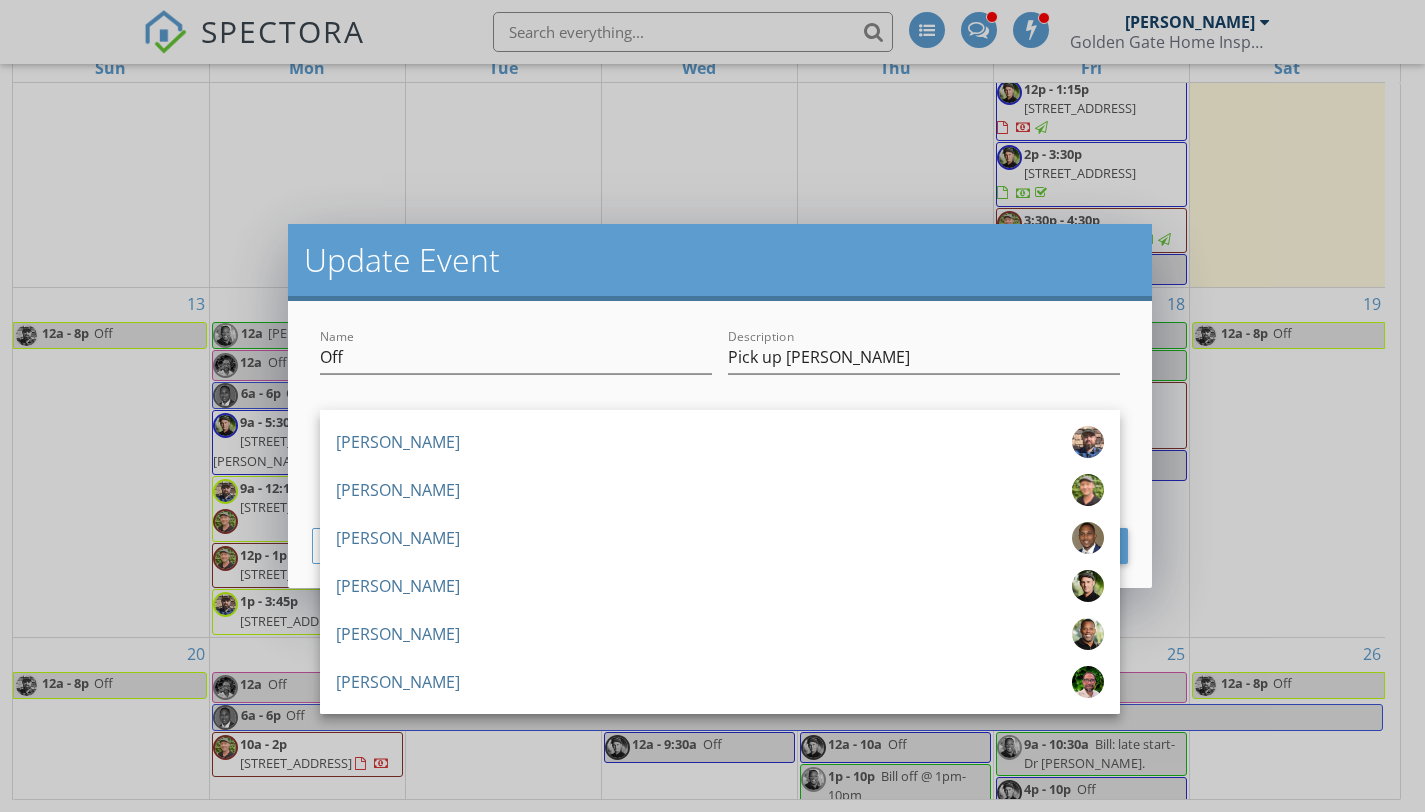 click on "Description Pick up Billy" at bounding box center [924, 367] 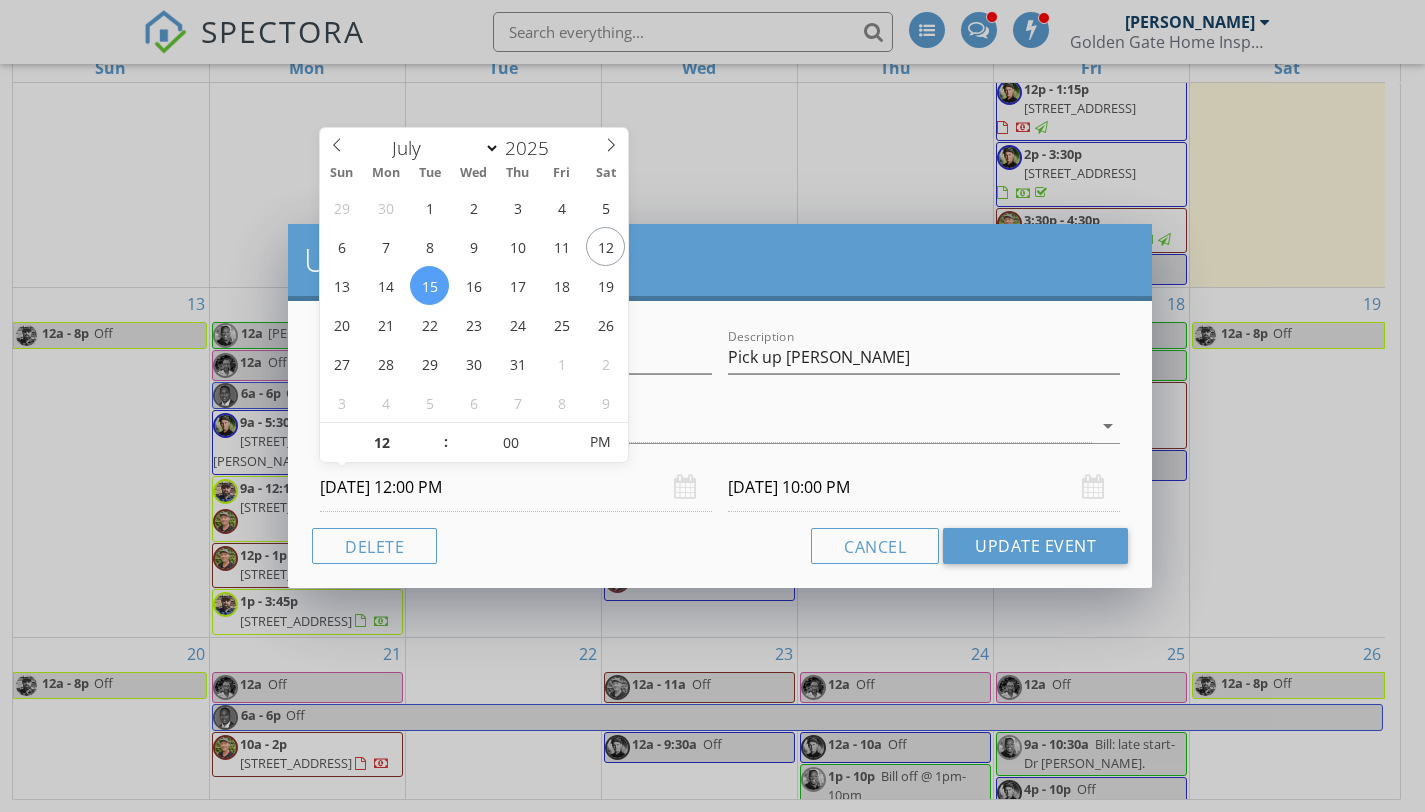 click on "07/15/2025 12:00 PM" at bounding box center [516, 487] 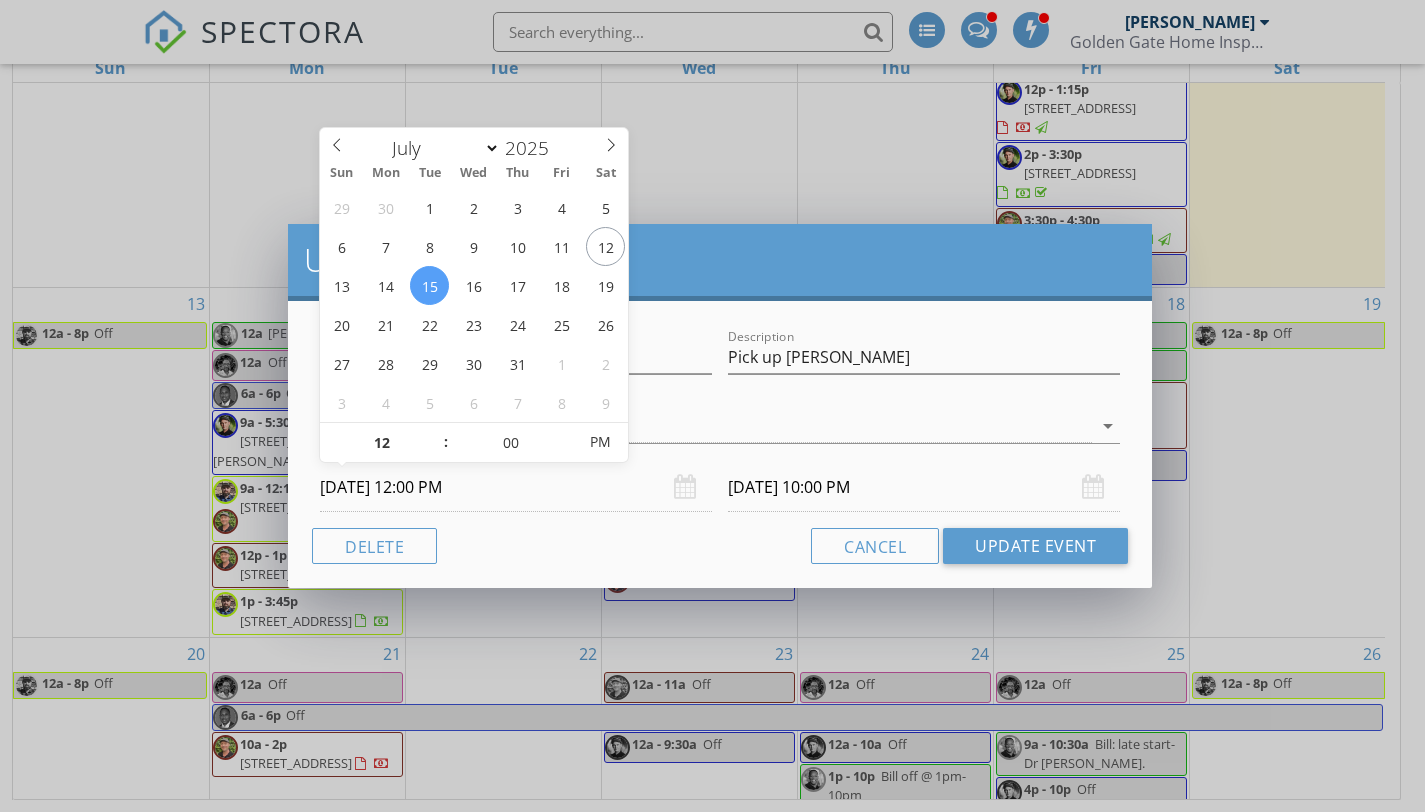 click on "07/15/2025 12:00 PM" at bounding box center [516, 487] 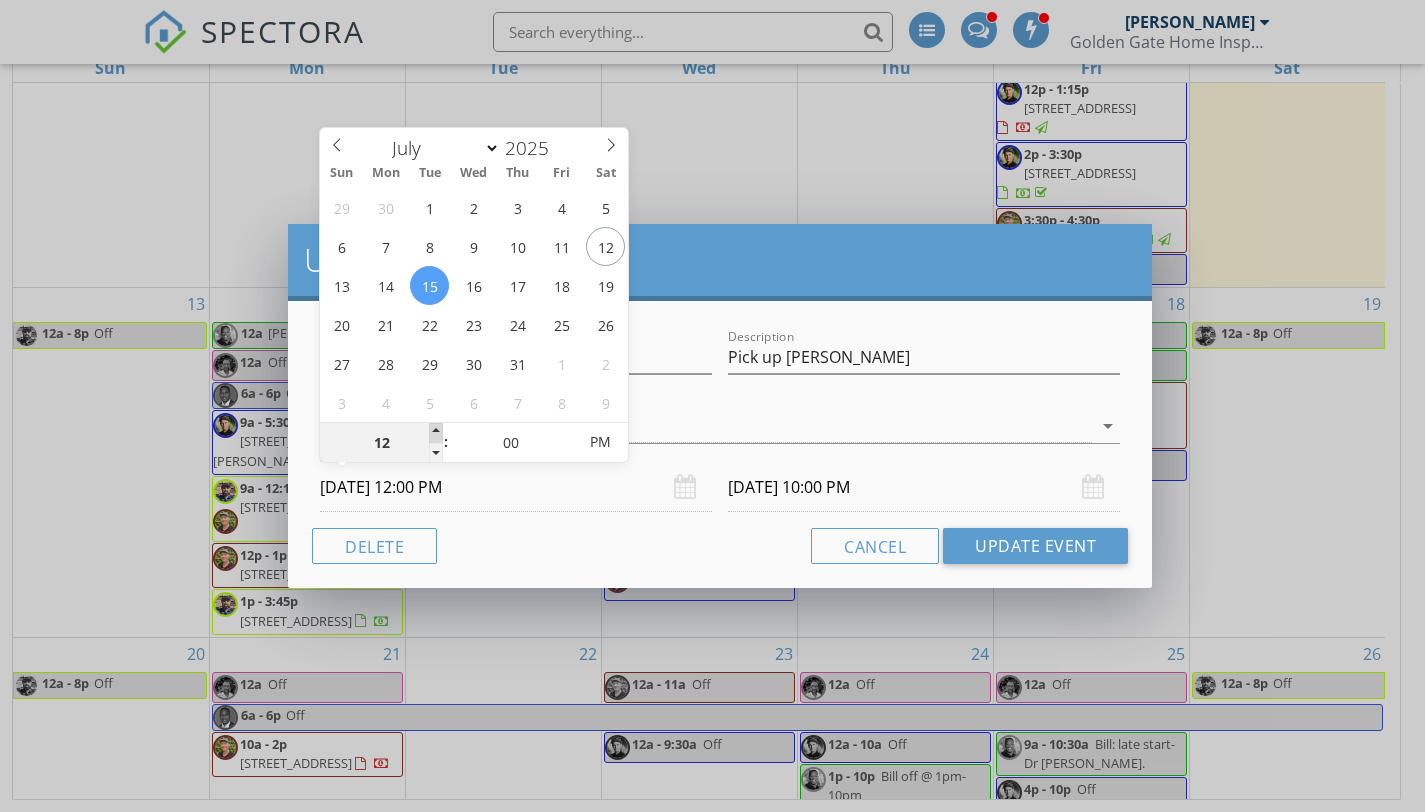 type on "01" 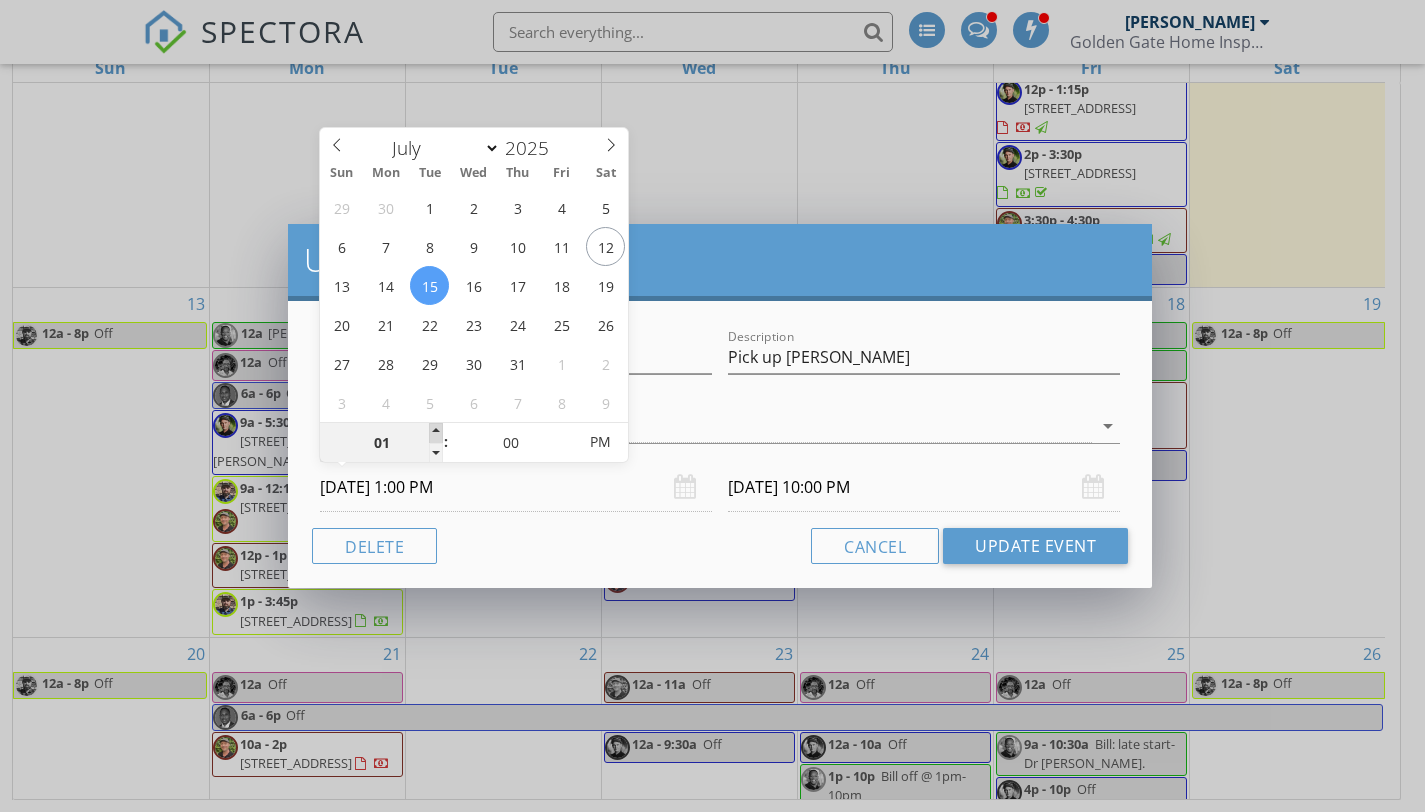 click at bounding box center (436, 433) 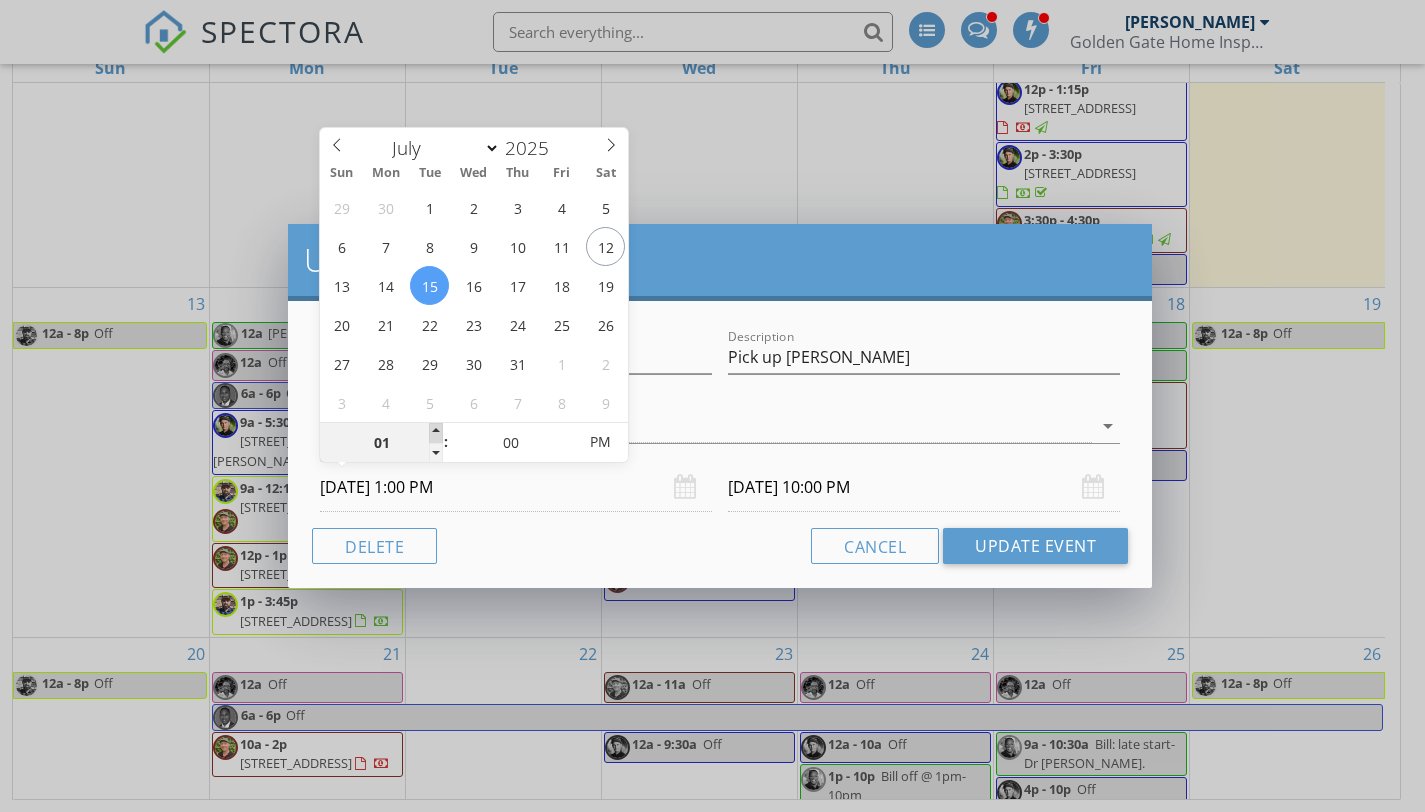 type on "07/15/2025 11:00 PM" 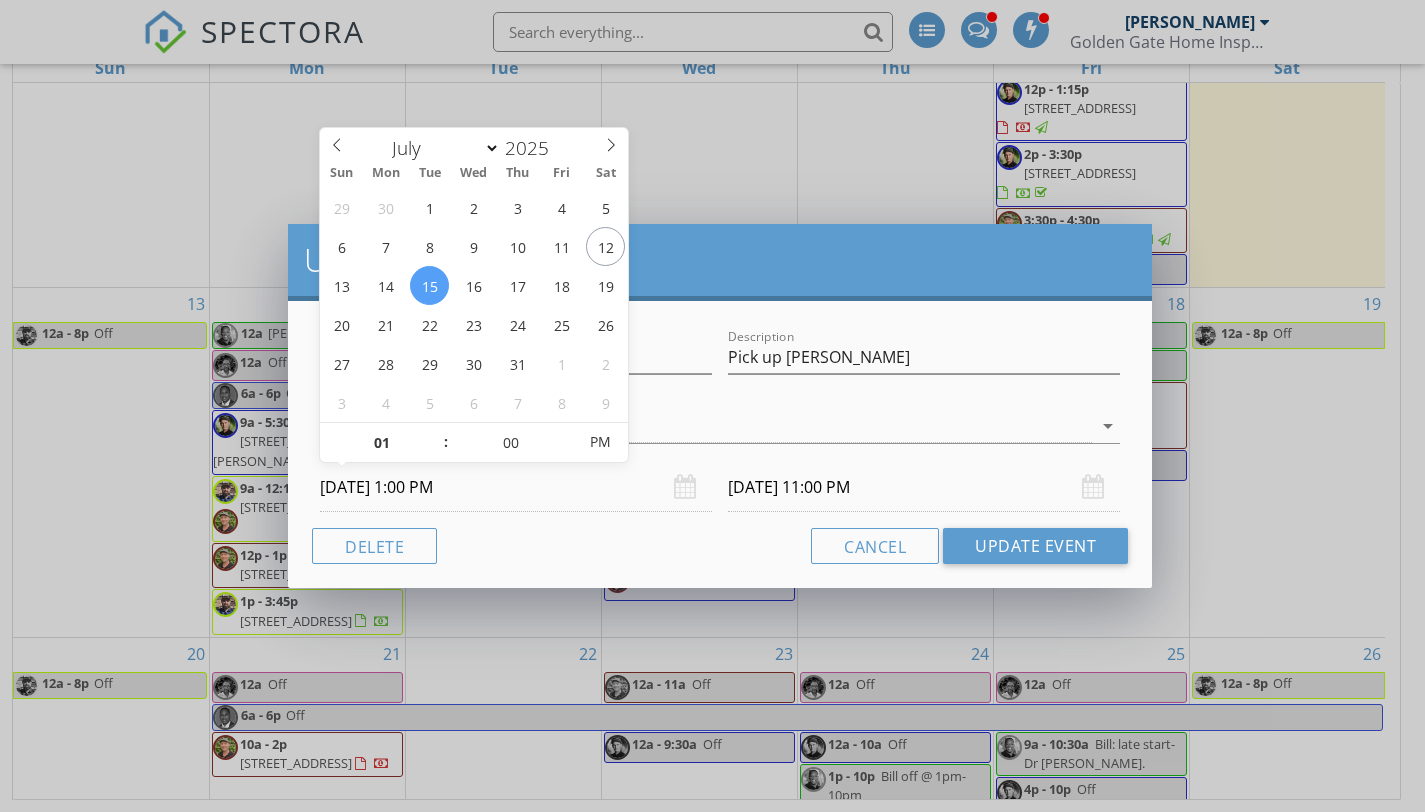 click on "Cancel   Update Event" at bounding box center (720, 546) 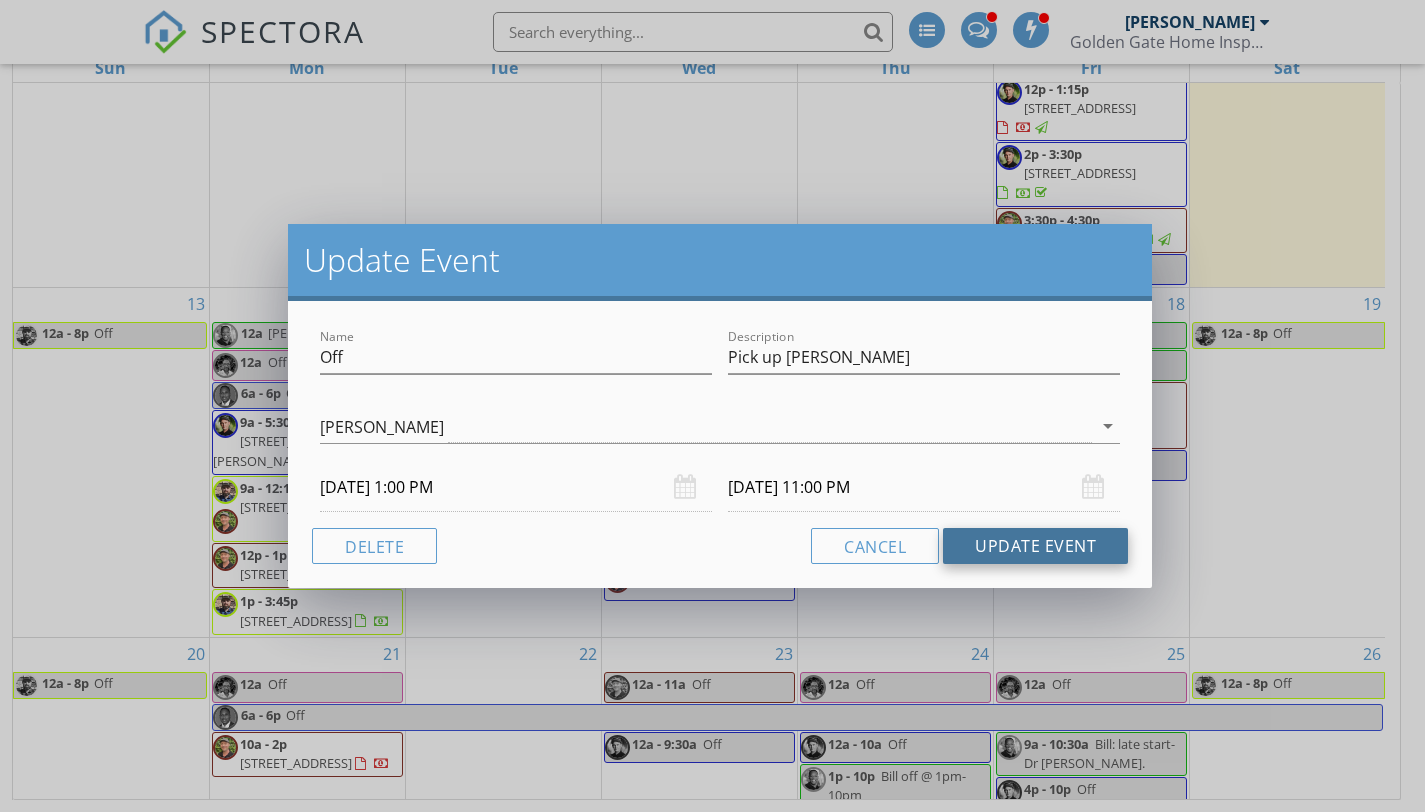click on "Update Event" at bounding box center (1035, 546) 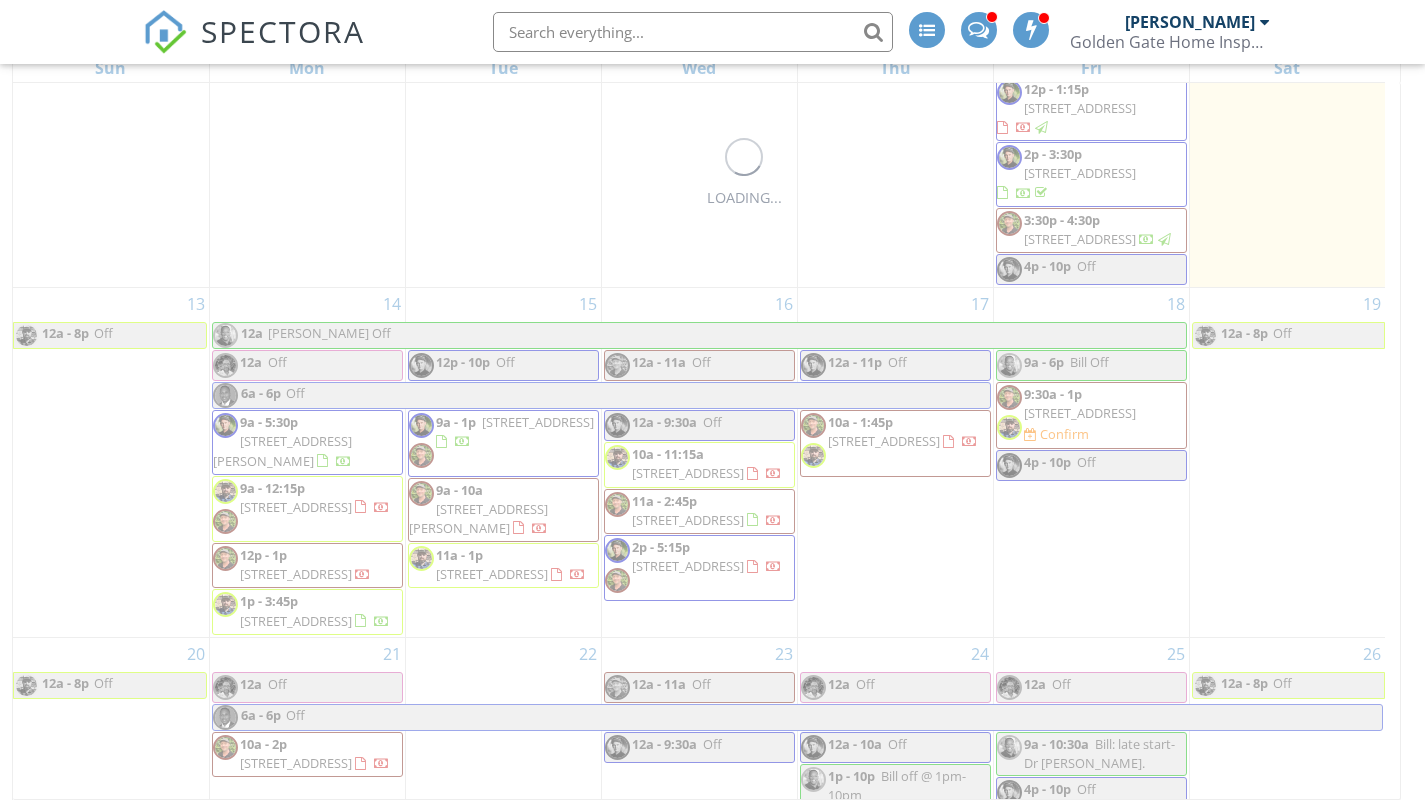 scroll, scrollTop: 0, scrollLeft: 0, axis: both 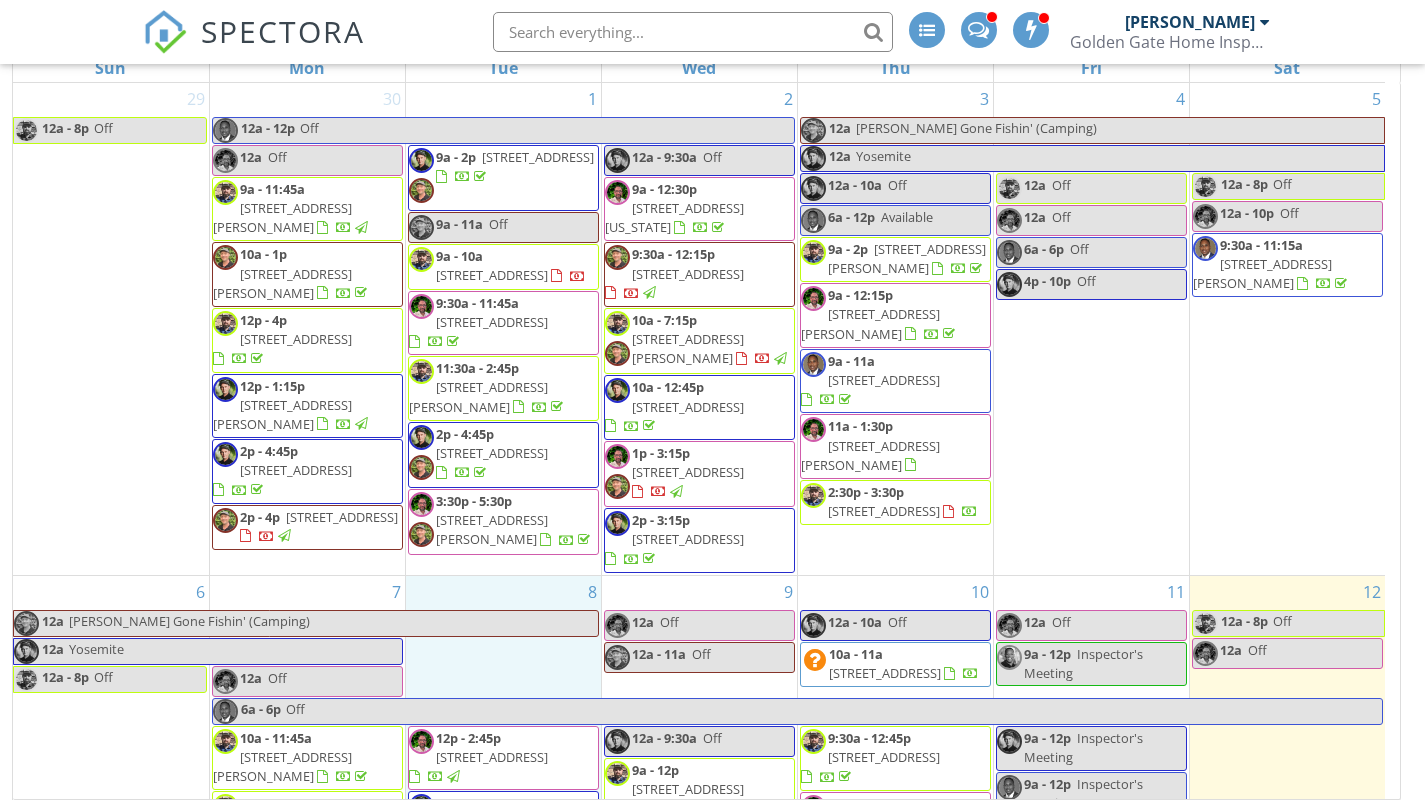 click on "8
12p - 2:45p
301 Channing Way , Pacifica 94044
12p - 2p
383 Glenwood Ave, Daly City 94015" at bounding box center (503, 971) 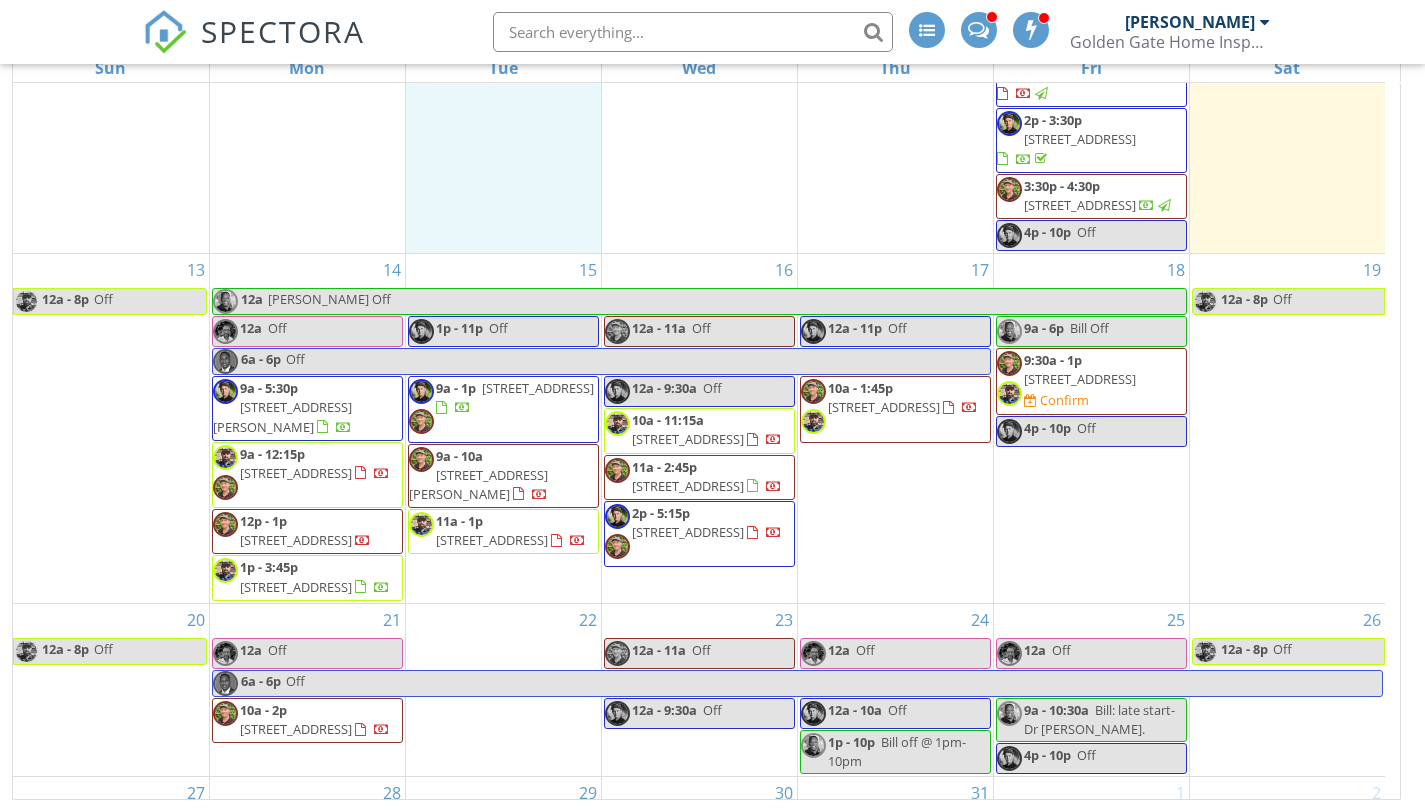 scroll, scrollTop: 1120, scrollLeft: 0, axis: vertical 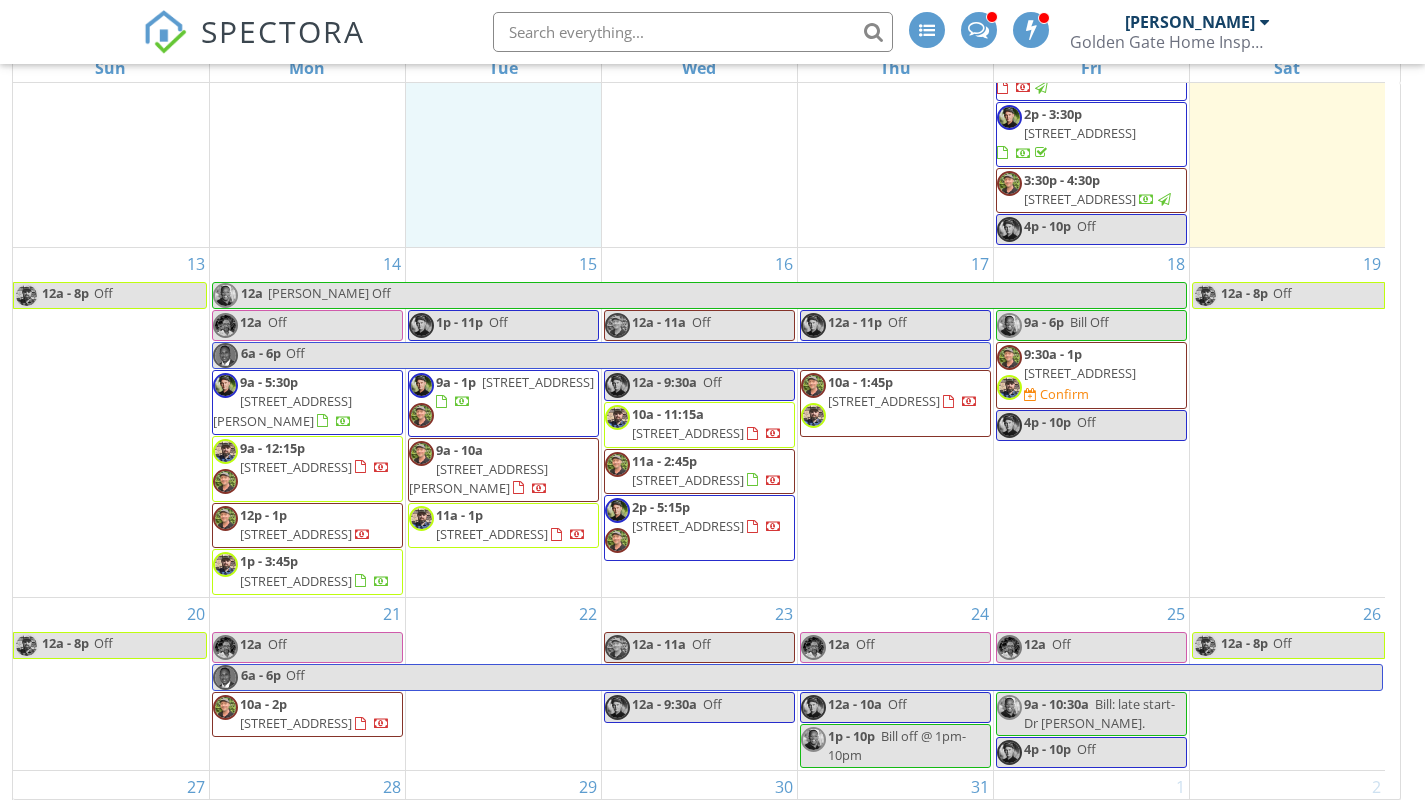 click on "12a - 9:30a" at bounding box center (664, 382) 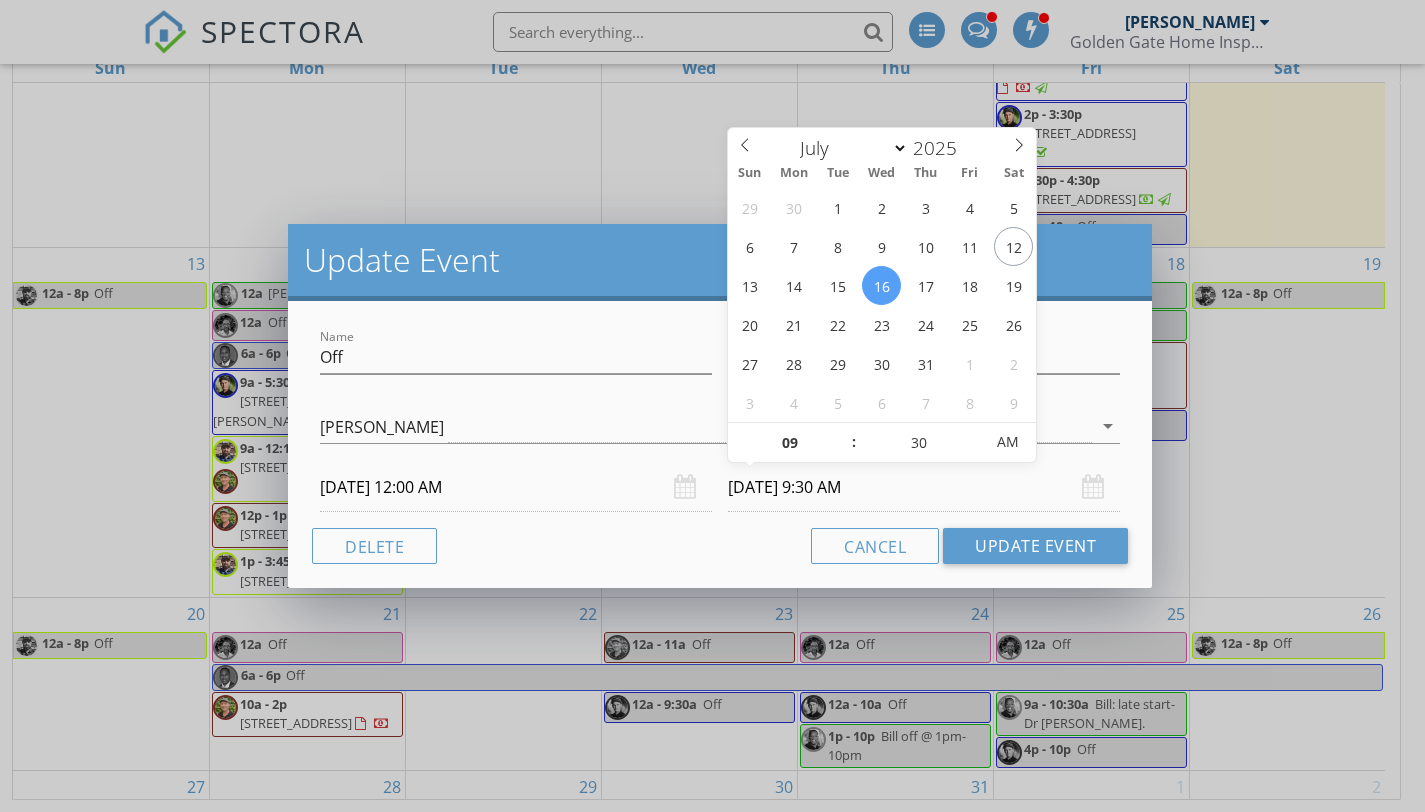 click on "07/16/2025 9:30 AM" at bounding box center (924, 487) 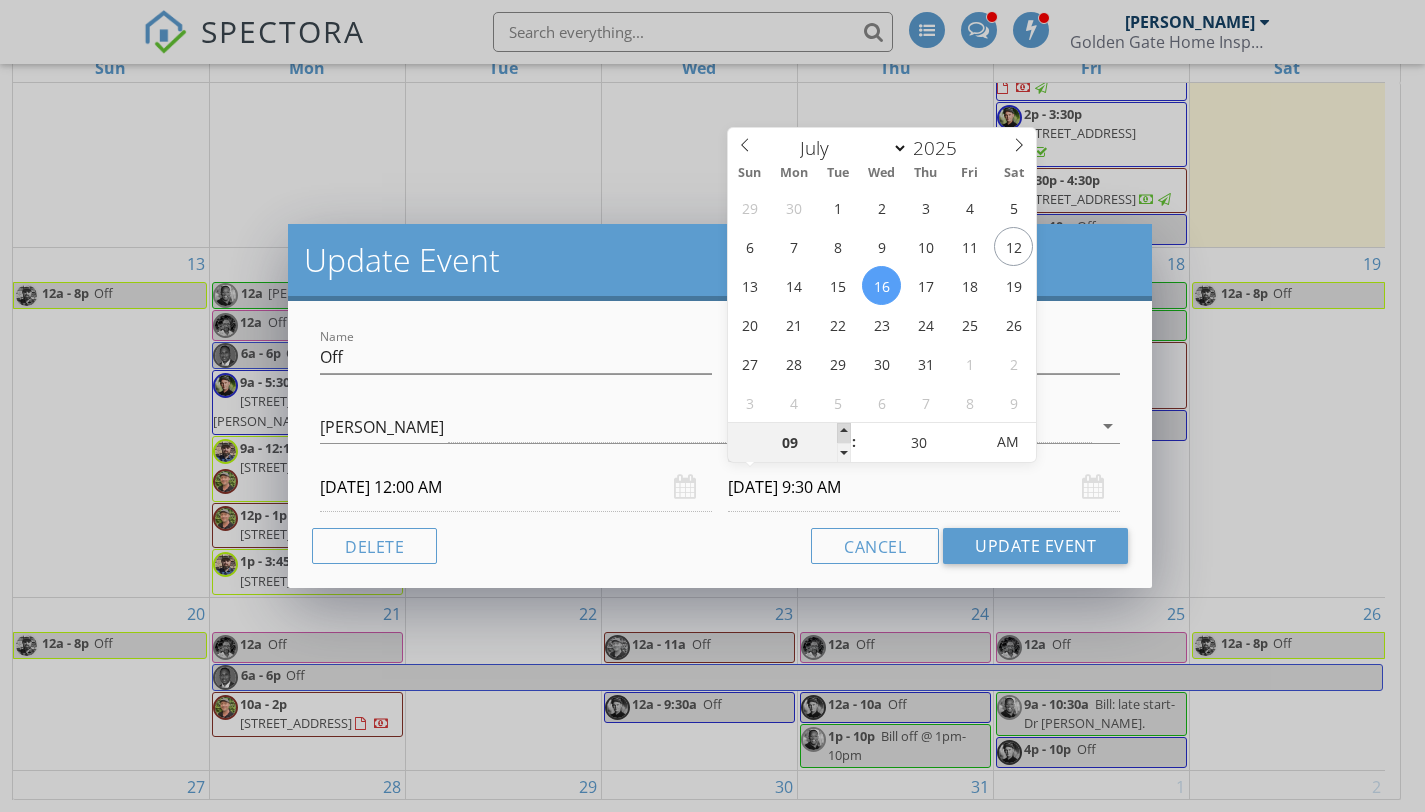 type on "10" 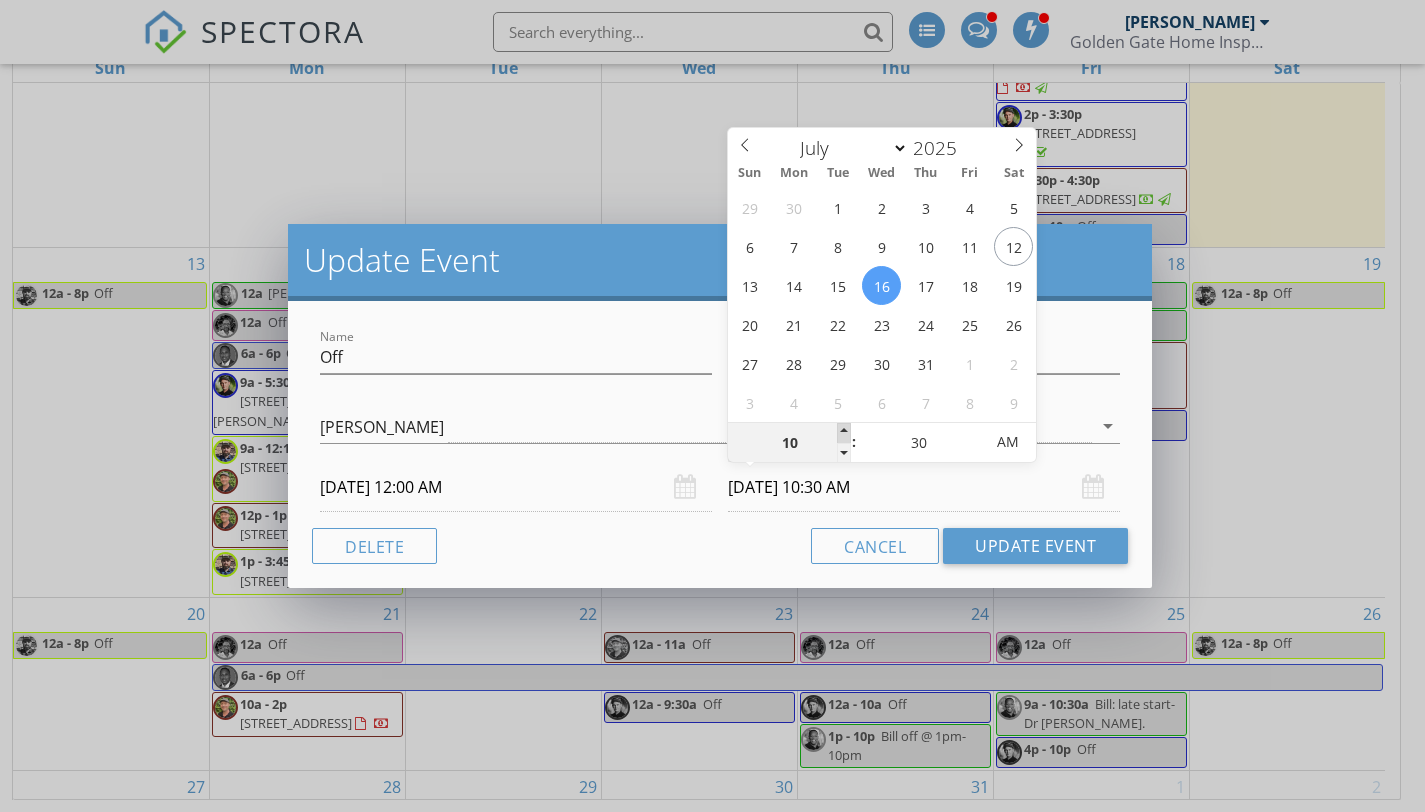 click at bounding box center [844, 433] 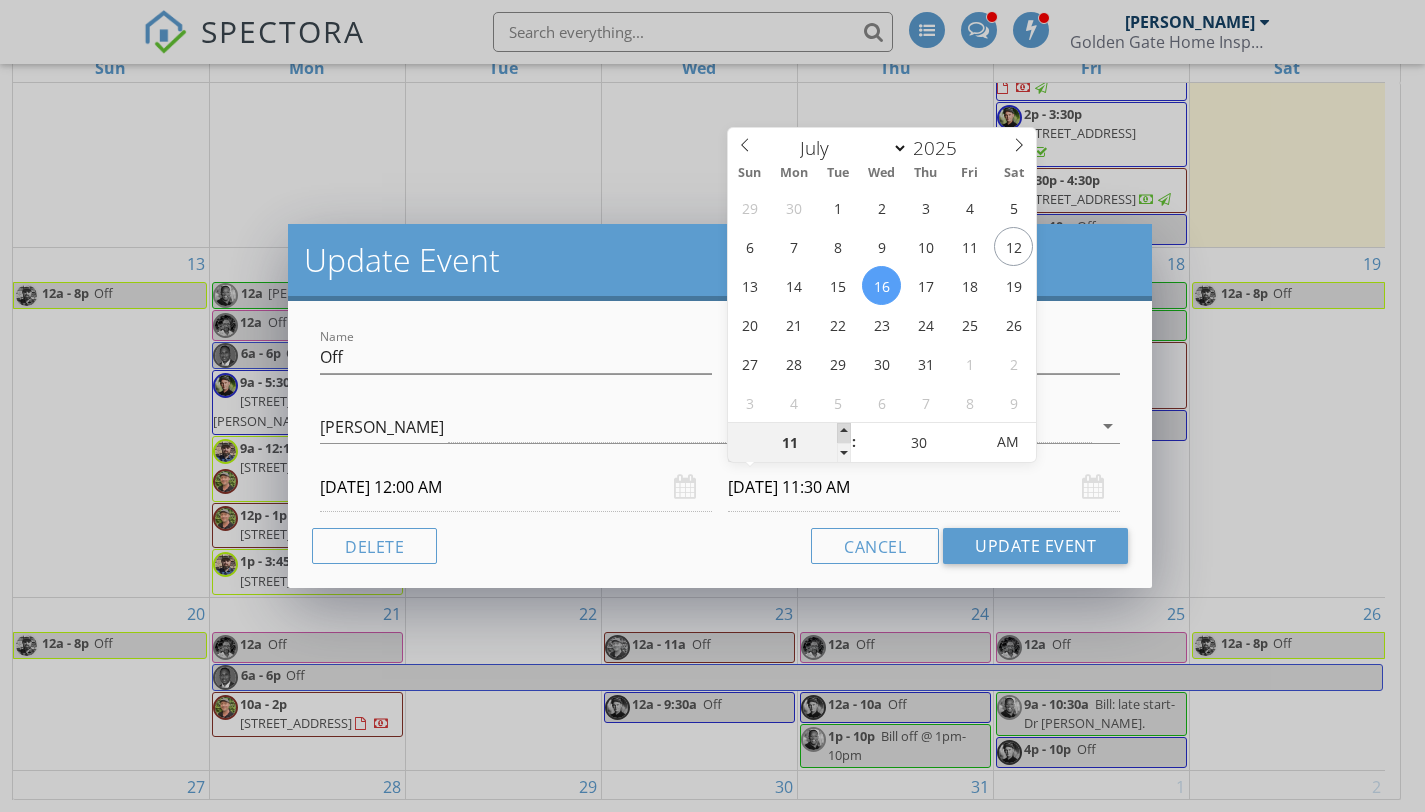 click at bounding box center [844, 433] 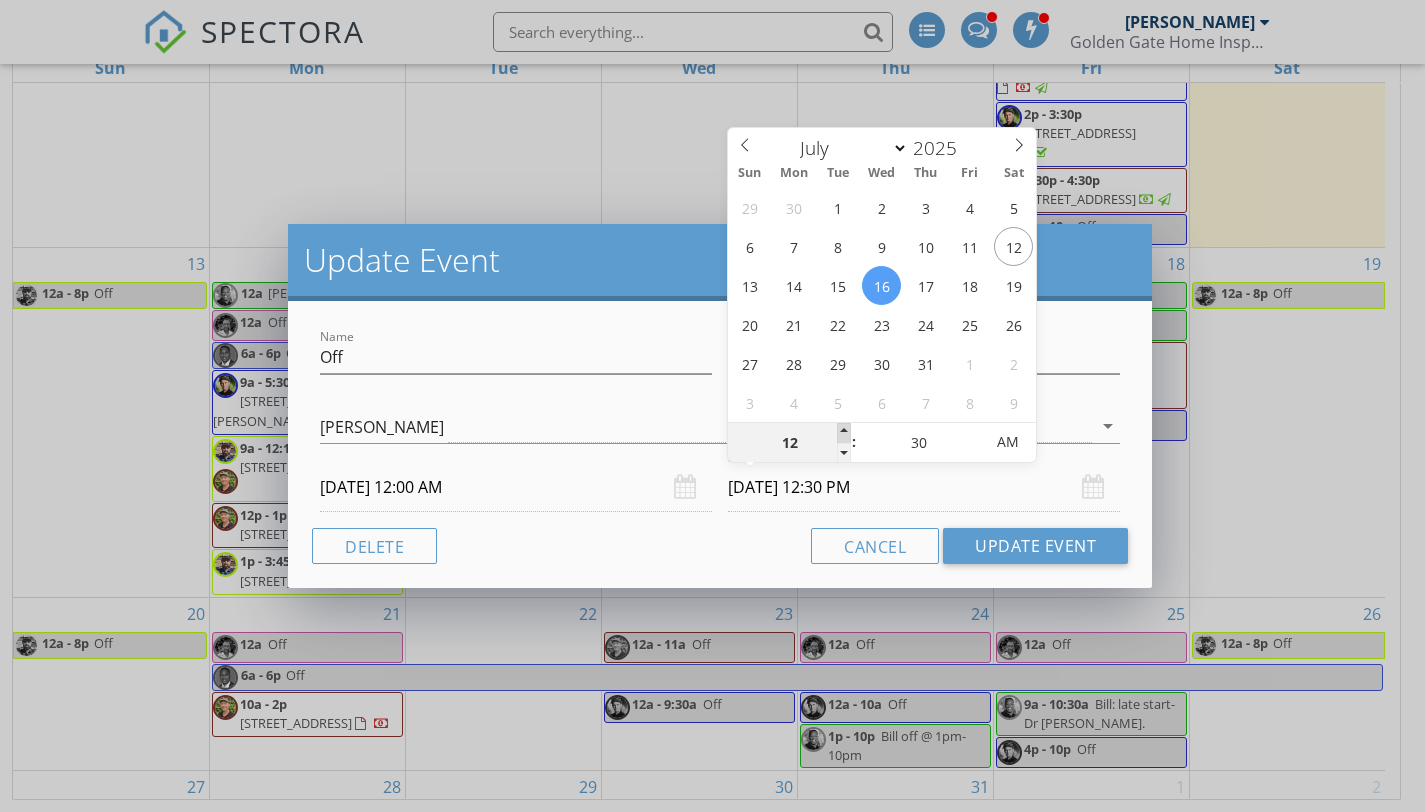 click at bounding box center [844, 433] 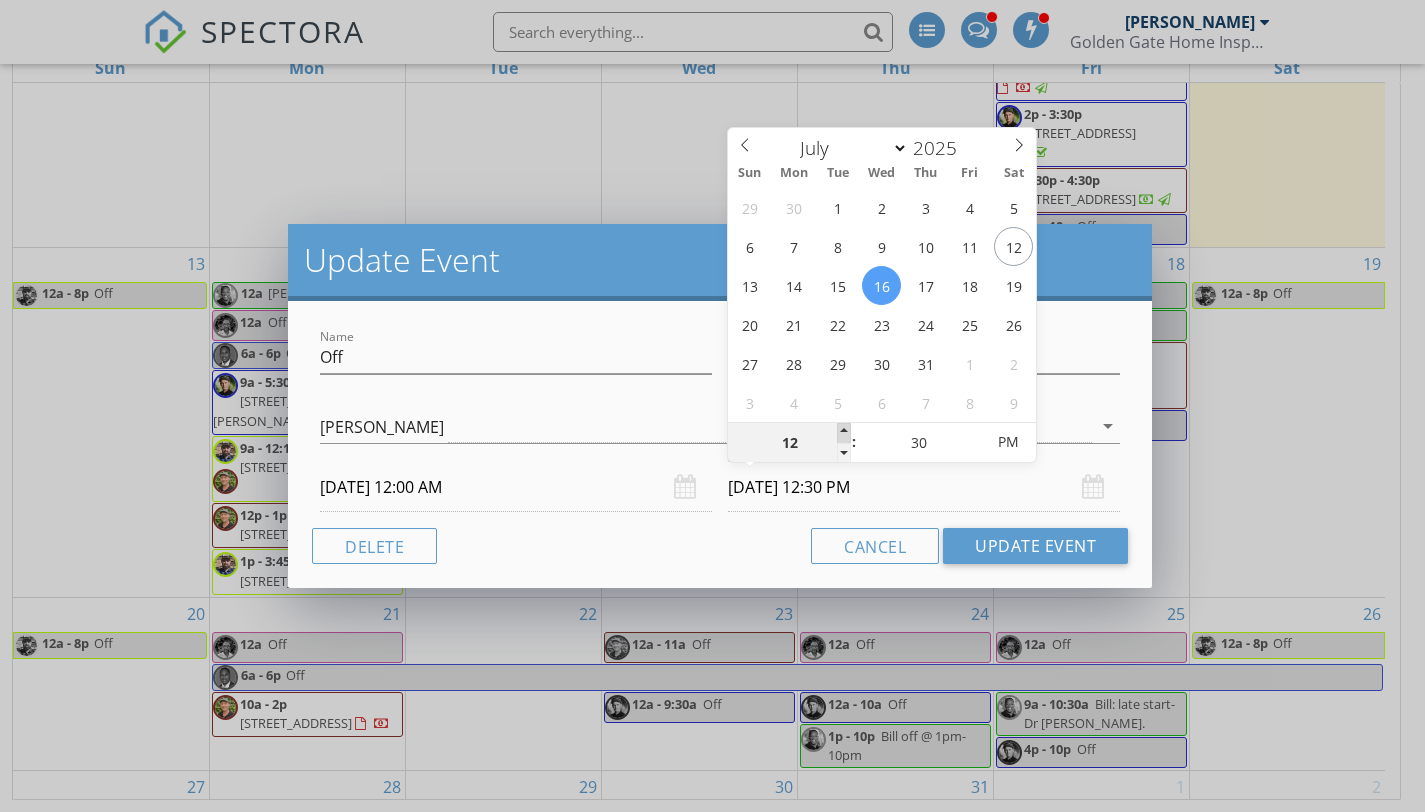 type on "01" 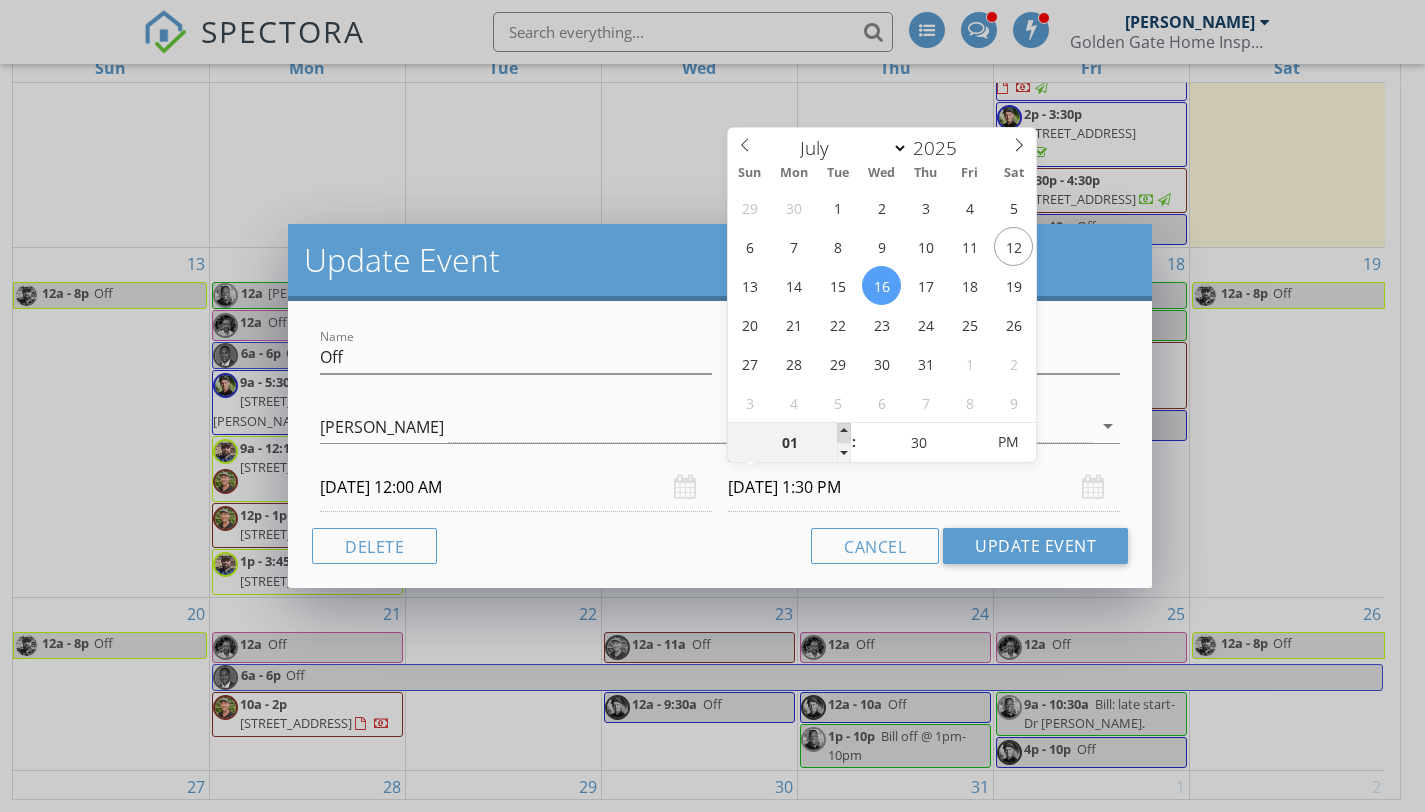 click at bounding box center [844, 433] 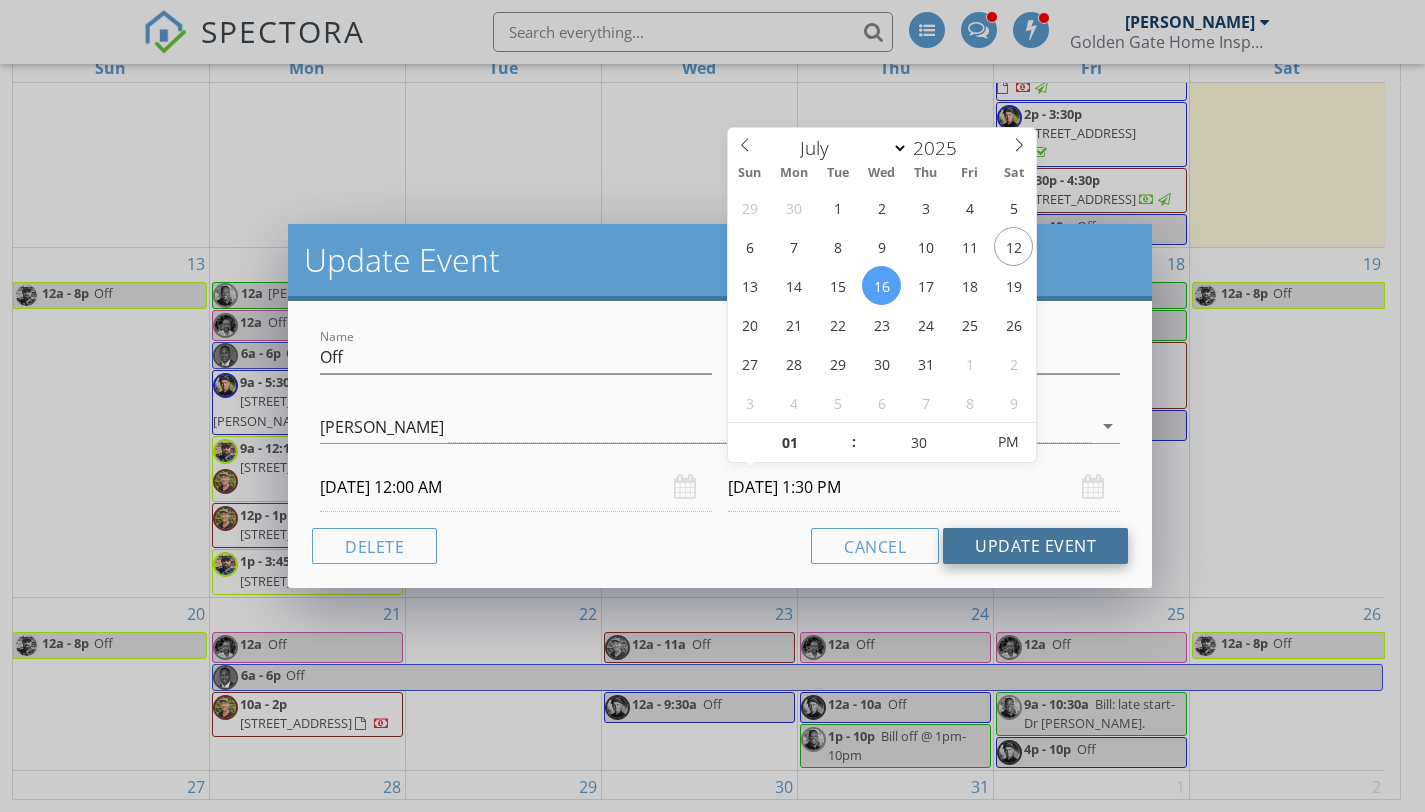 click on "Update Event" at bounding box center [1035, 546] 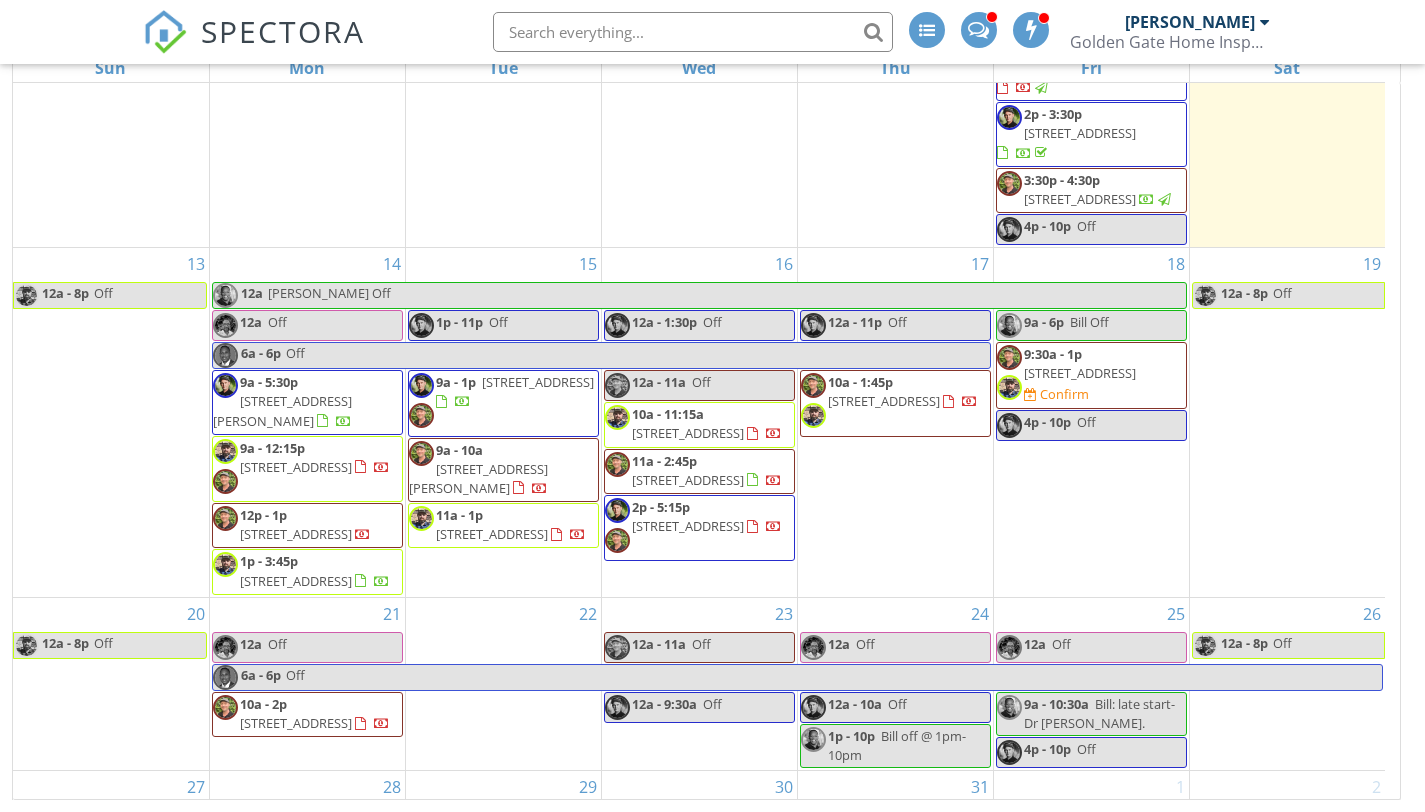 scroll, scrollTop: 0, scrollLeft: 0, axis: both 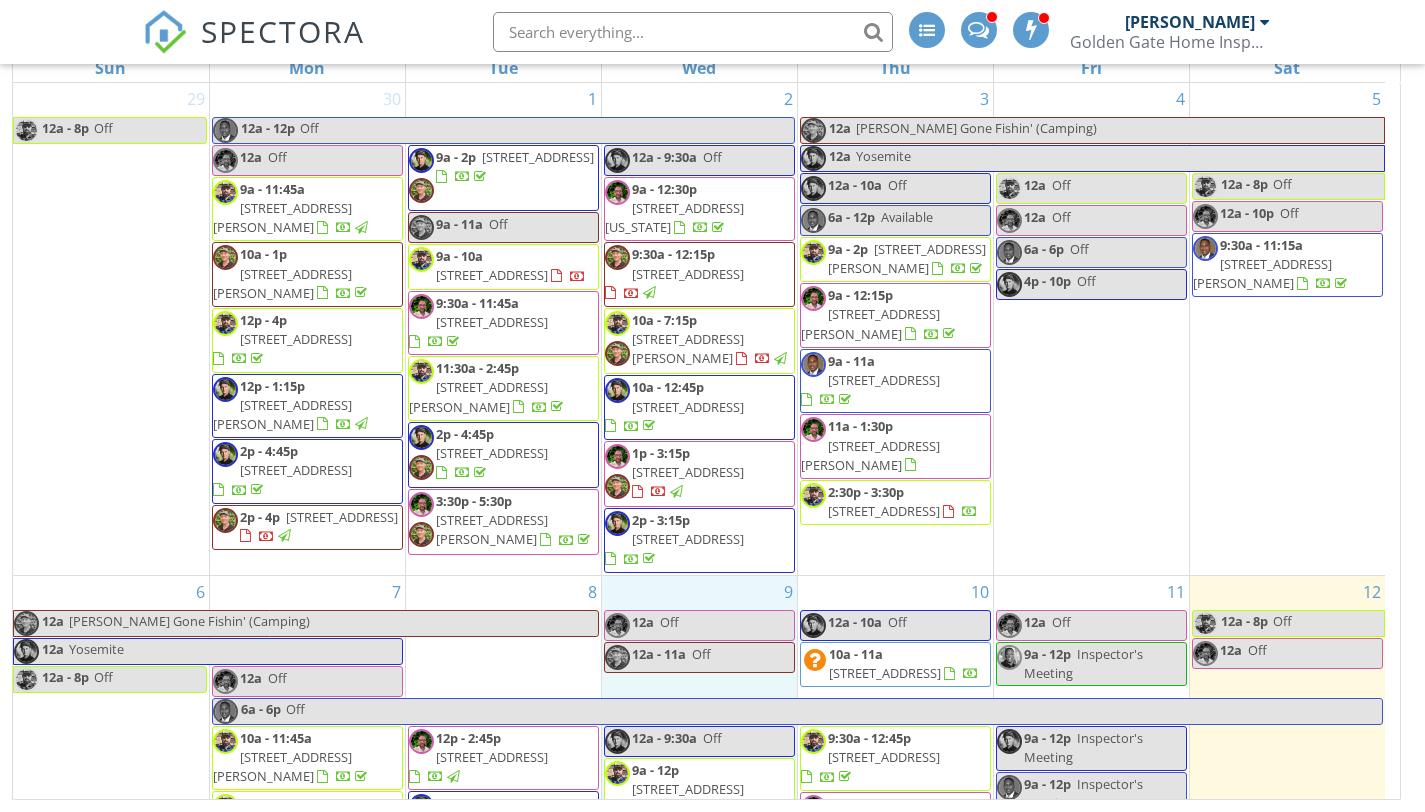 click on "9
12a
Off
12a - 11a
Off
12a - 9:30a
Off
9a - 12p
6454 Windsor Ln, San Jose 95129
10a - 11a
2236 Allegheny Way, San Mateo 94402
11a - 12p
935 Grizzly Peak Blvd, Berkeley 94708" at bounding box center [699, 971] 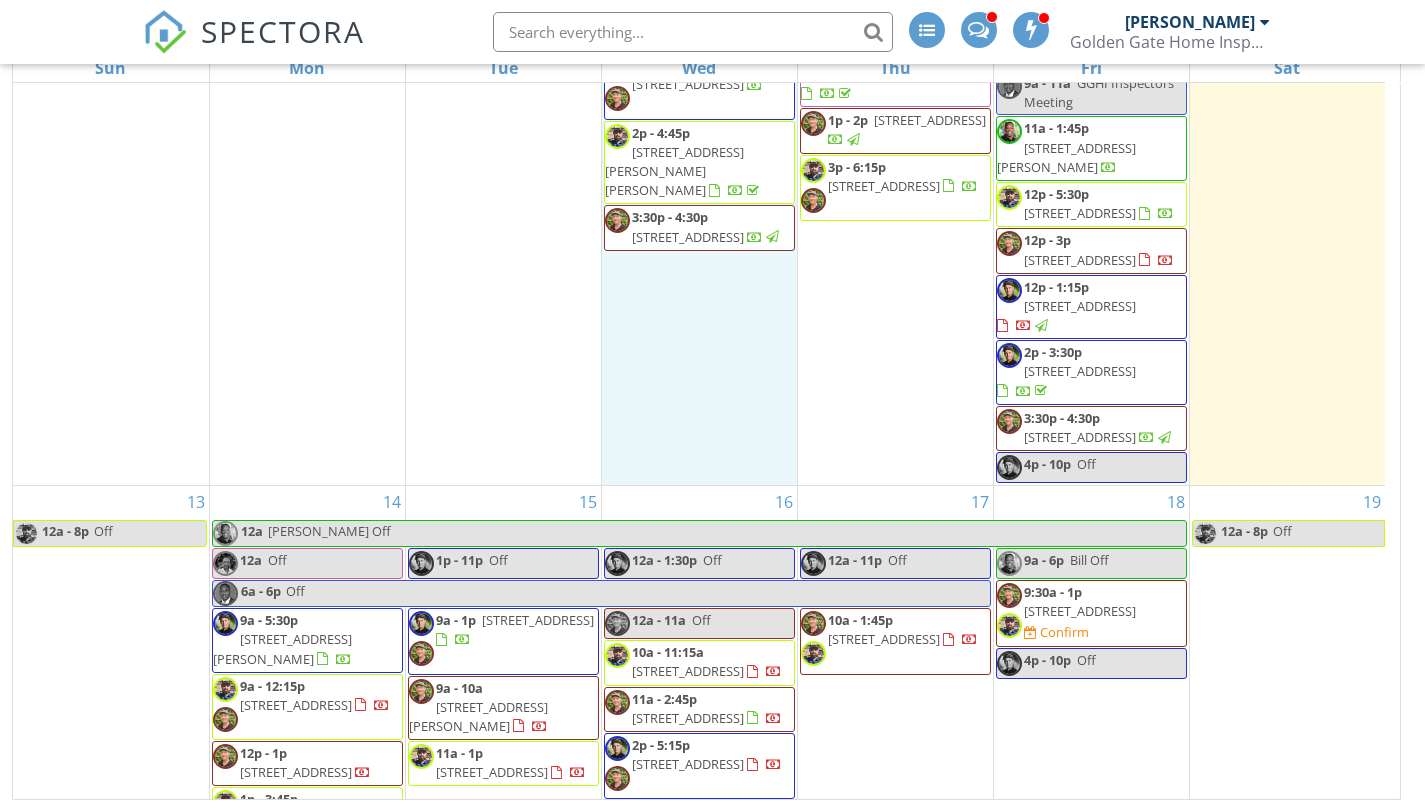 scroll, scrollTop: 960, scrollLeft: 0, axis: vertical 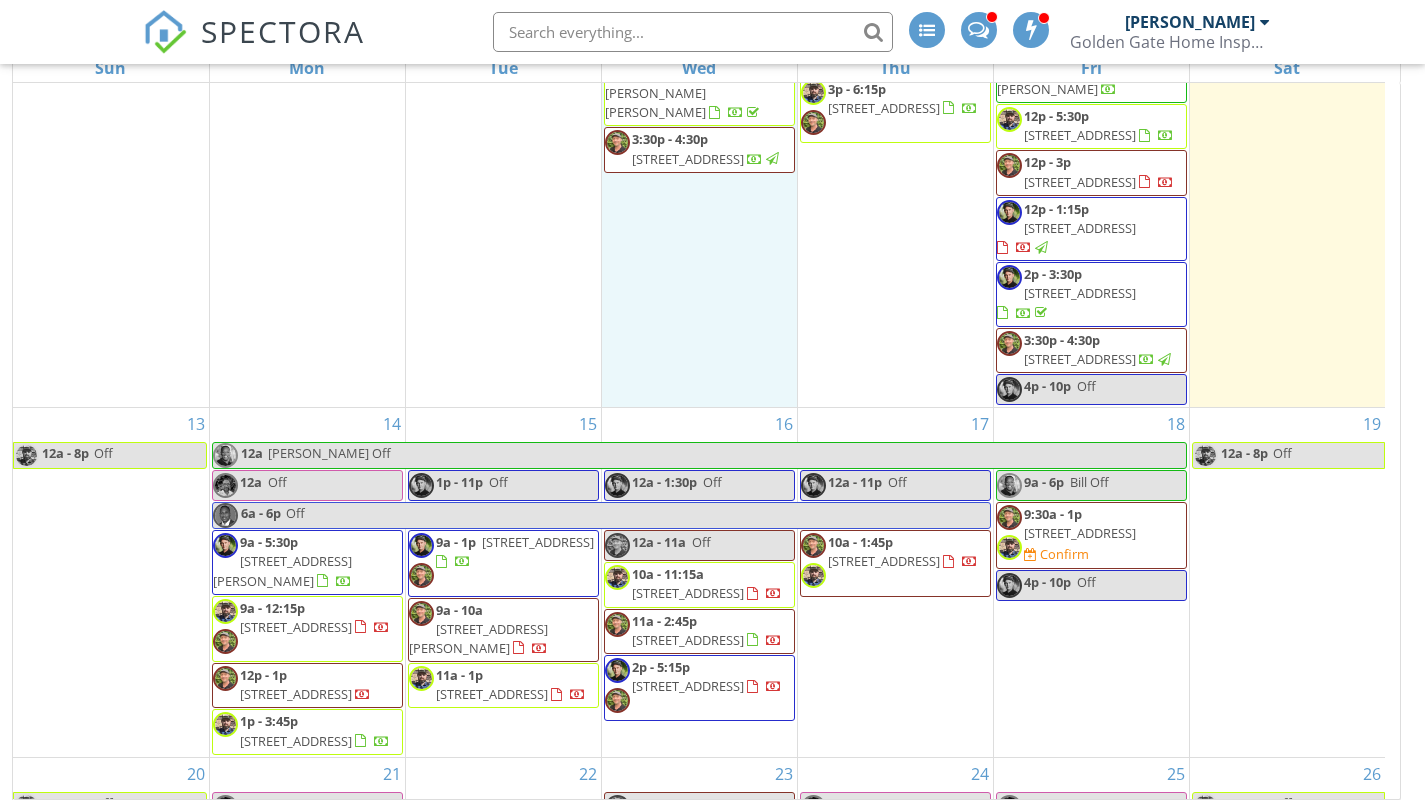 click on "12a - 1:30p
Off" at bounding box center [663, 482] 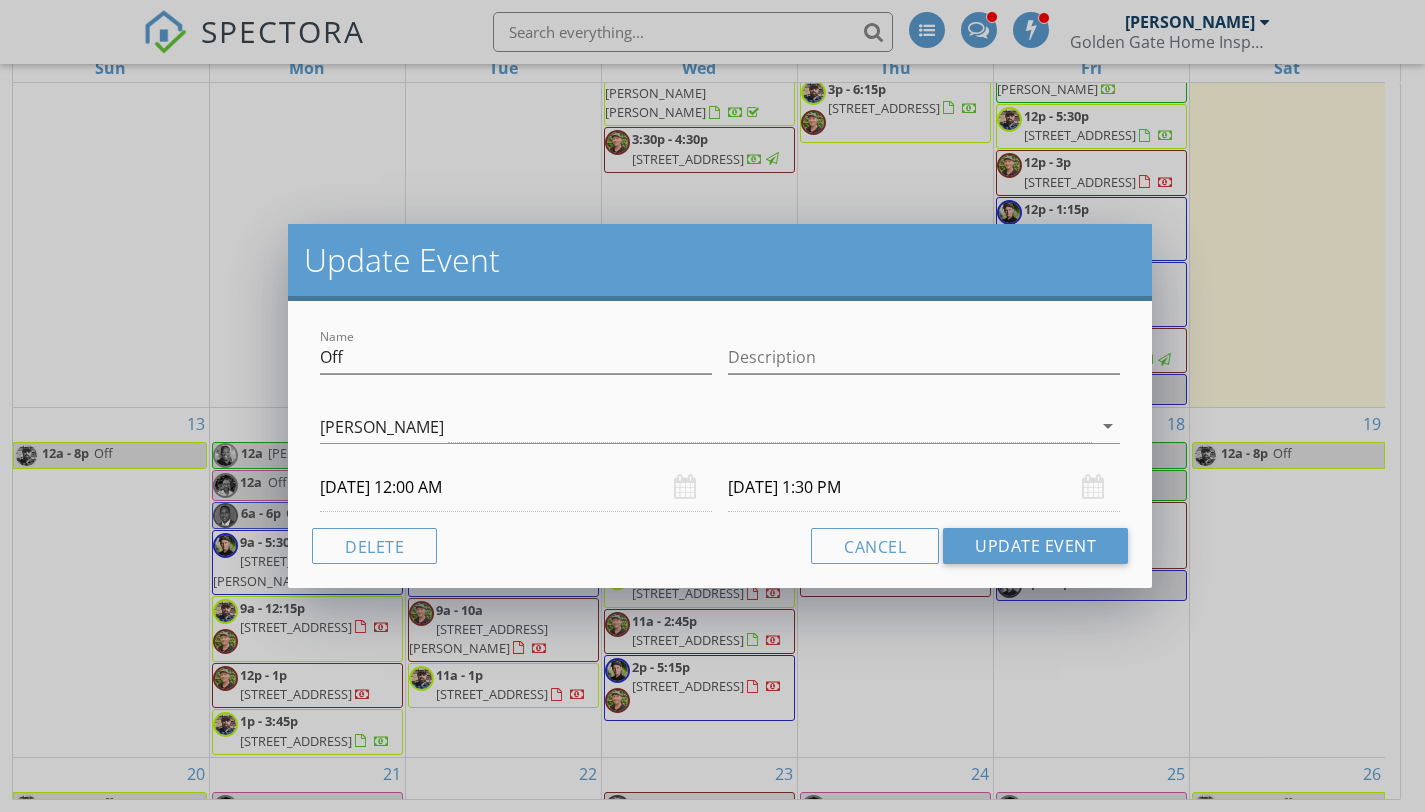 click on "07/16/2025 1:30 PM" at bounding box center (924, 487) 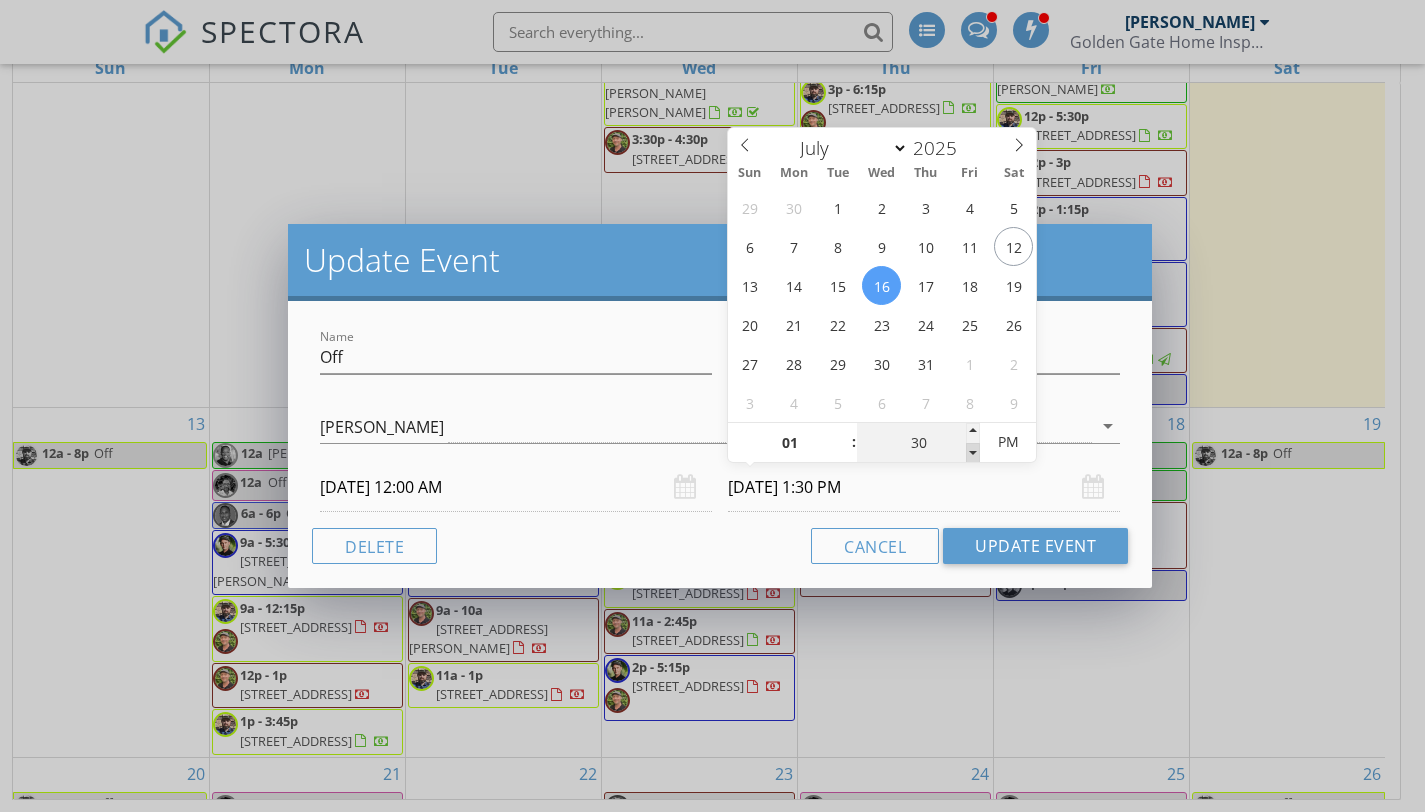 type on "25" 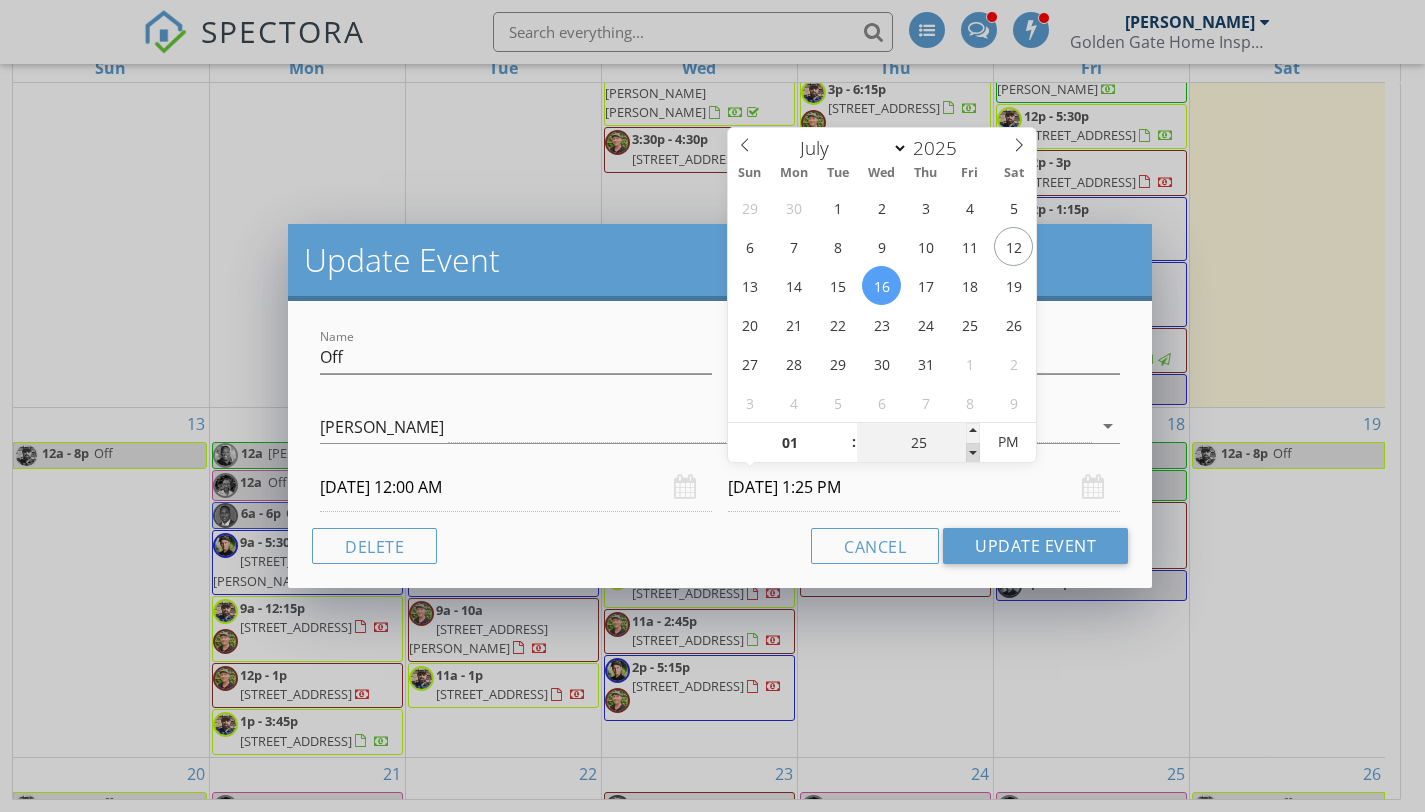 click at bounding box center (973, 453) 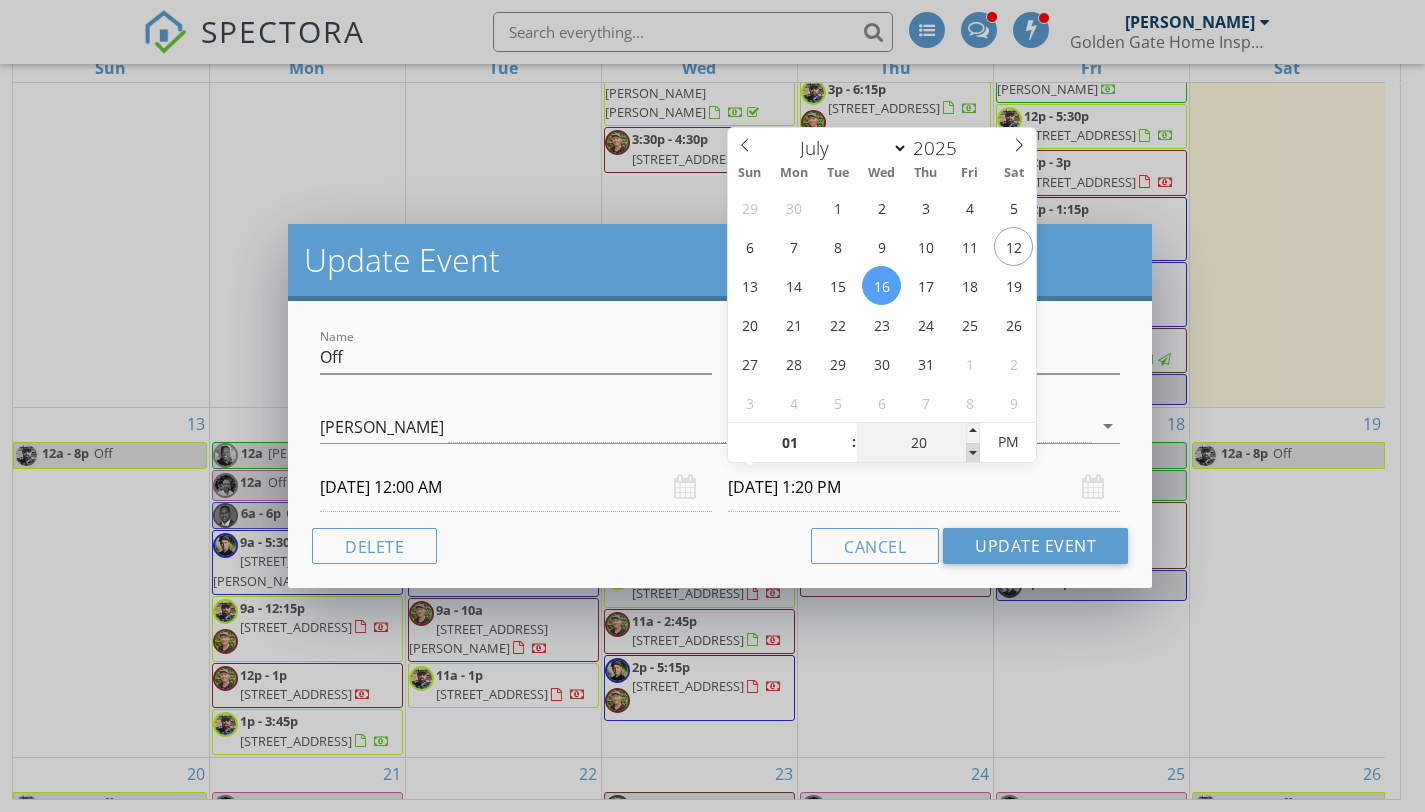 click at bounding box center (973, 453) 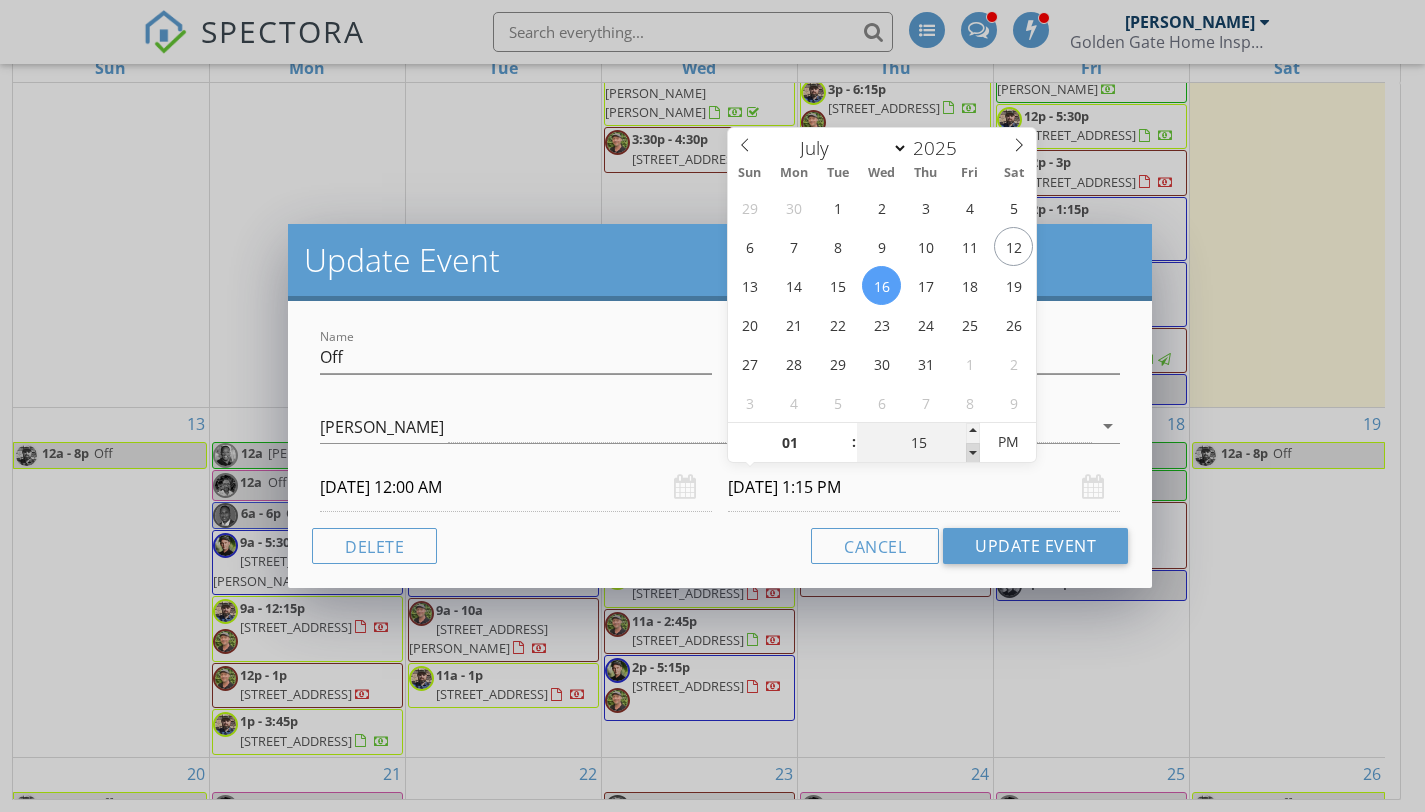 click at bounding box center [973, 453] 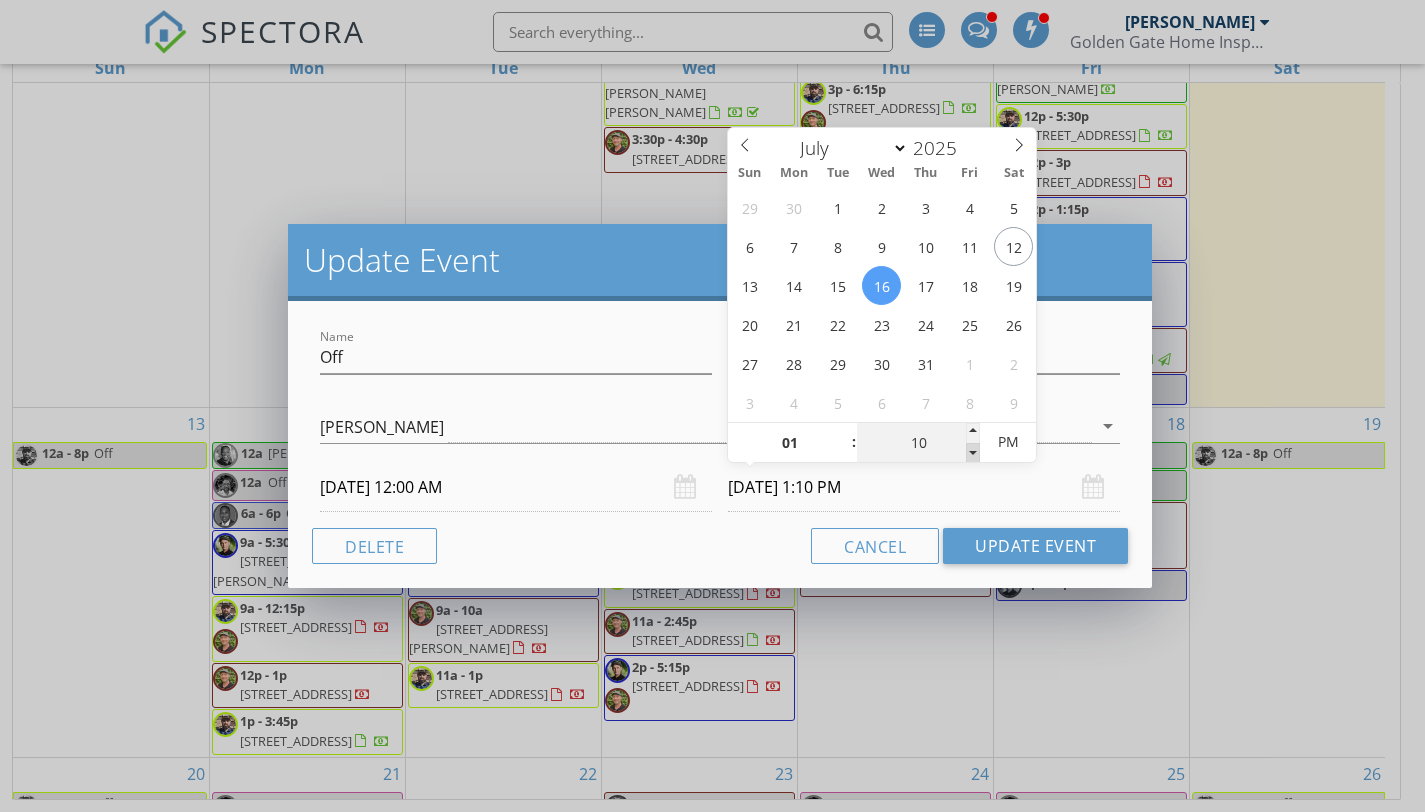 click at bounding box center [973, 453] 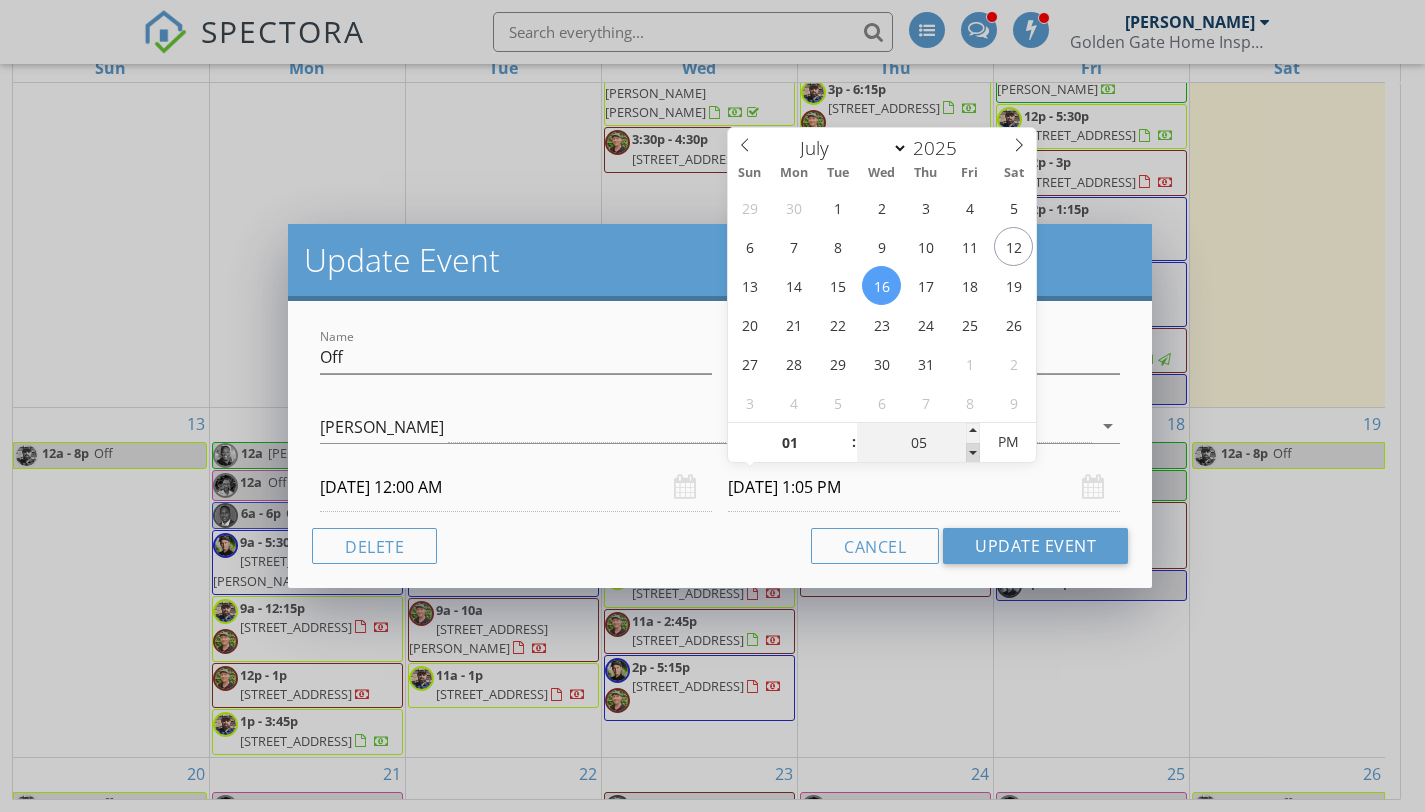 click at bounding box center [973, 453] 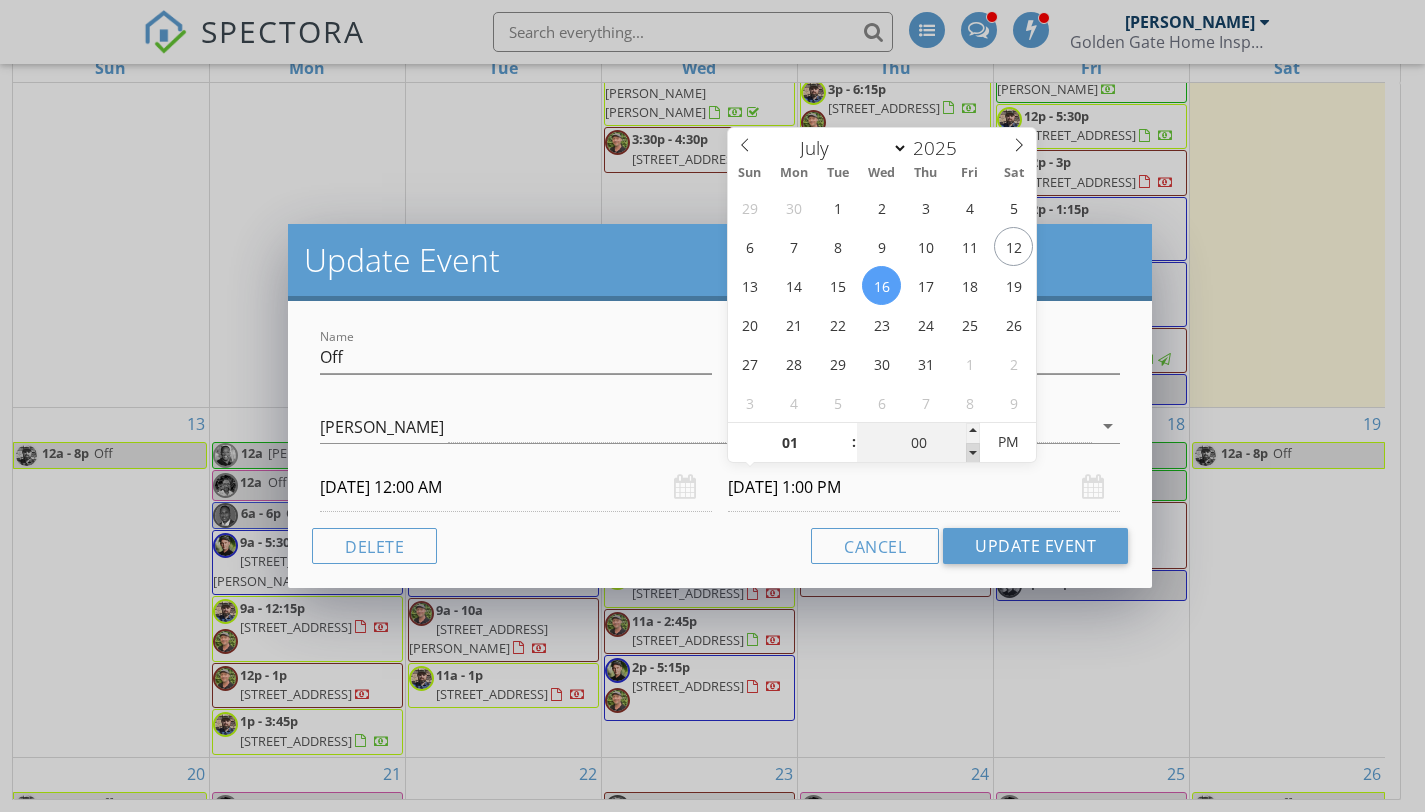 click at bounding box center [973, 453] 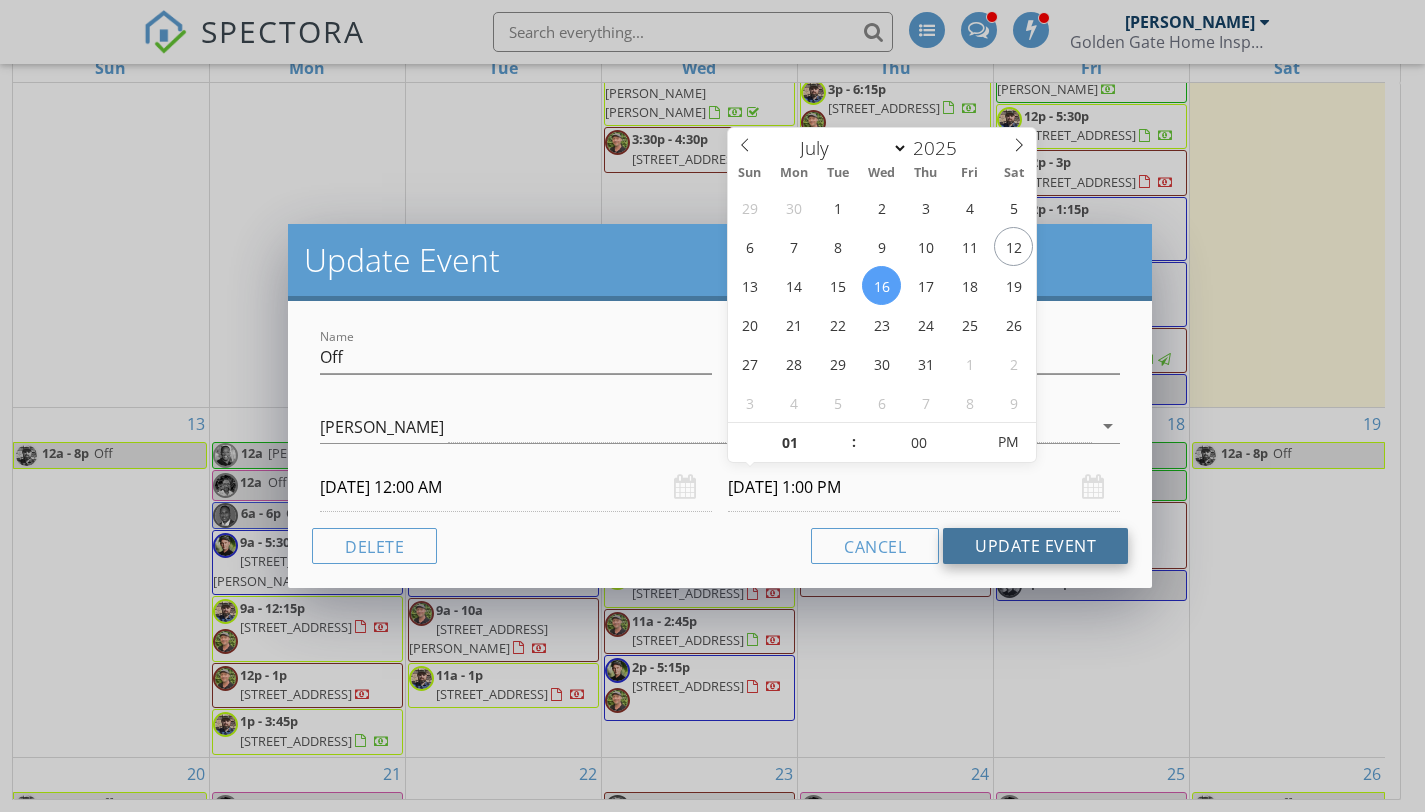 click on "Update Event" at bounding box center [1035, 546] 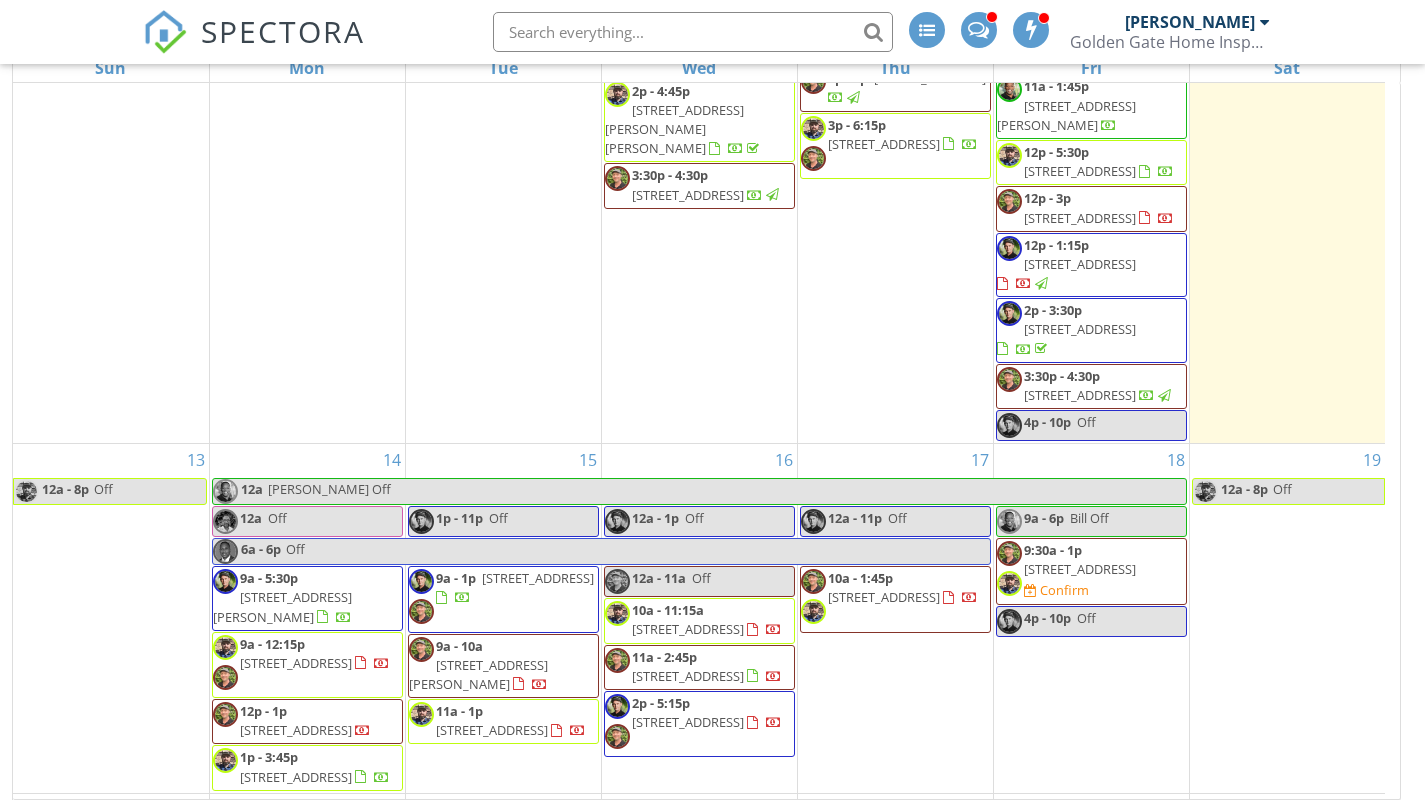 scroll, scrollTop: 846, scrollLeft: 0, axis: vertical 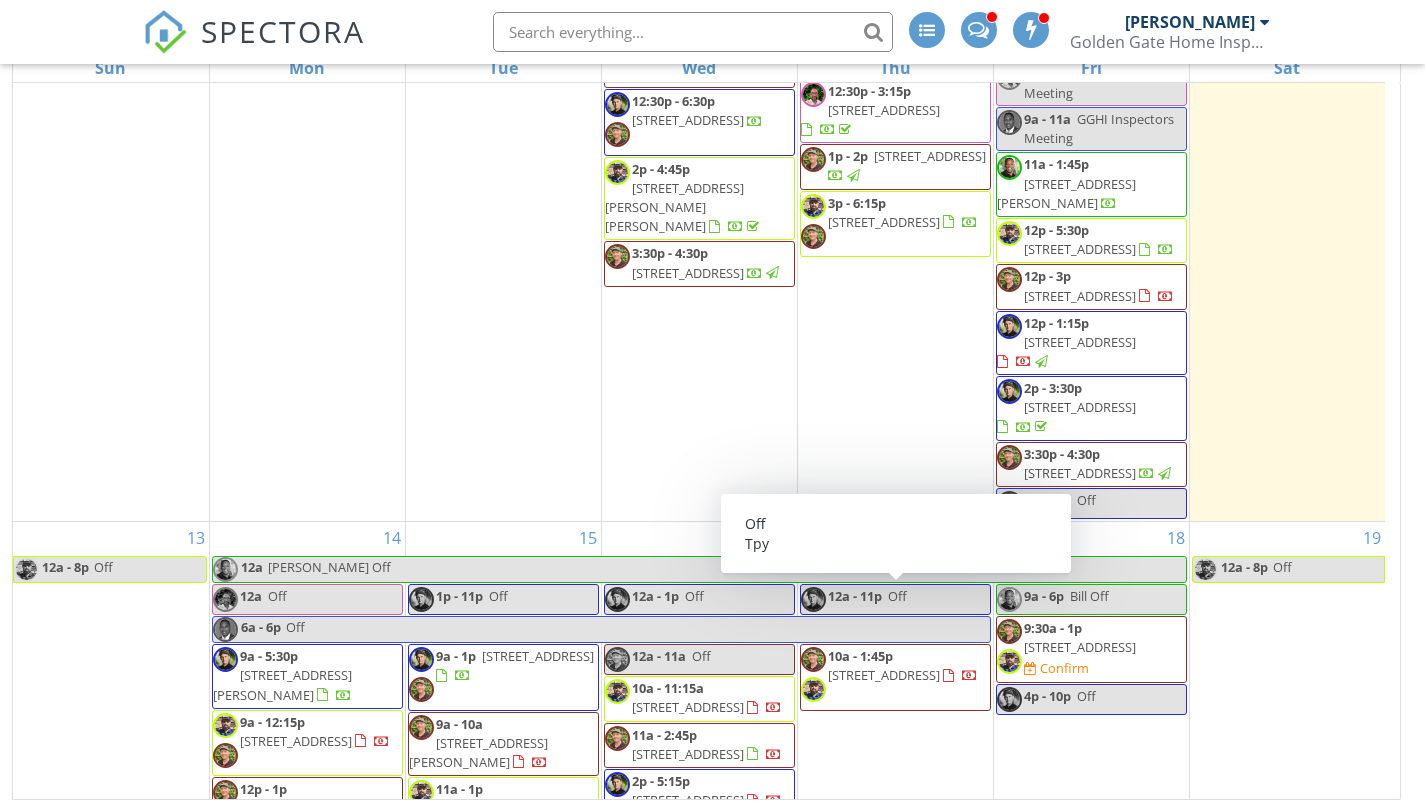click on "Off" at bounding box center [897, 596] 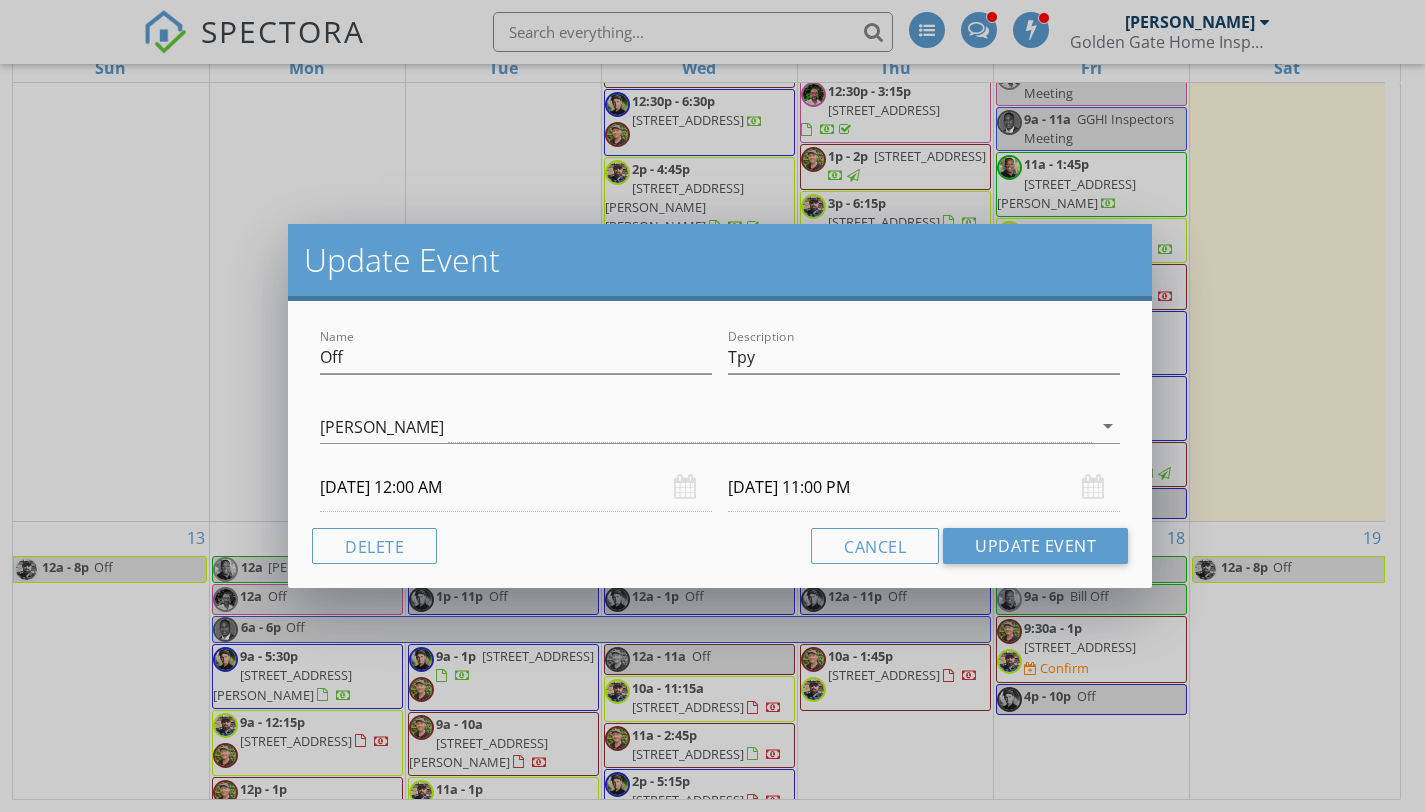 click on "07/17/2025 11:00 PM" at bounding box center [924, 487] 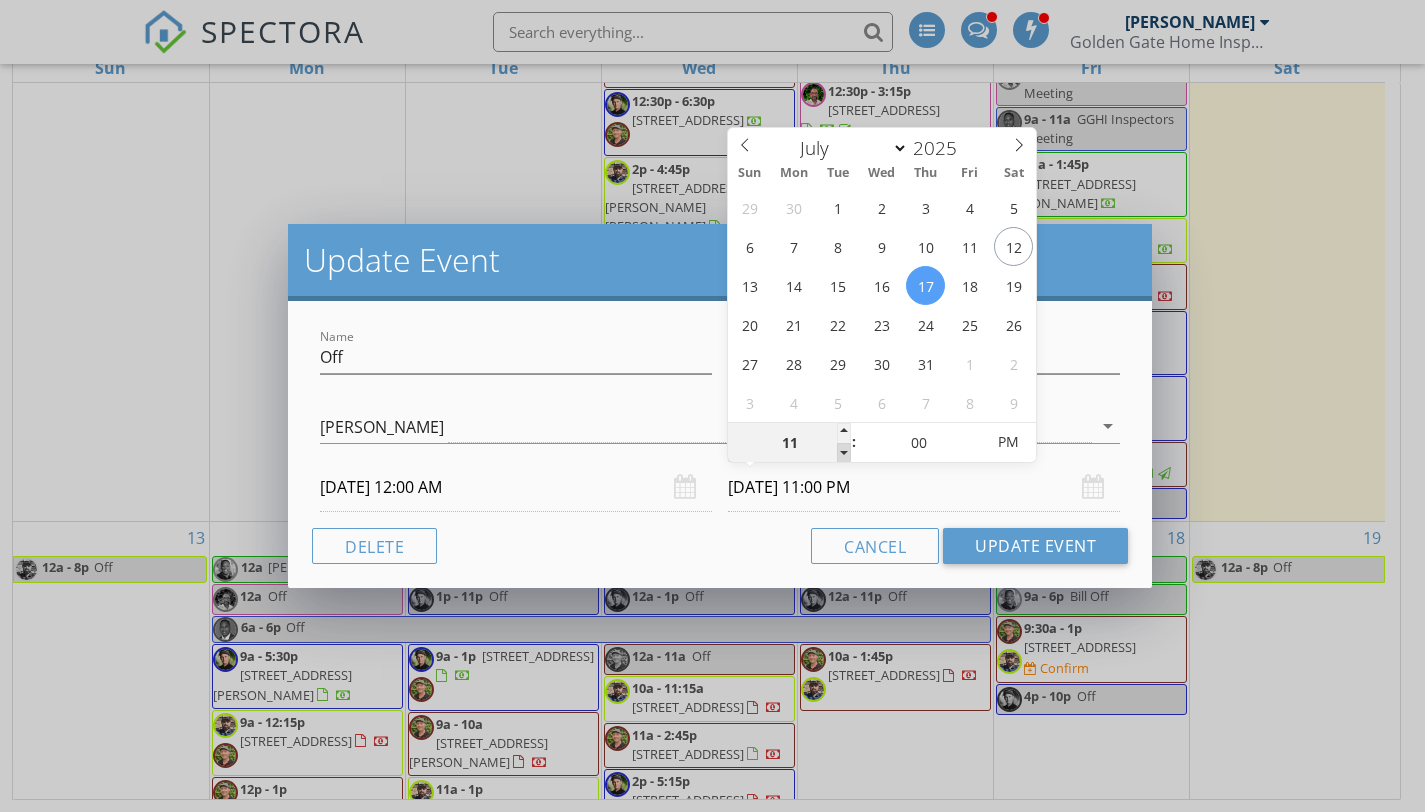 type on "10" 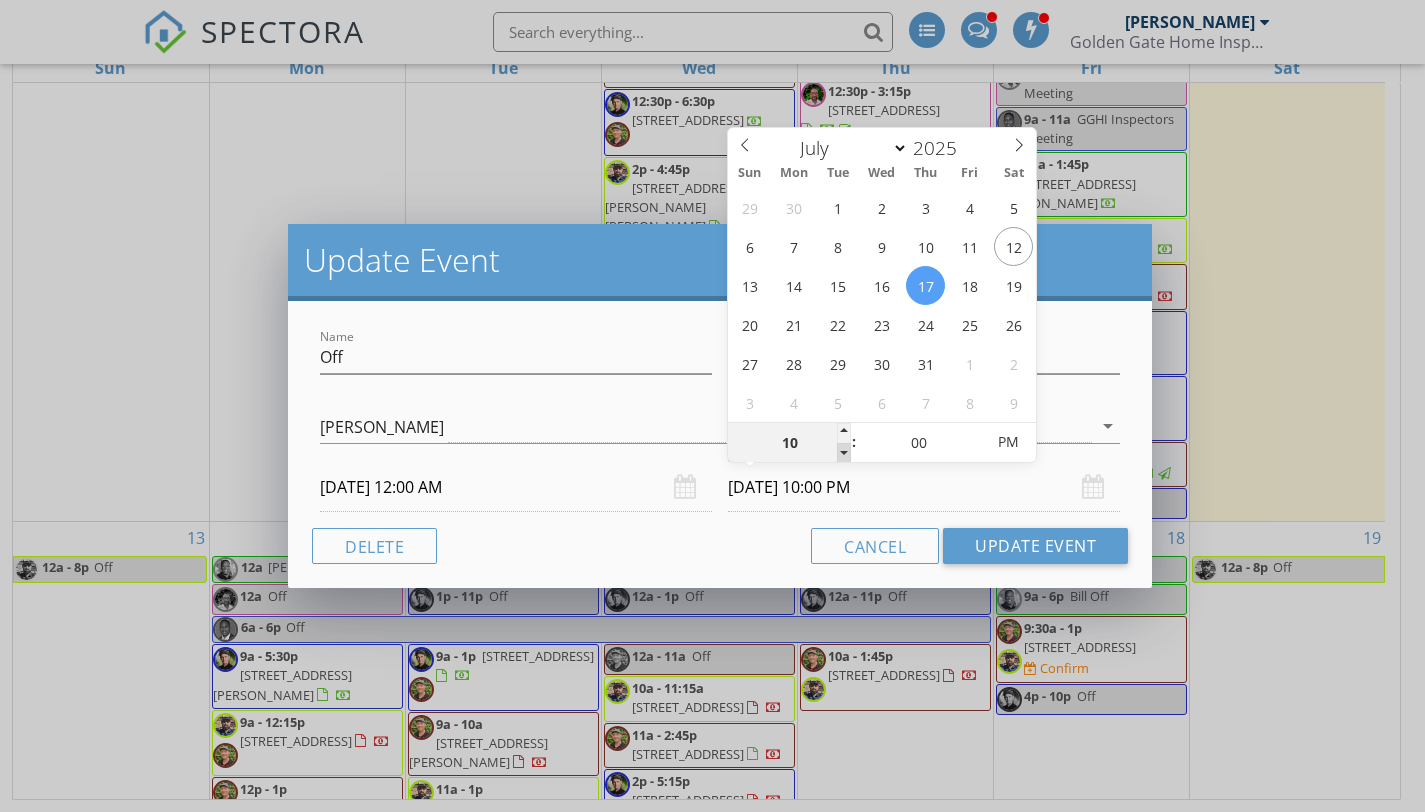 click at bounding box center (844, 453) 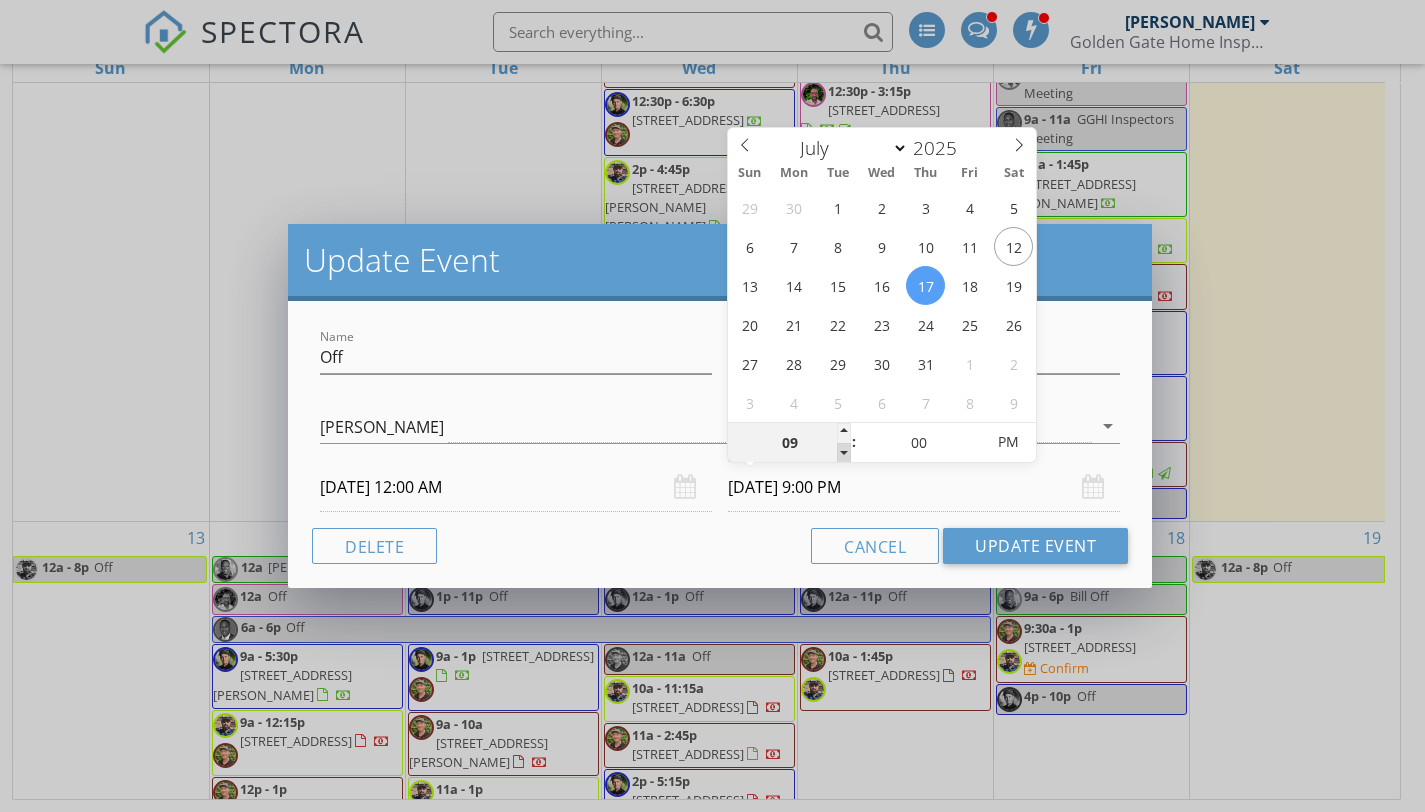 click at bounding box center [844, 453] 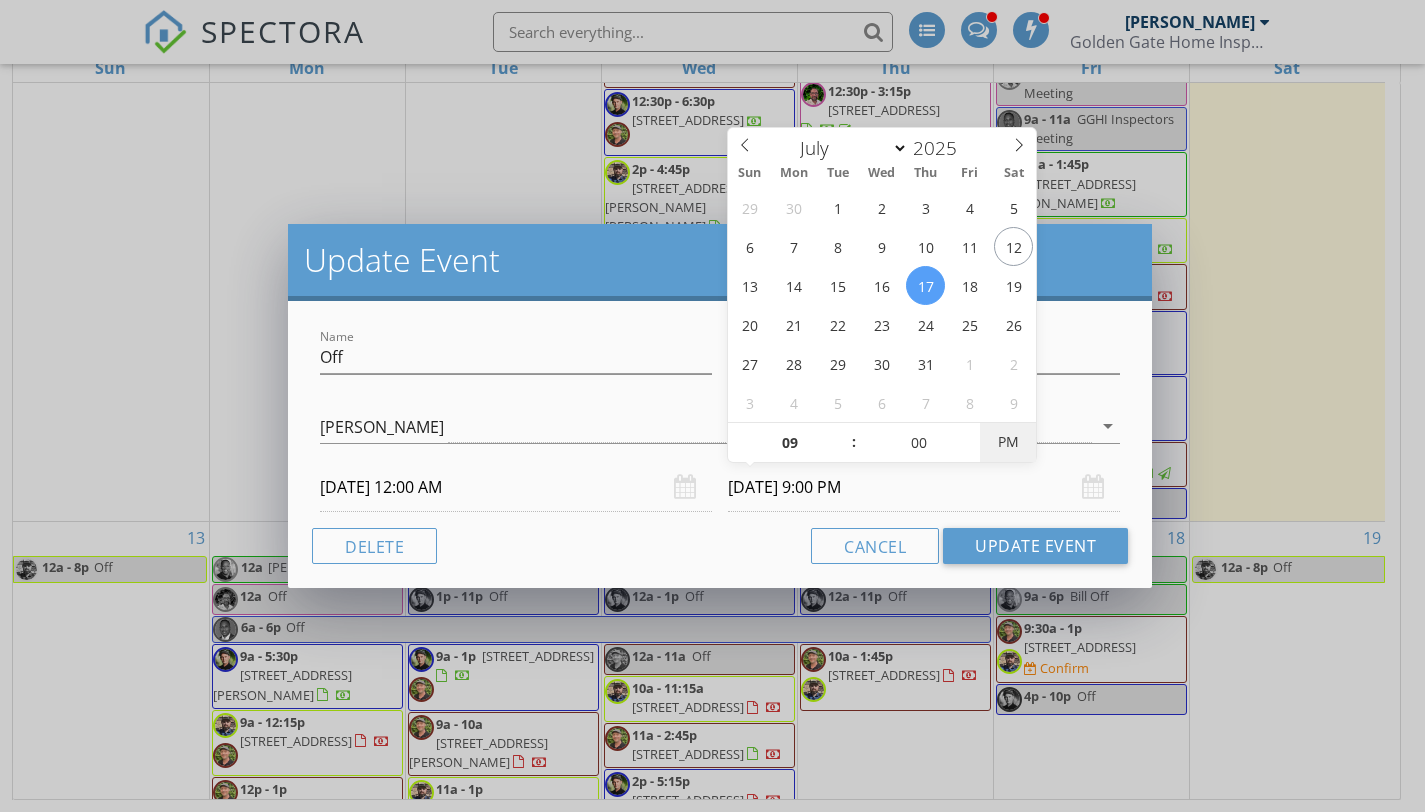 type on "07/17/2025 9:00 AM" 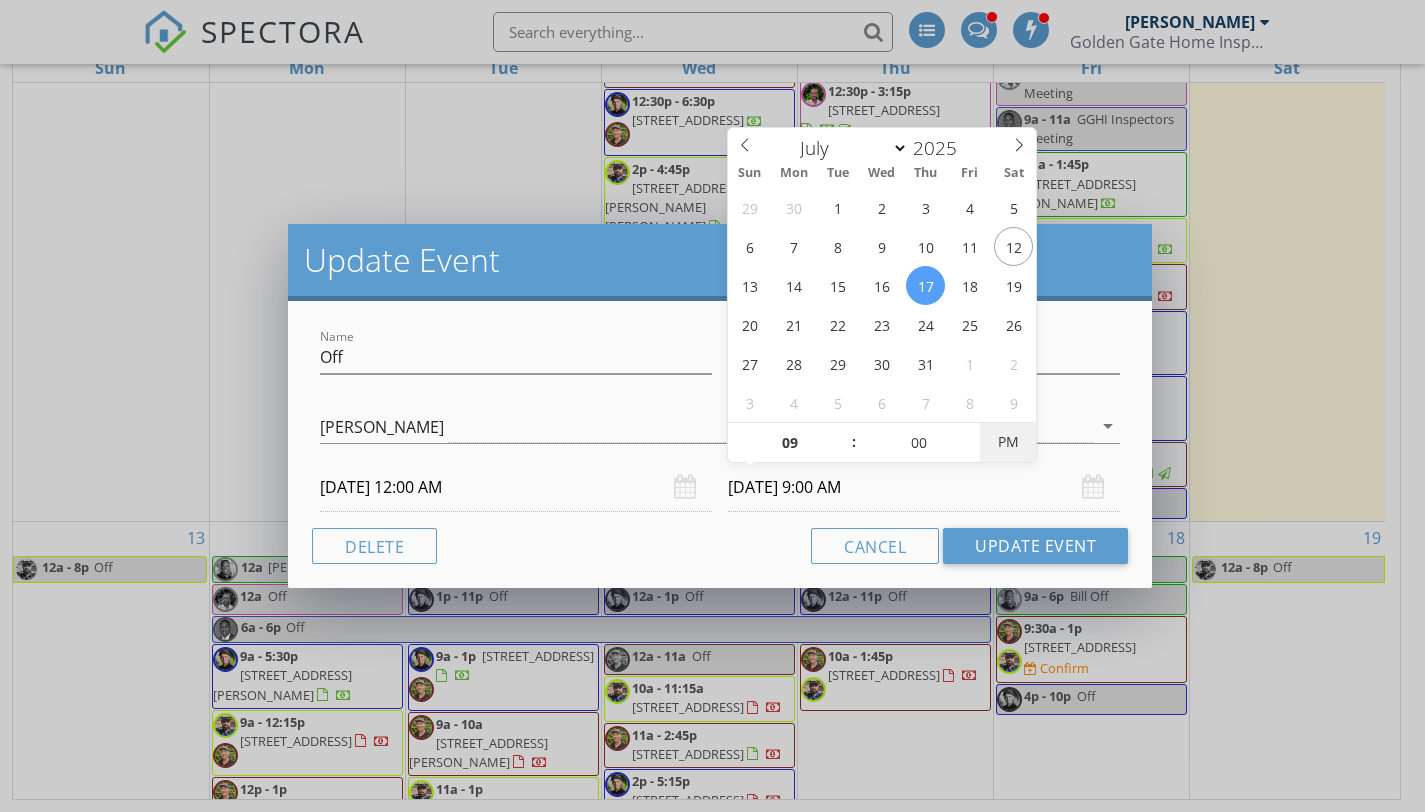 click on "PM" at bounding box center (1007, 442) 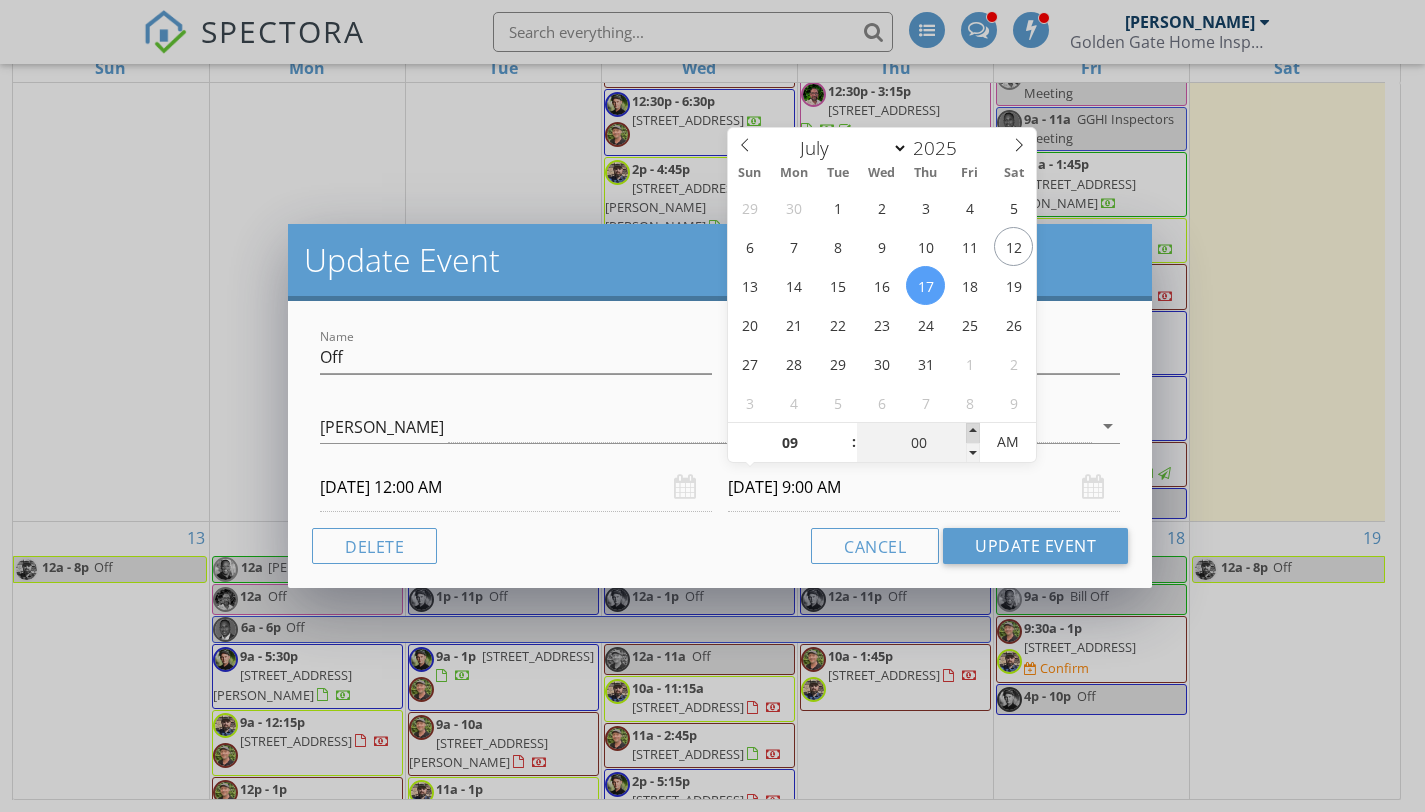 type on "05" 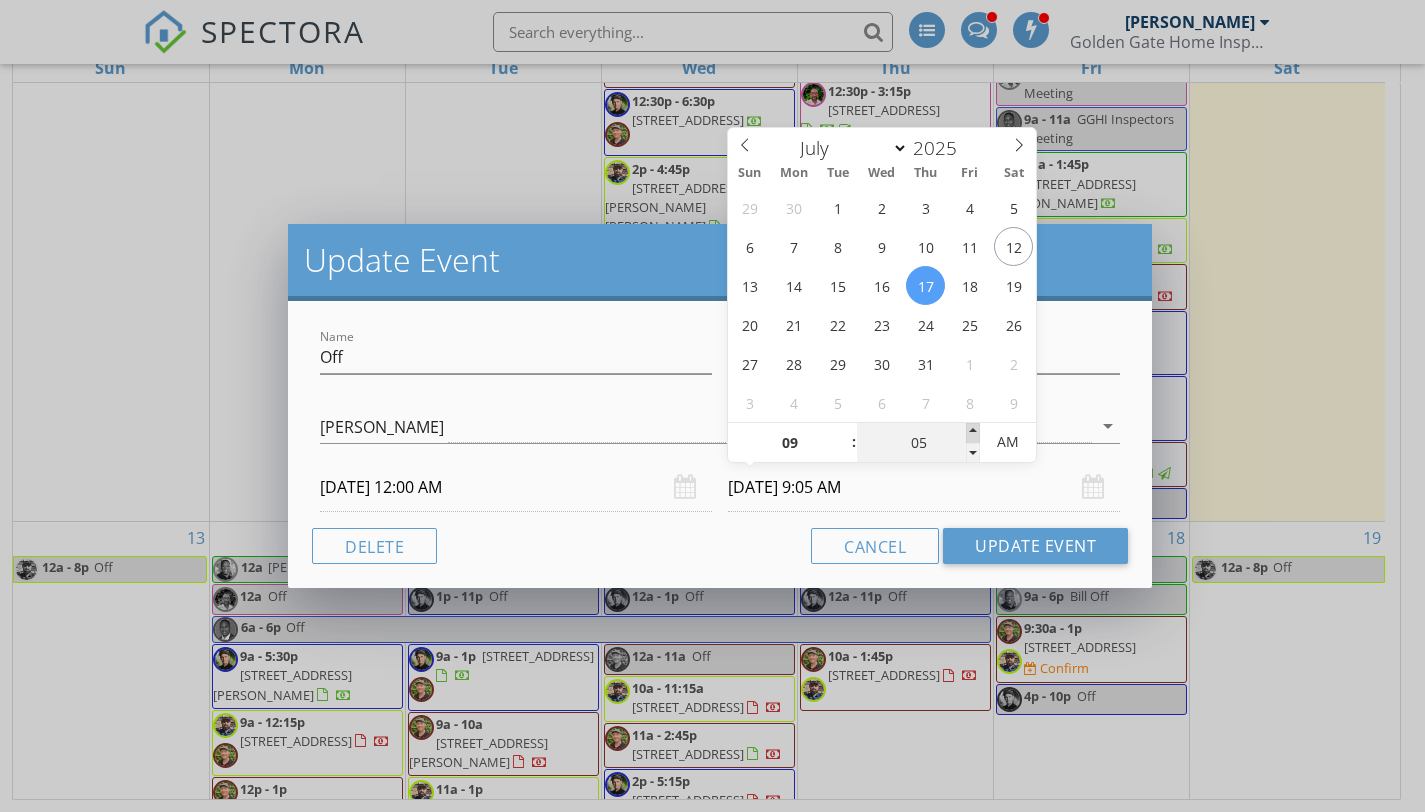 click at bounding box center [973, 433] 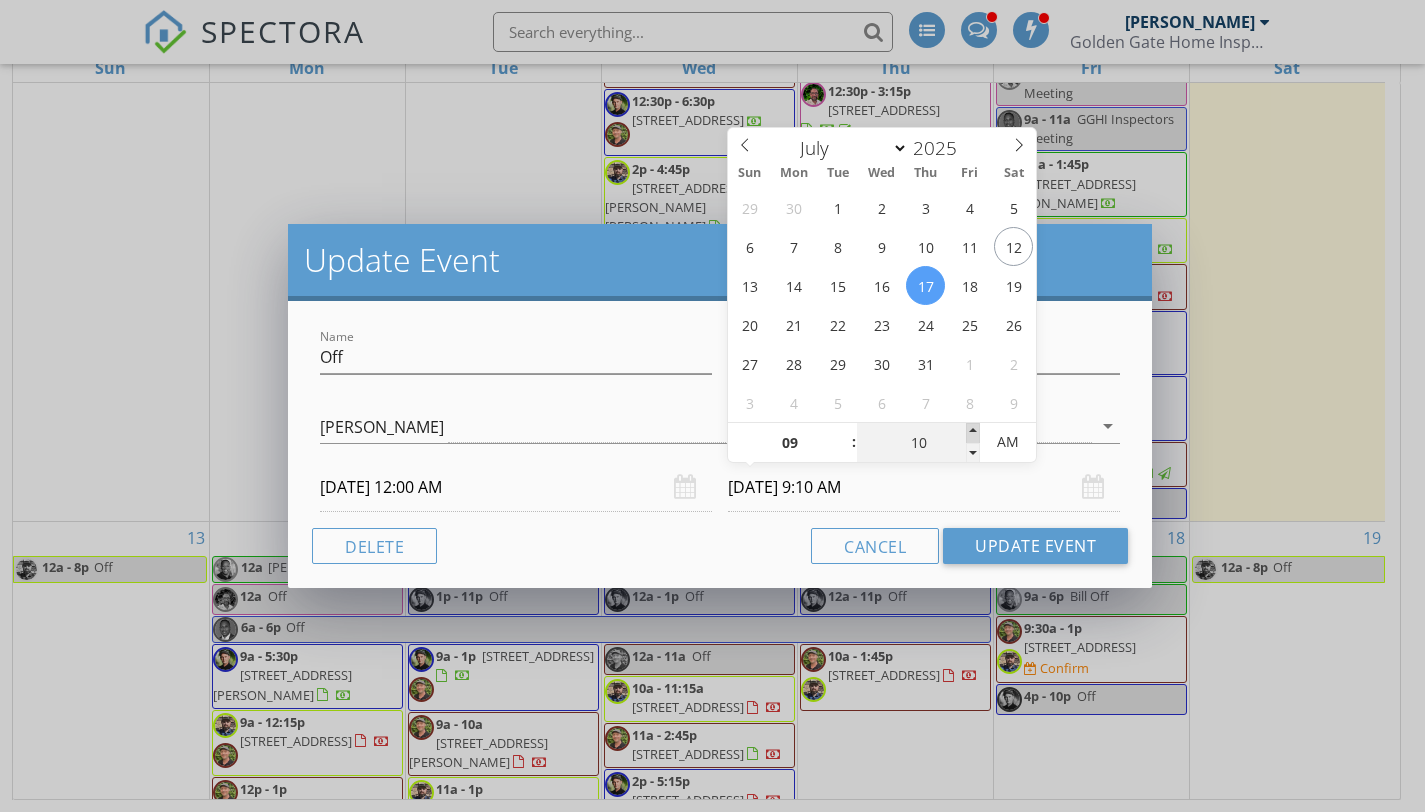 click at bounding box center (973, 433) 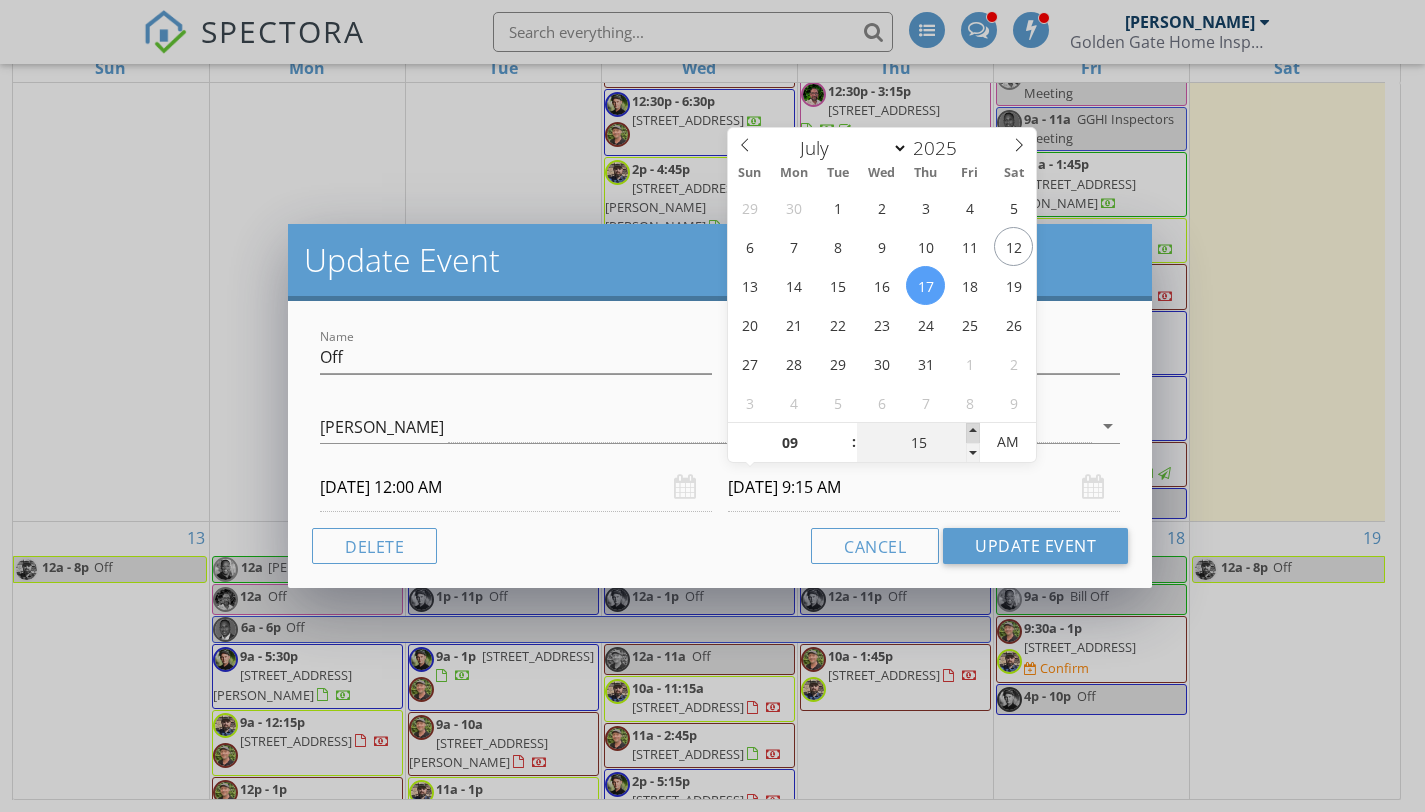 click at bounding box center [973, 433] 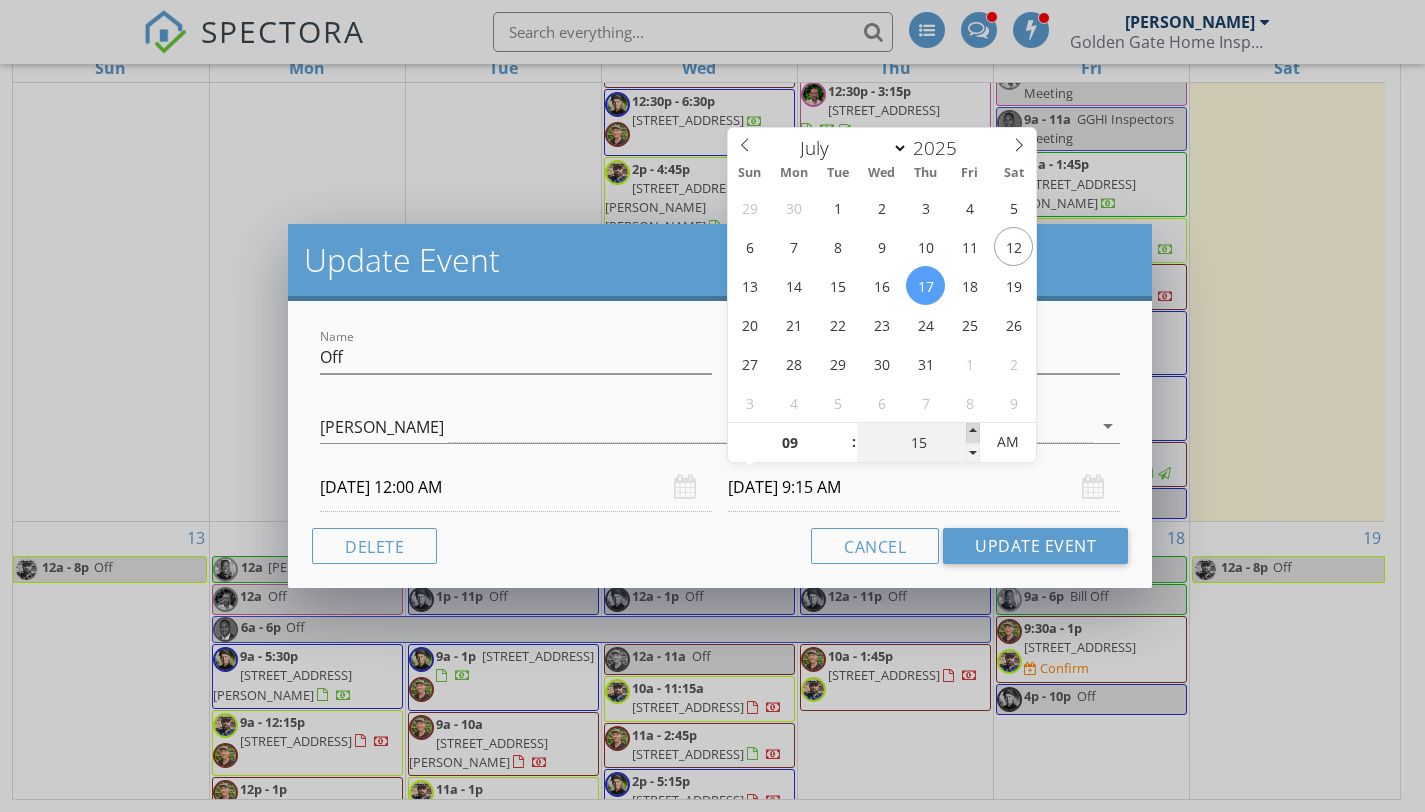 type on "20" 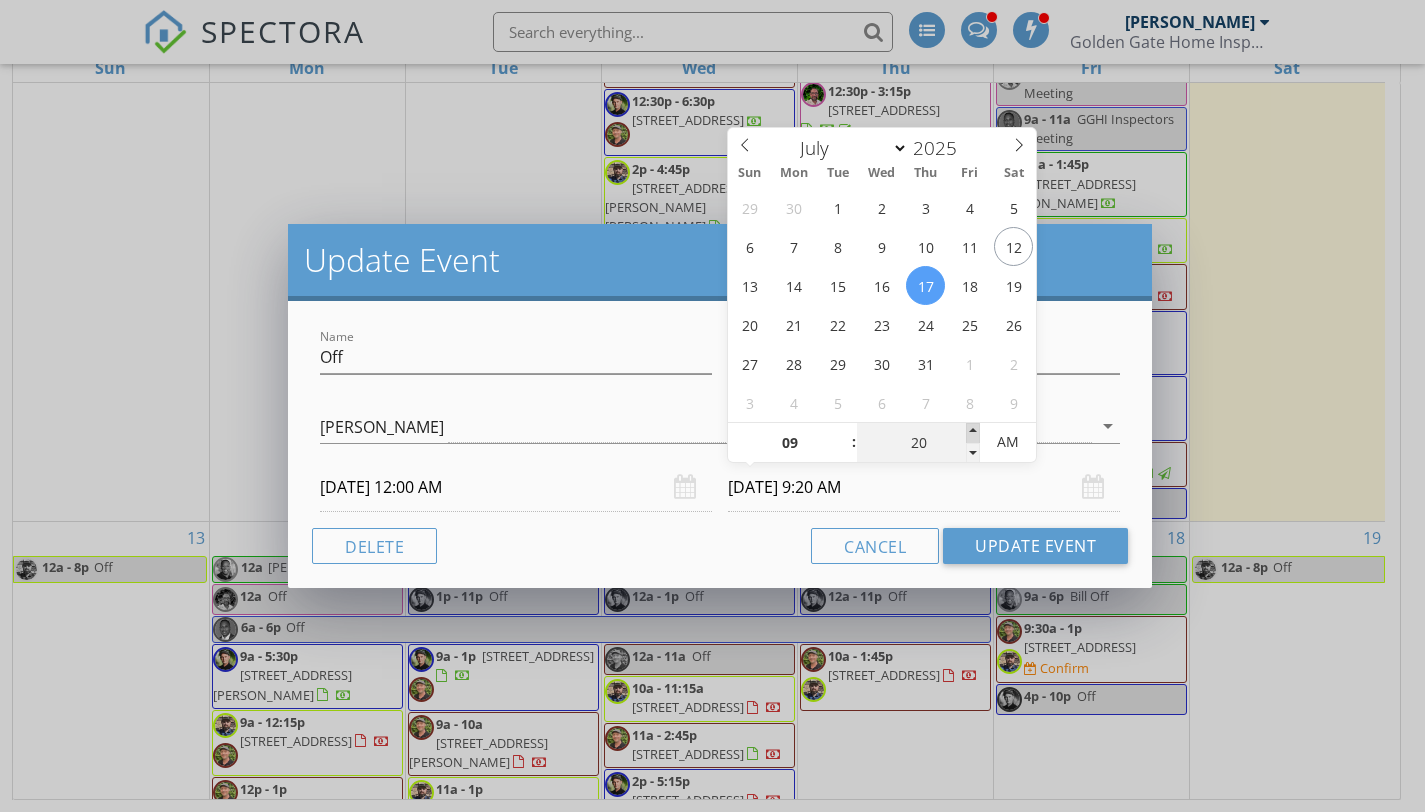 click at bounding box center (973, 433) 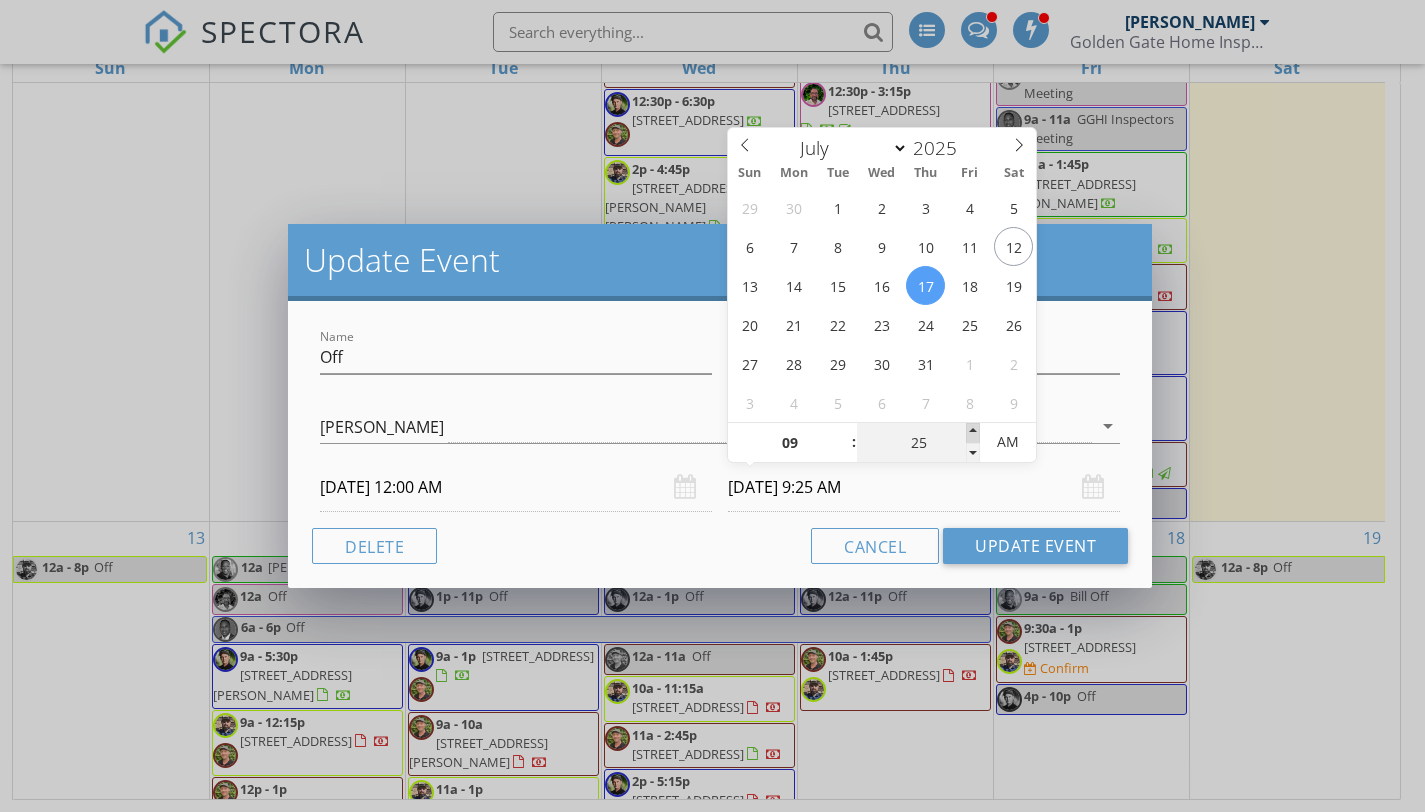 click at bounding box center (973, 433) 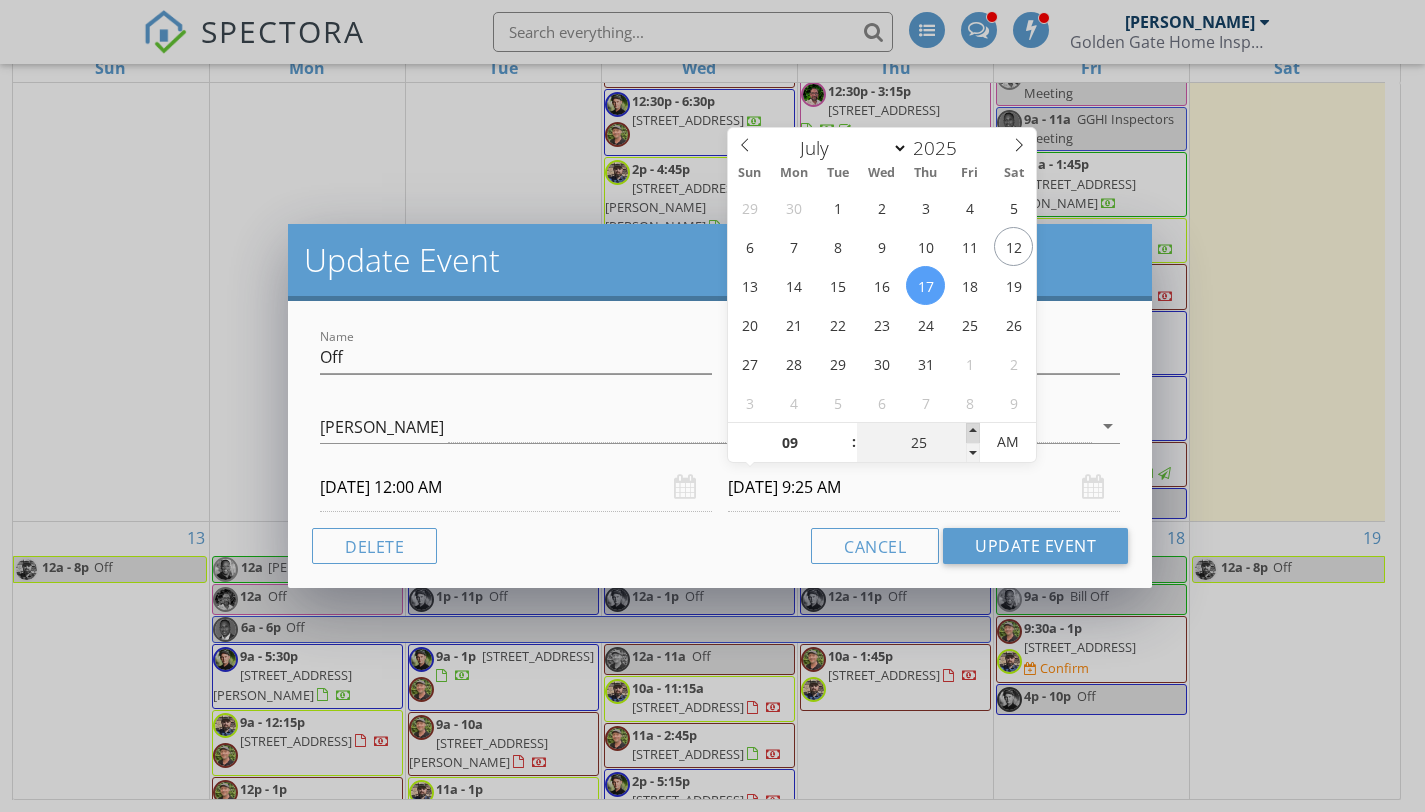 type on "30" 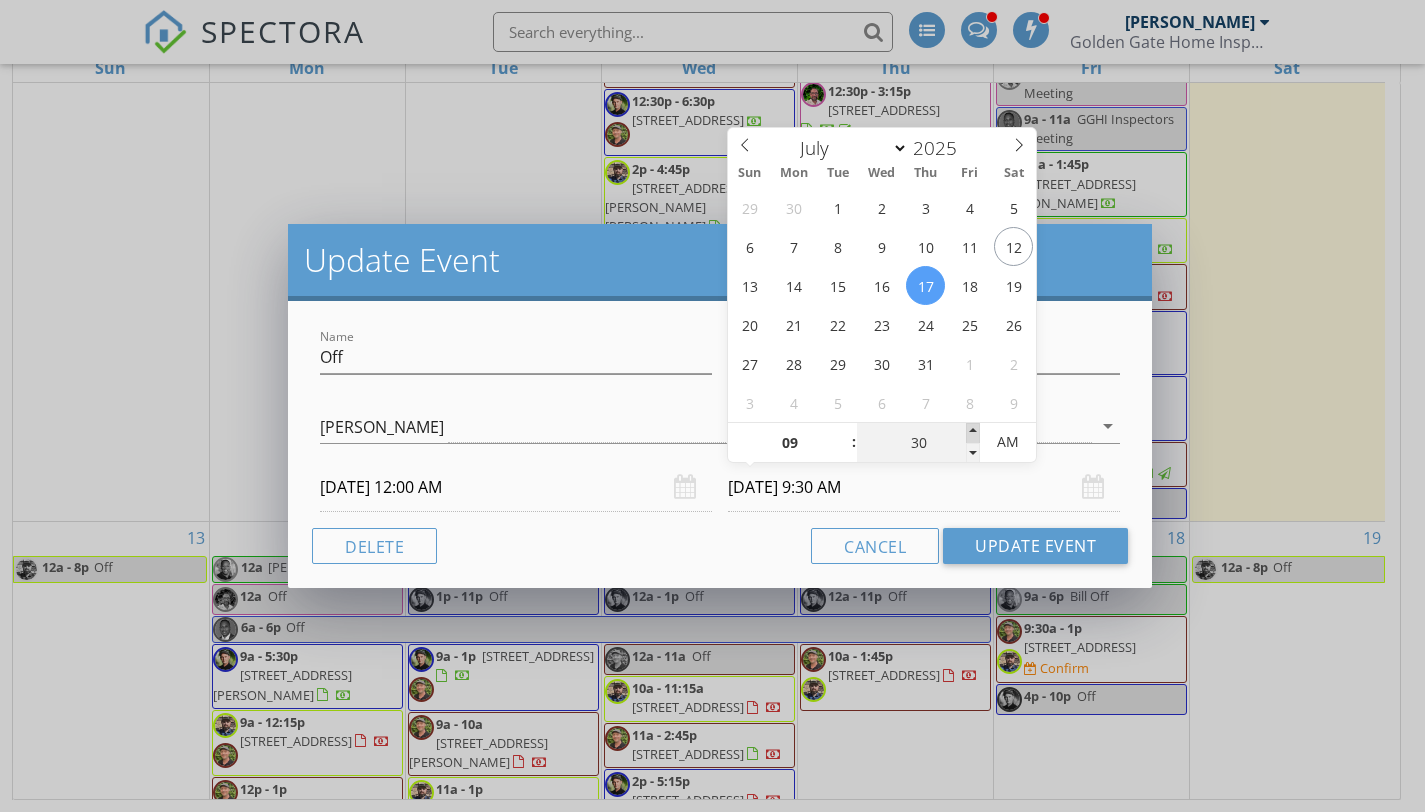 click at bounding box center [973, 433] 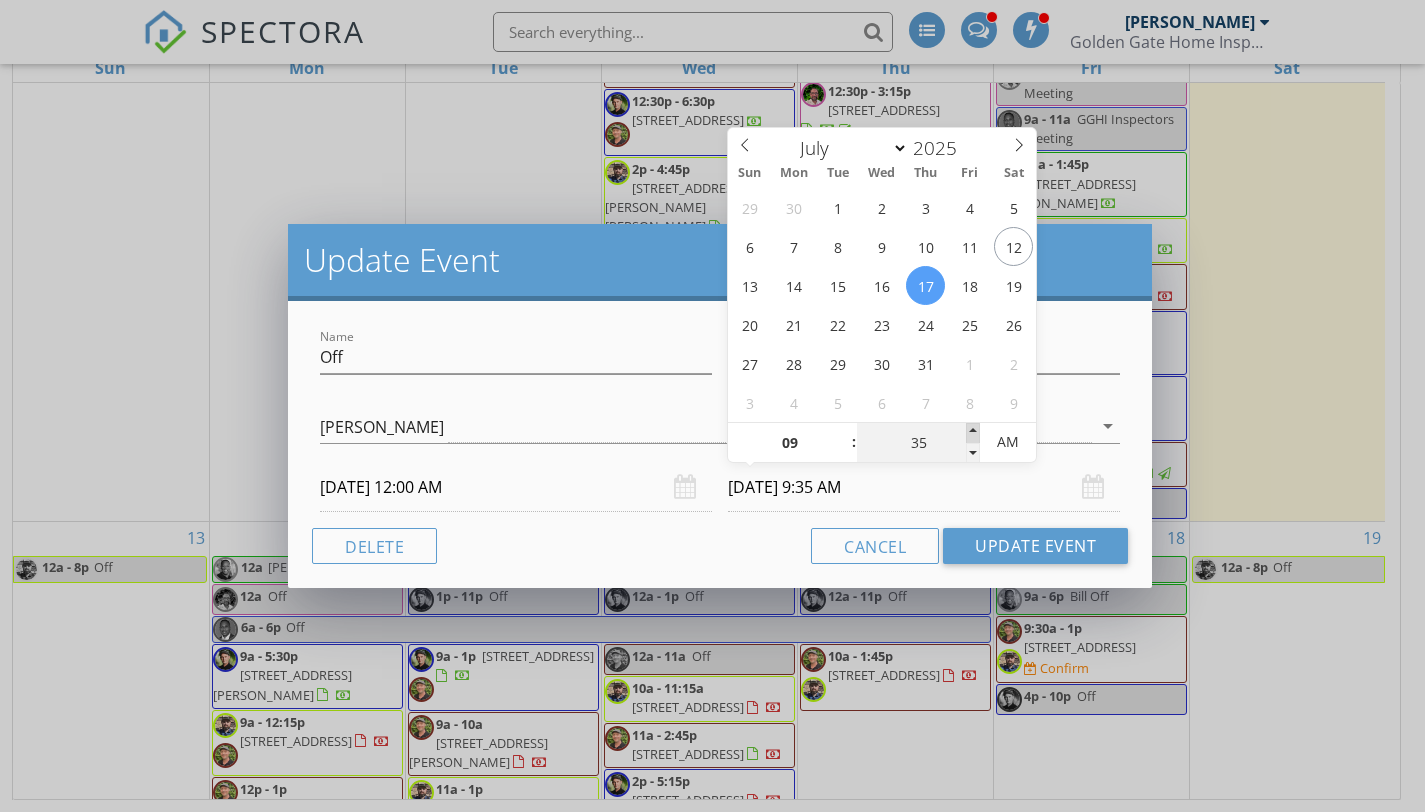 click at bounding box center [973, 433] 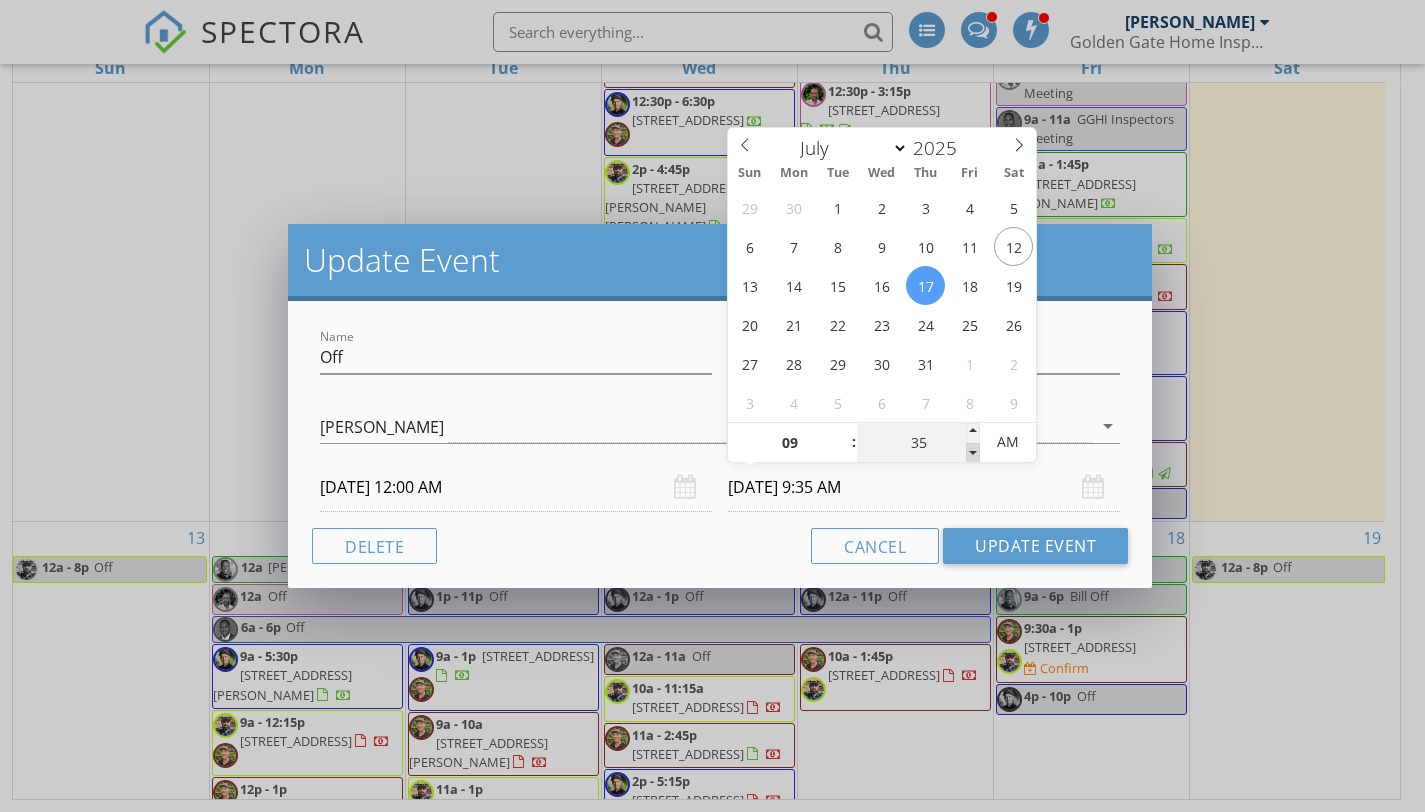 type on "30" 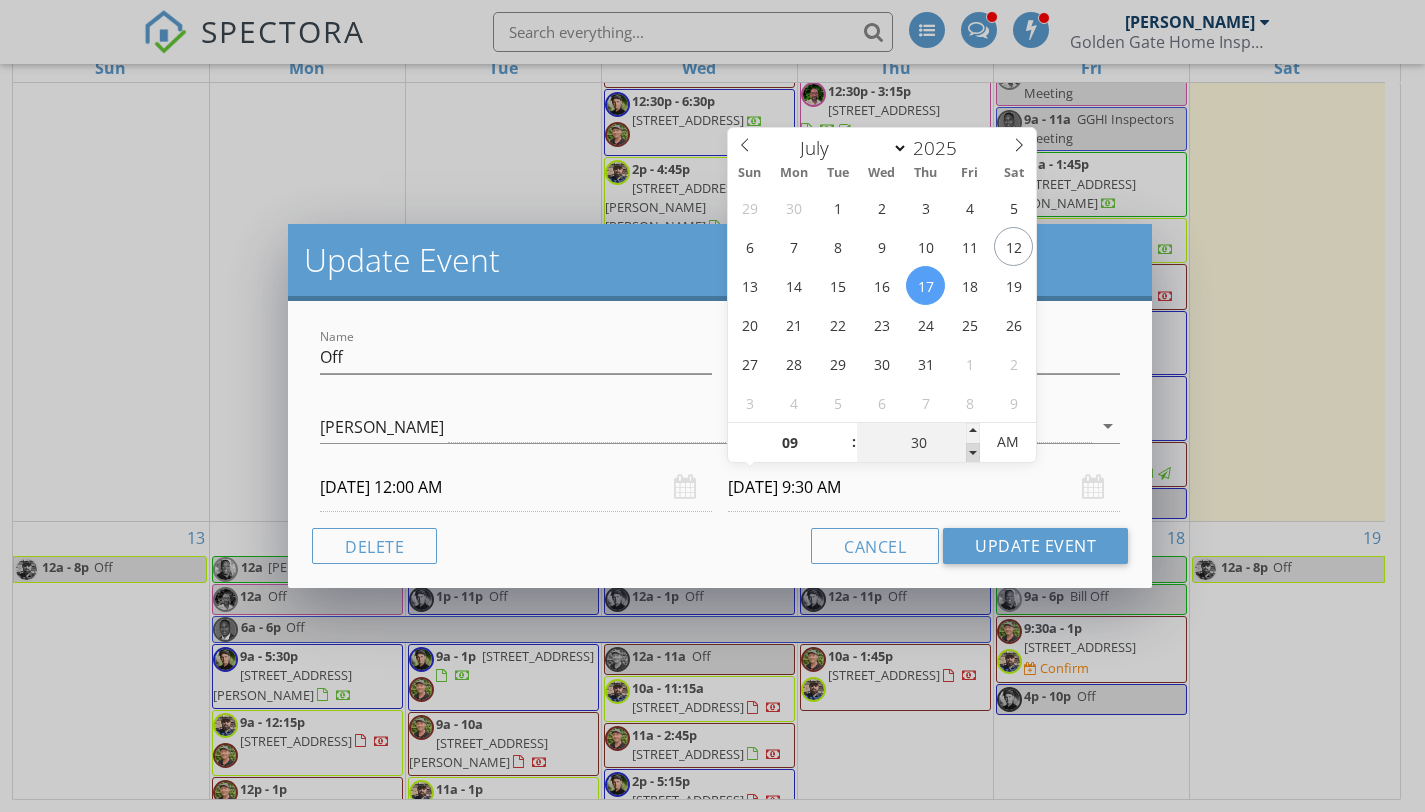 click at bounding box center (973, 453) 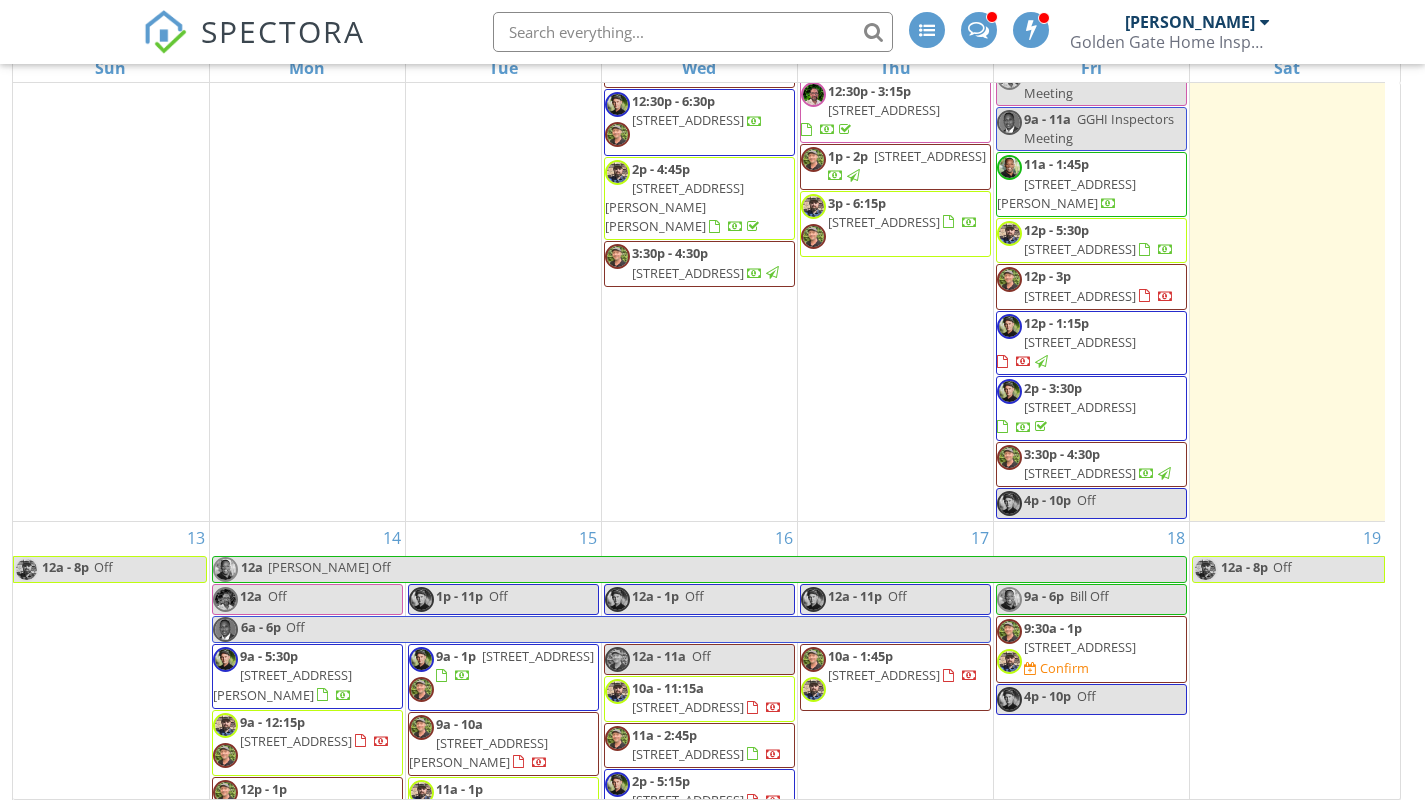 click at bounding box center (712, 406) 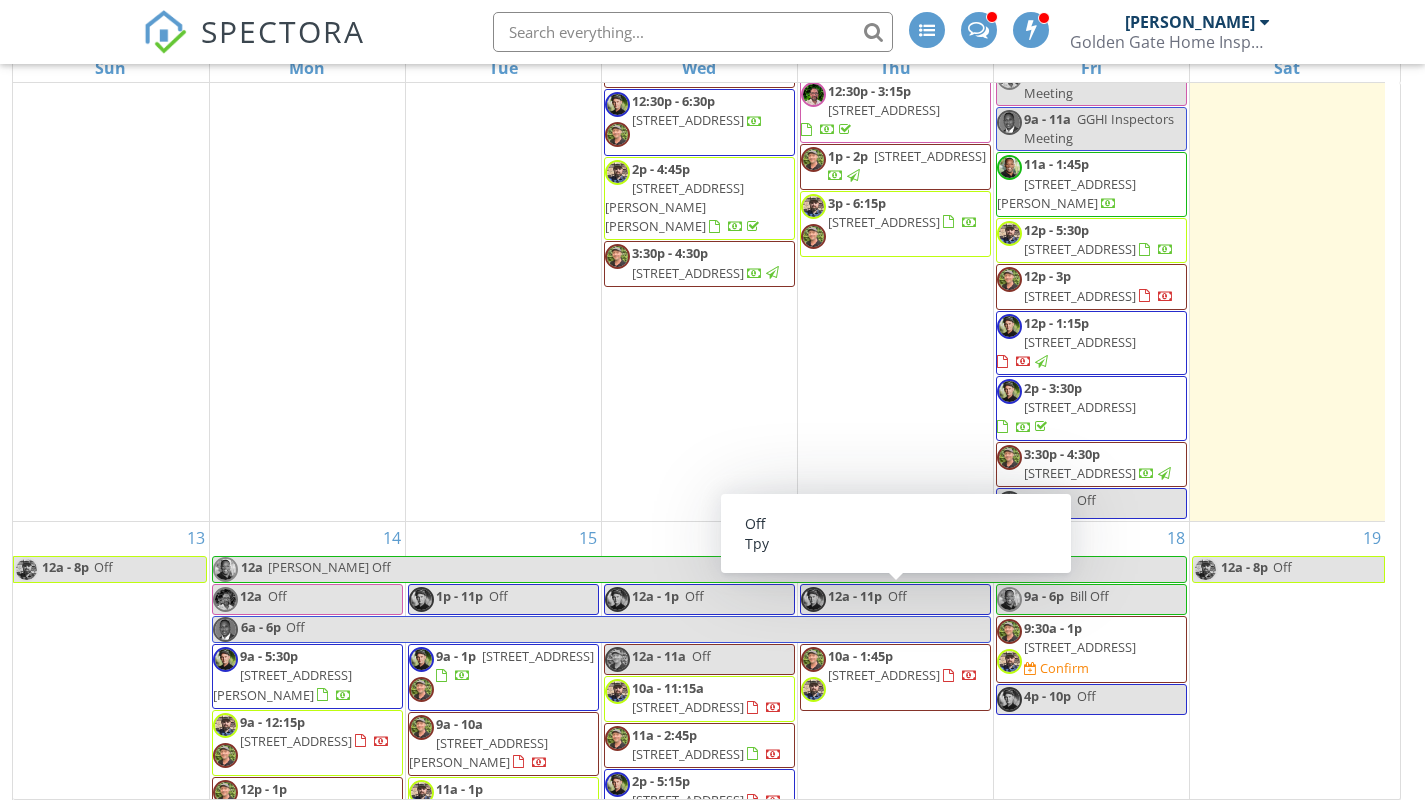 click on "12a - 11p" at bounding box center (855, 596) 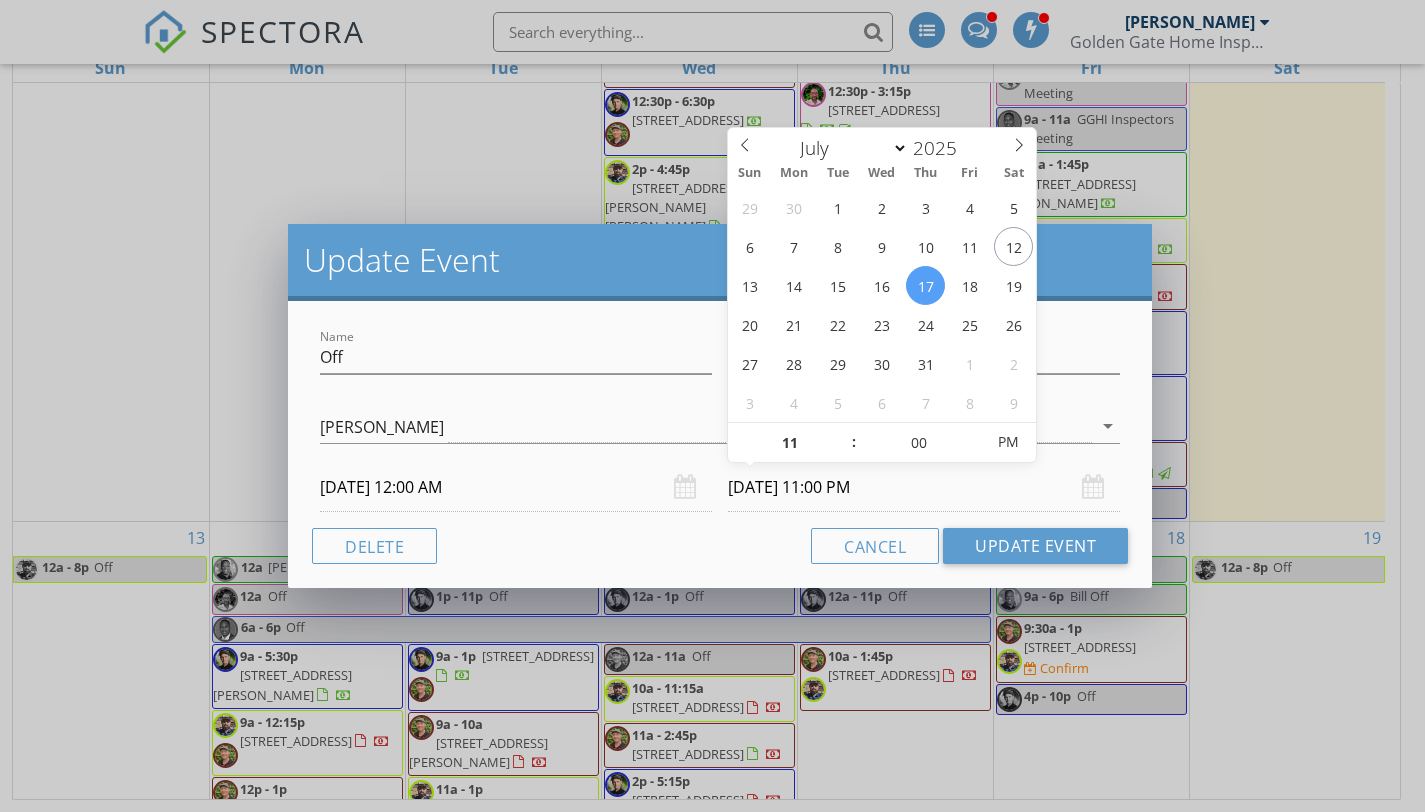click on "07/17/2025 11:00 PM" at bounding box center [924, 487] 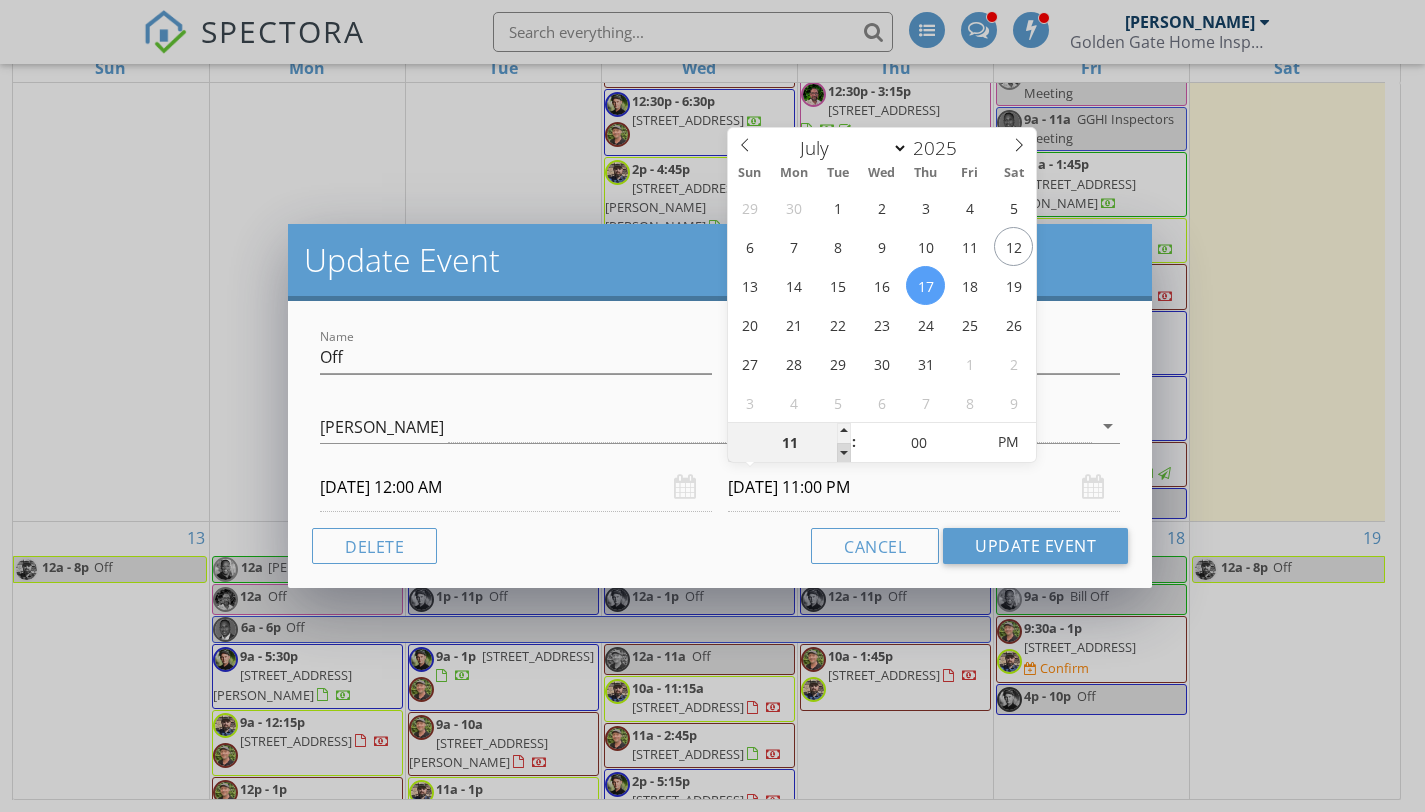 type on "10" 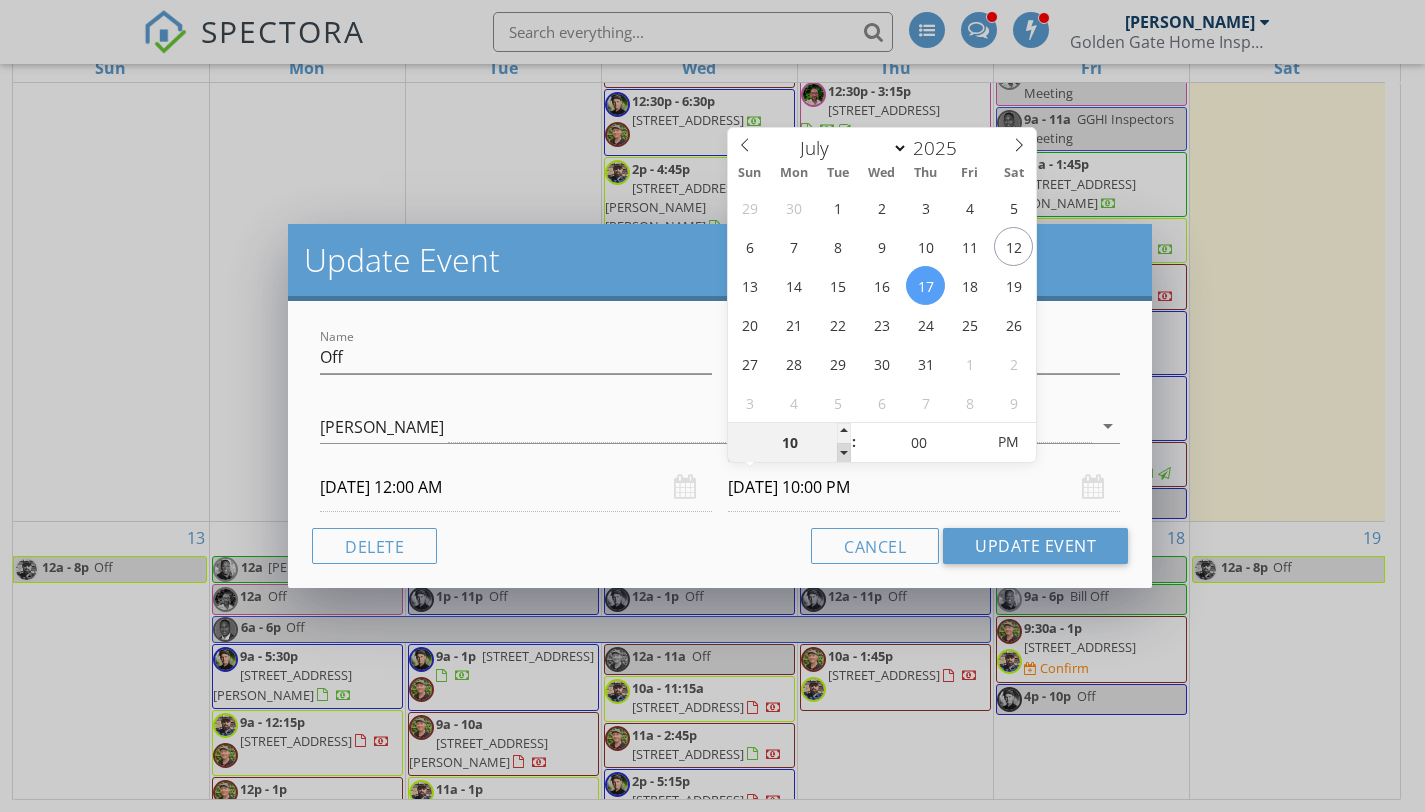 click at bounding box center (844, 453) 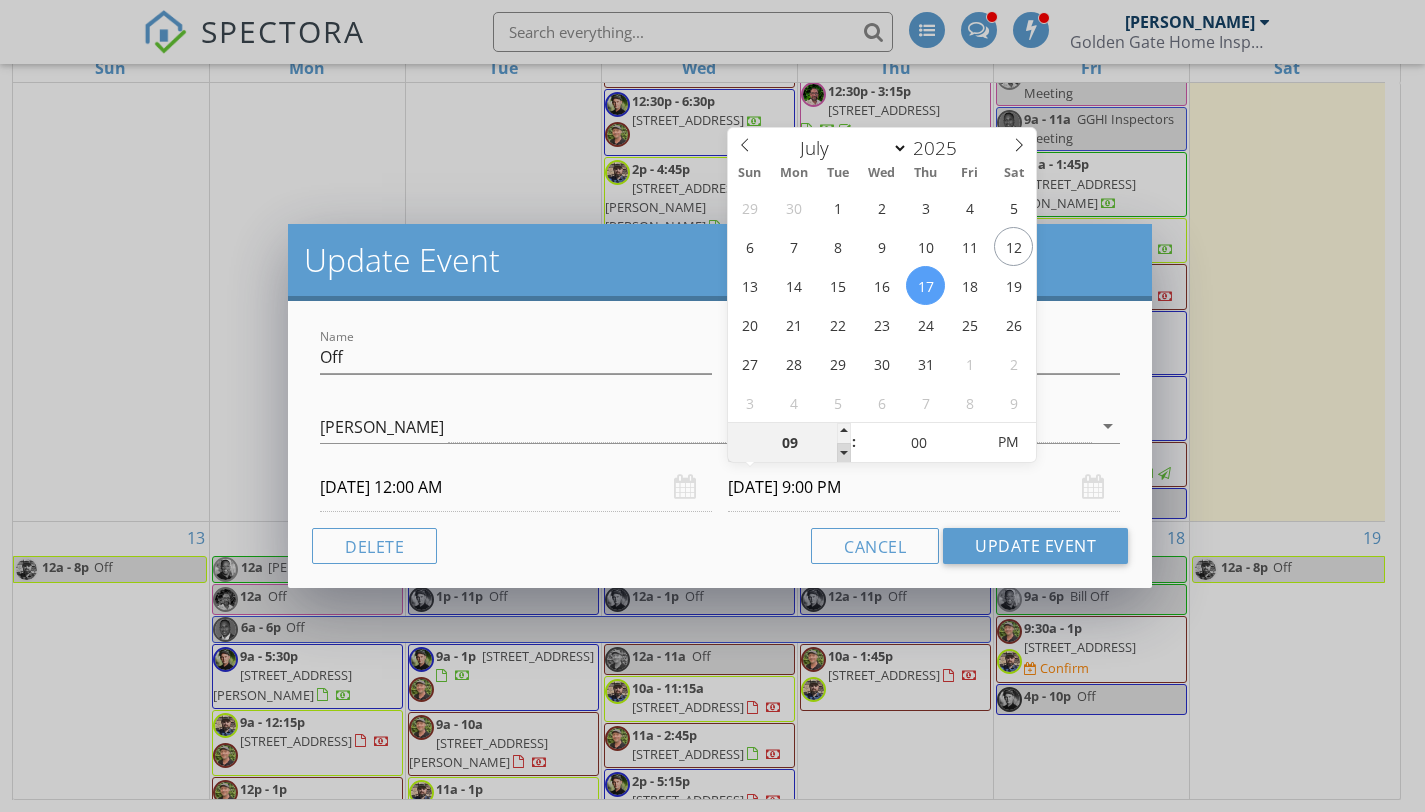 click at bounding box center [844, 453] 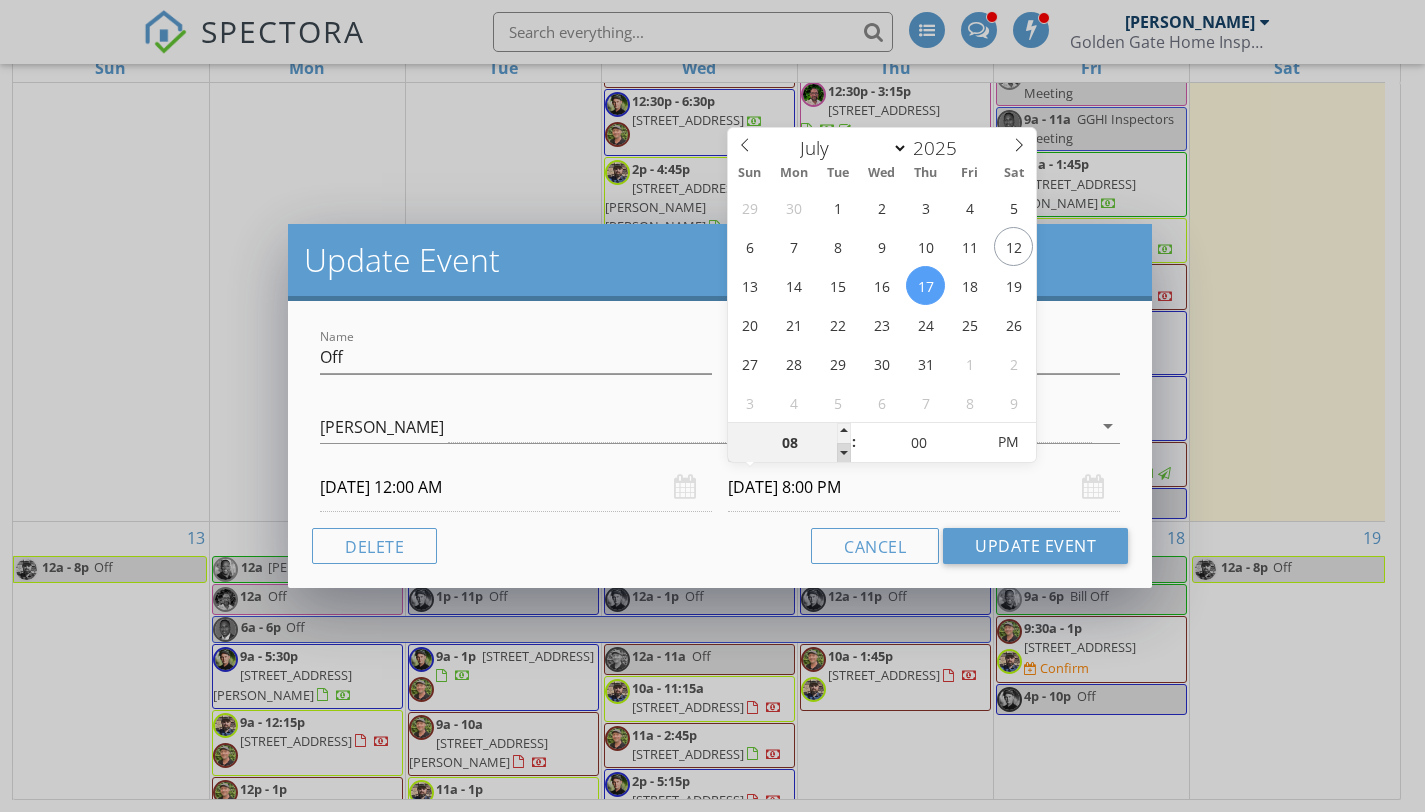 click at bounding box center [844, 453] 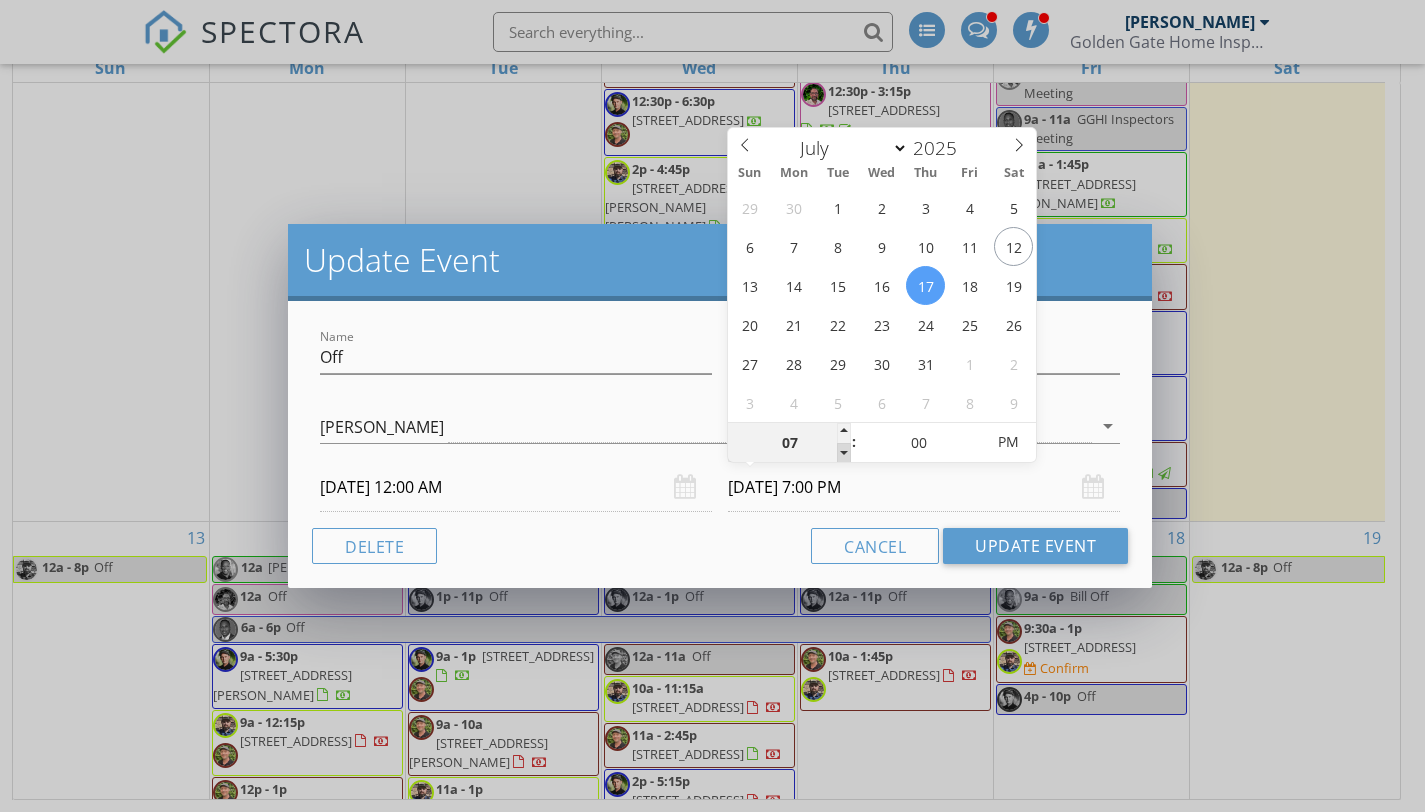 click at bounding box center [844, 453] 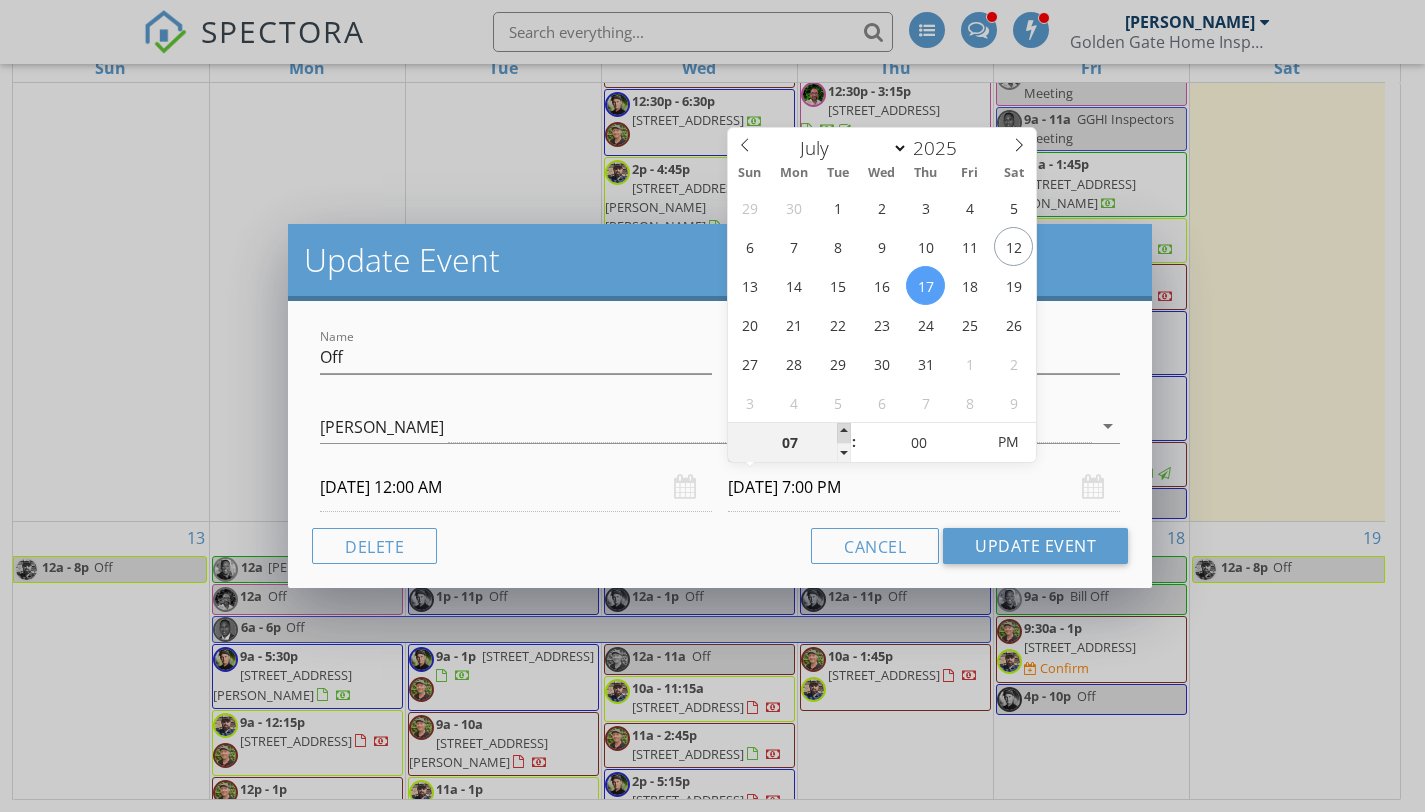type on "08" 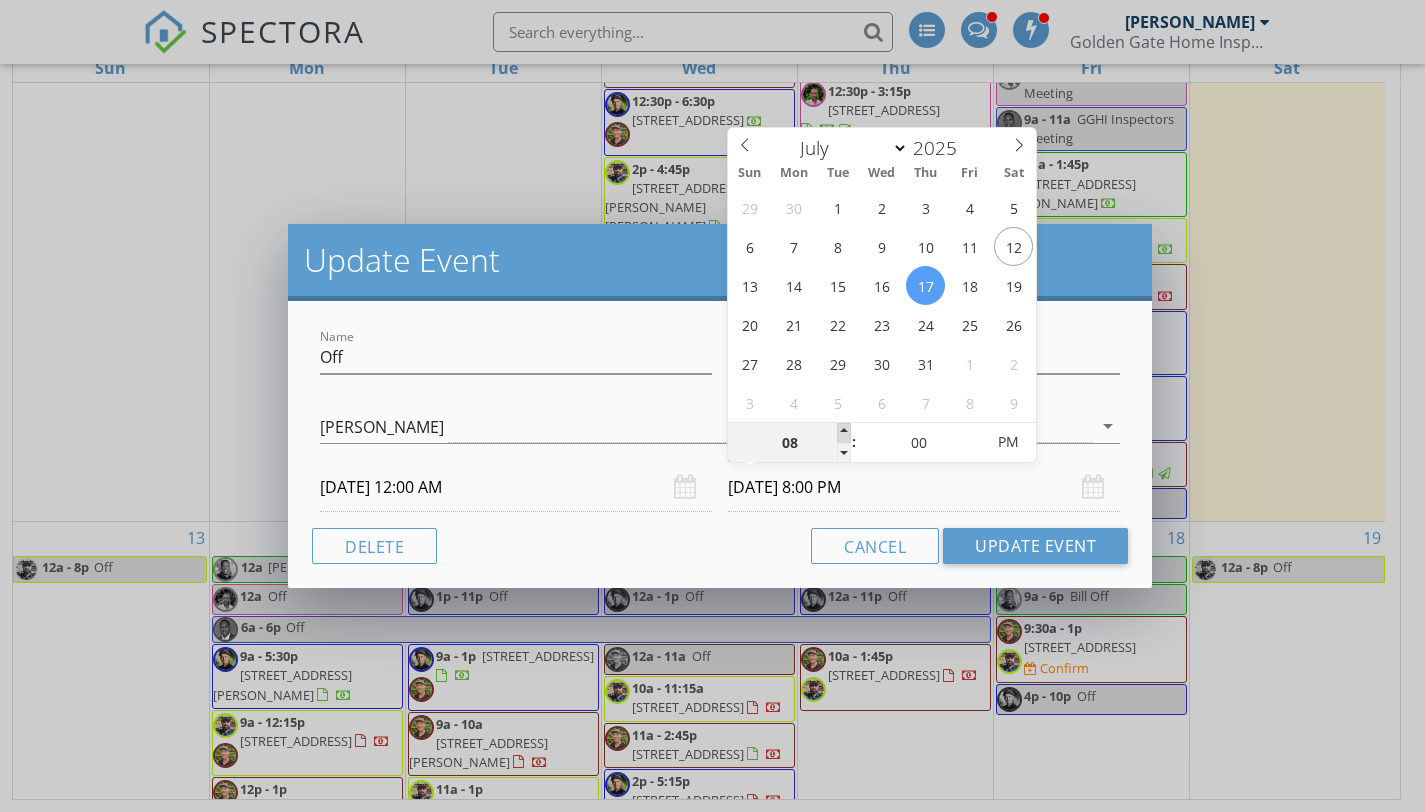 click at bounding box center (844, 433) 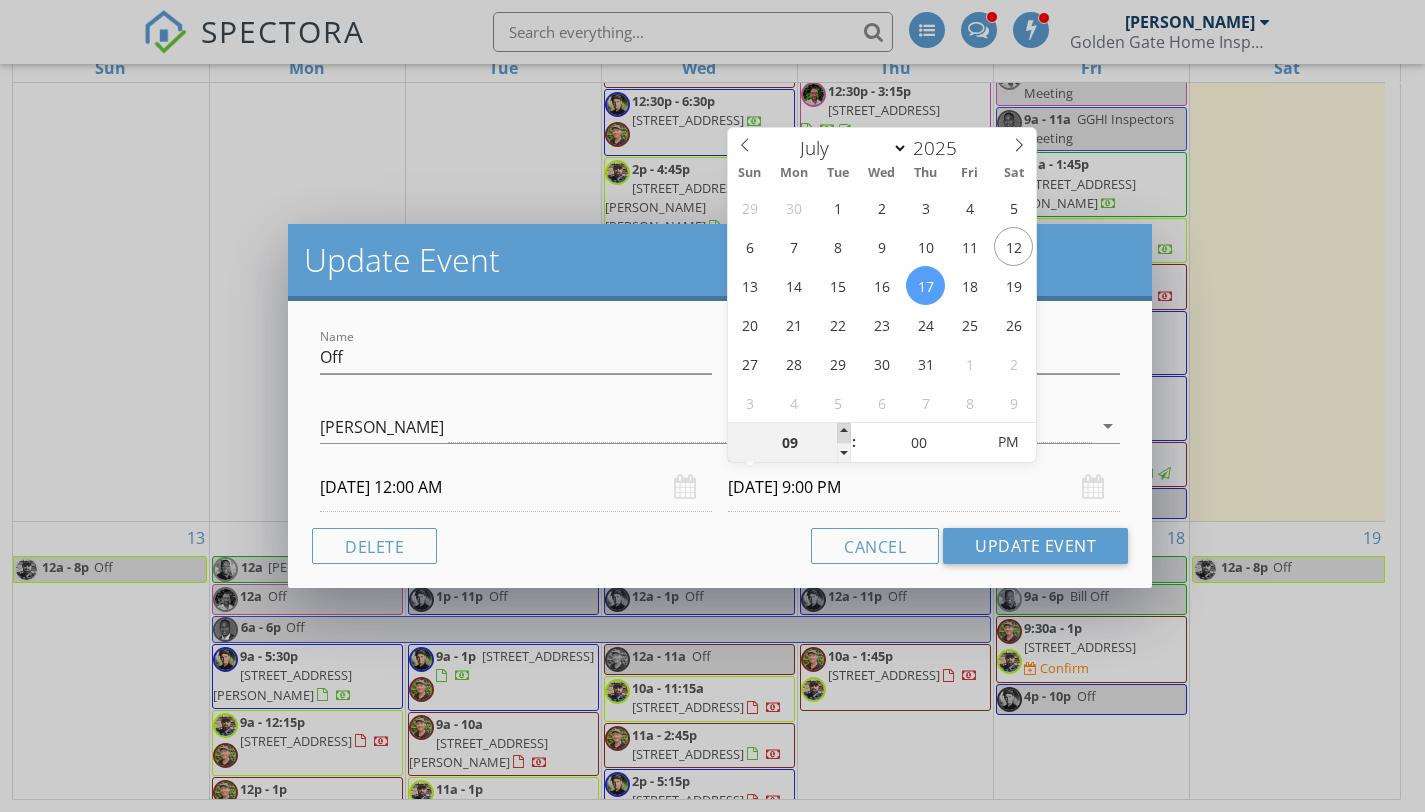 click at bounding box center (844, 433) 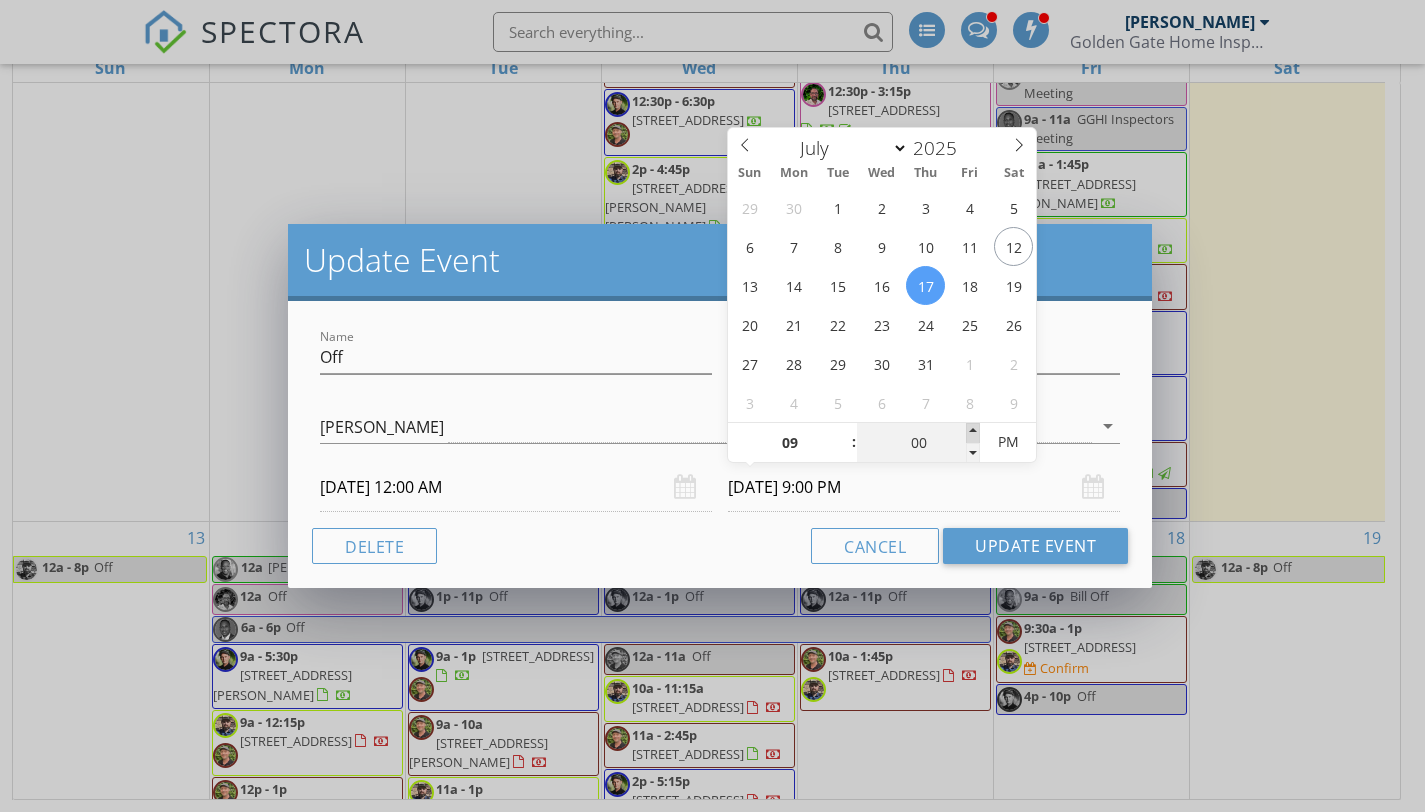 type on "05" 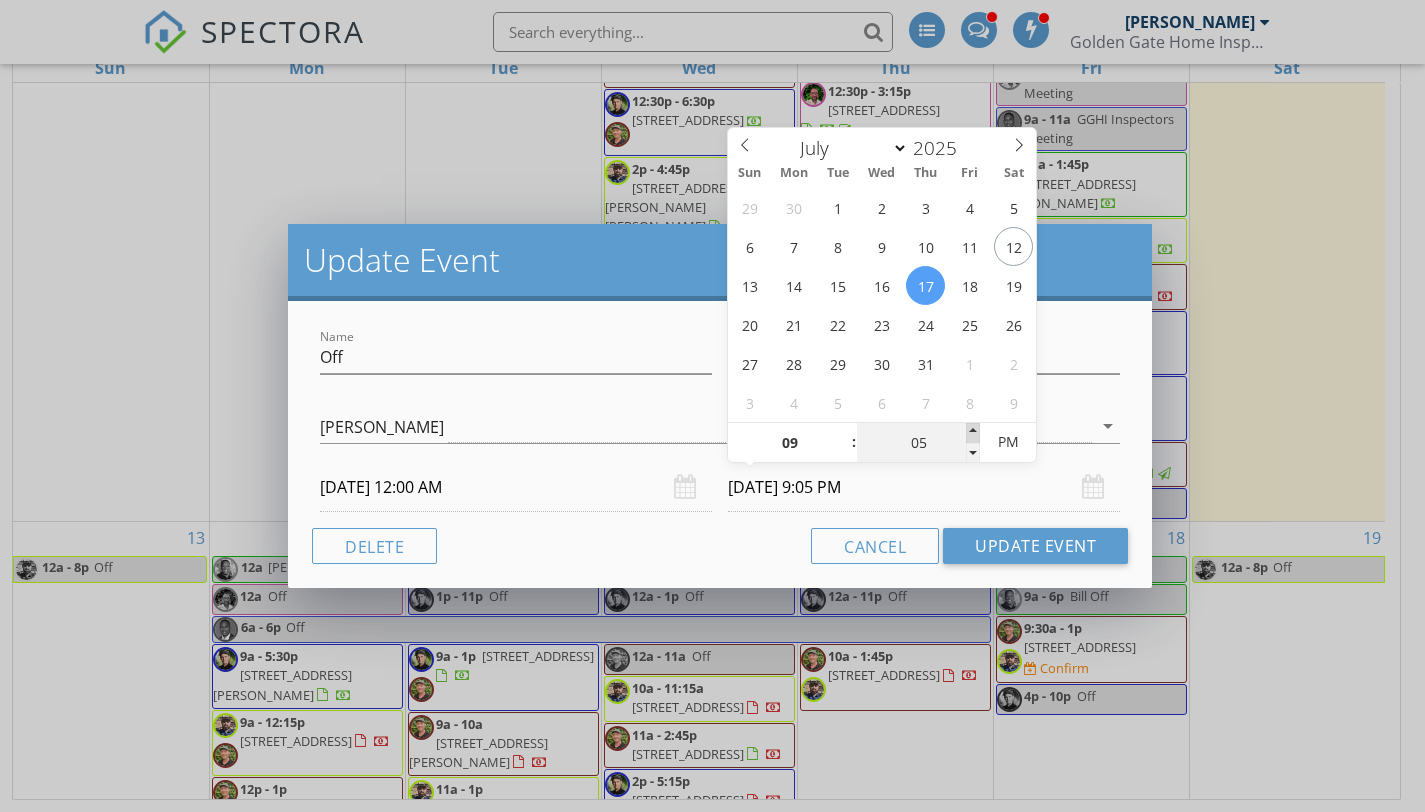 click at bounding box center [973, 433] 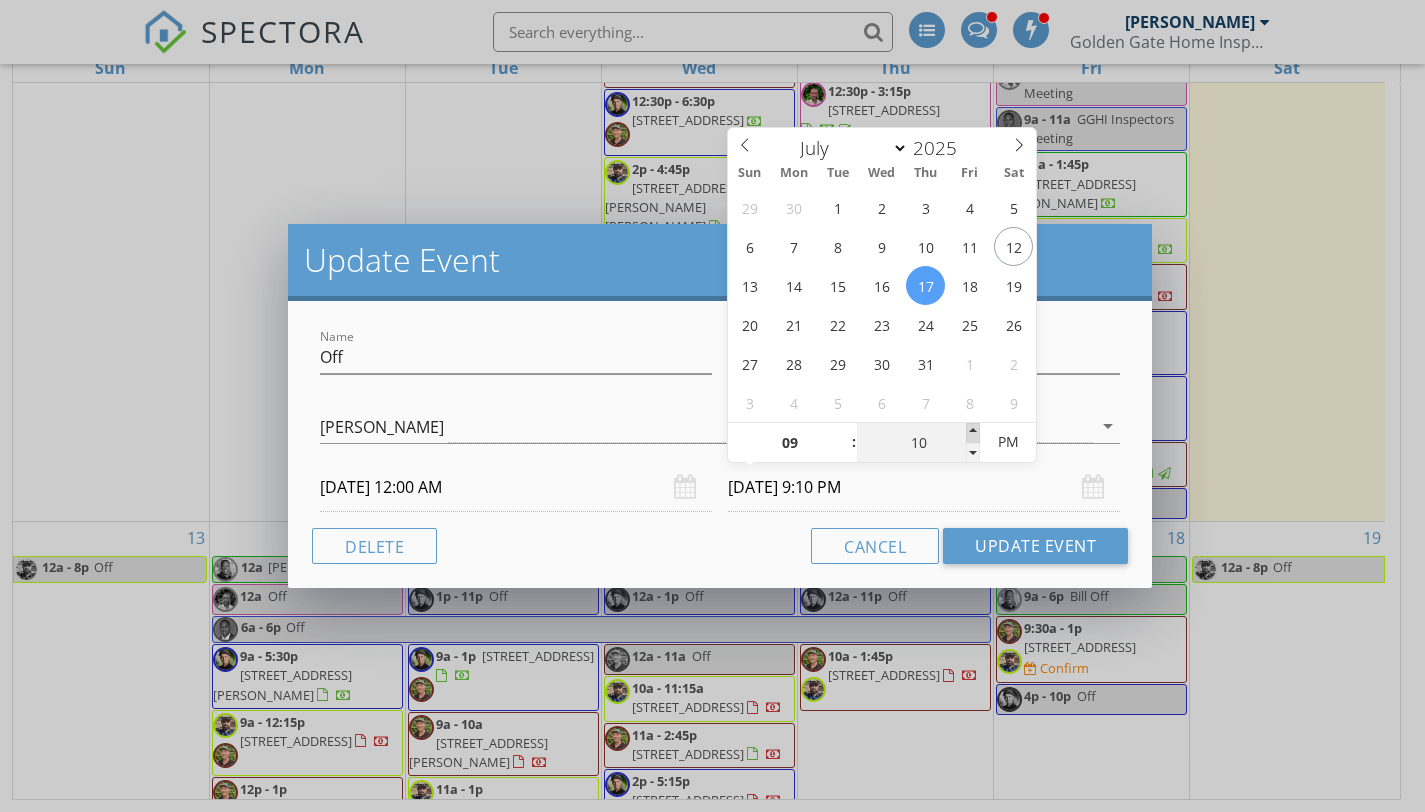 click at bounding box center (973, 433) 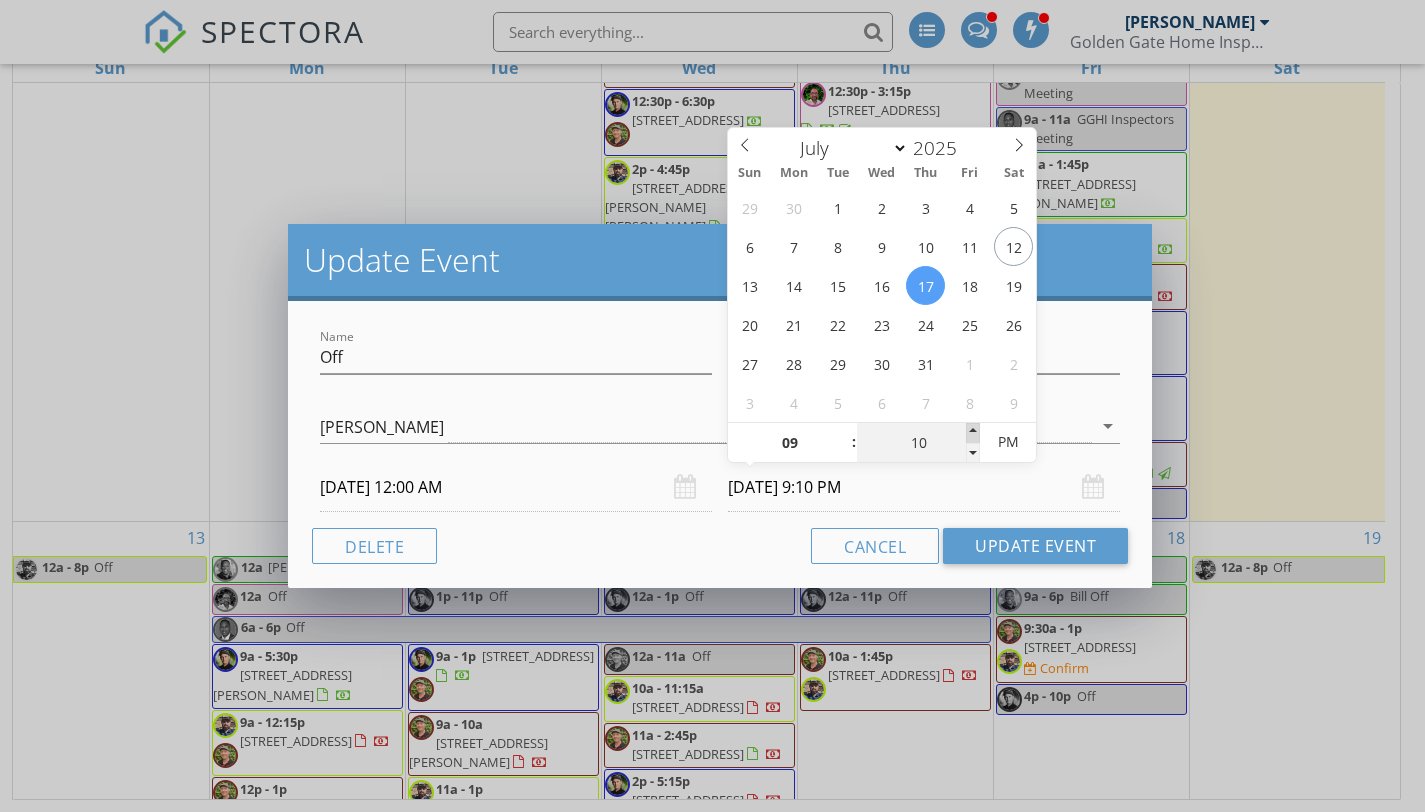 type on "15" 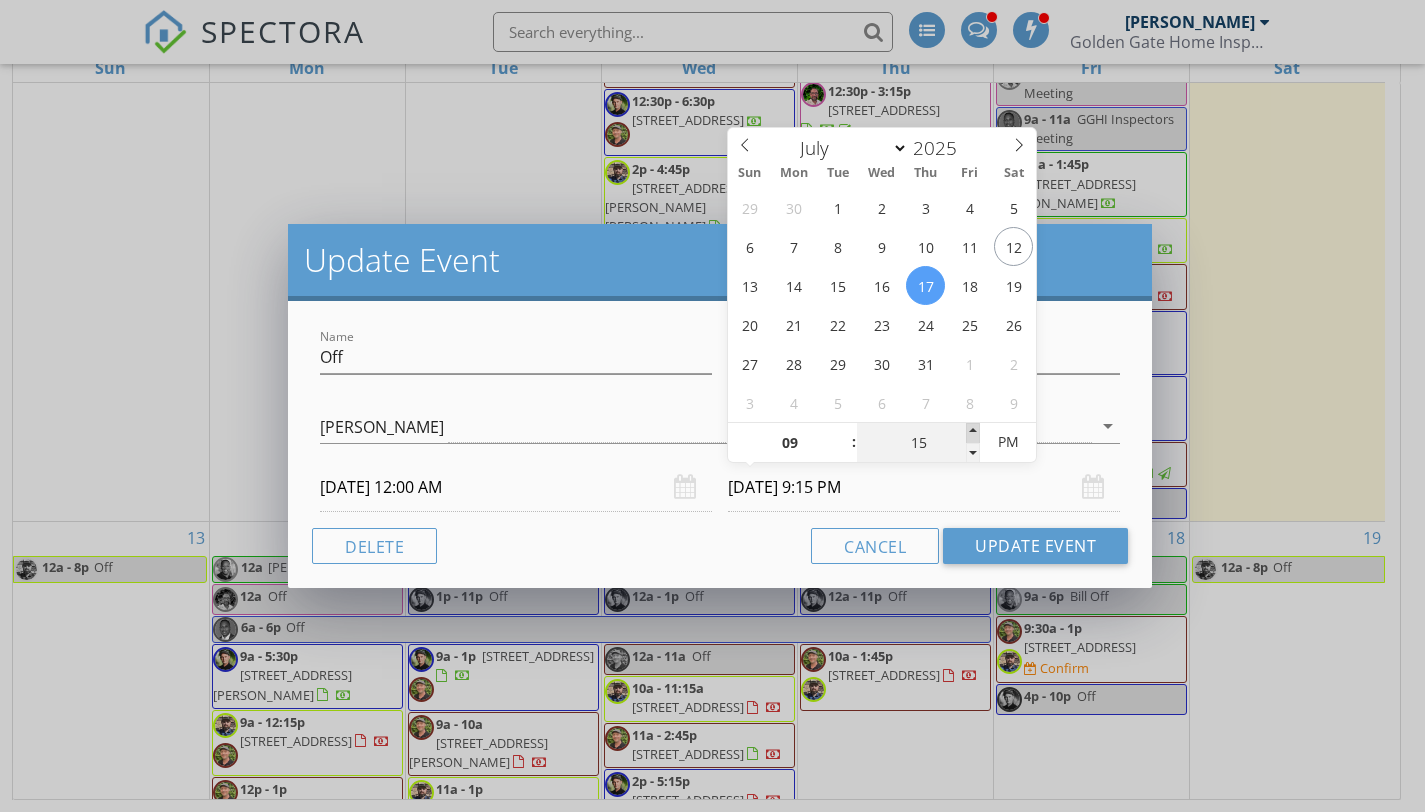 click at bounding box center [973, 433] 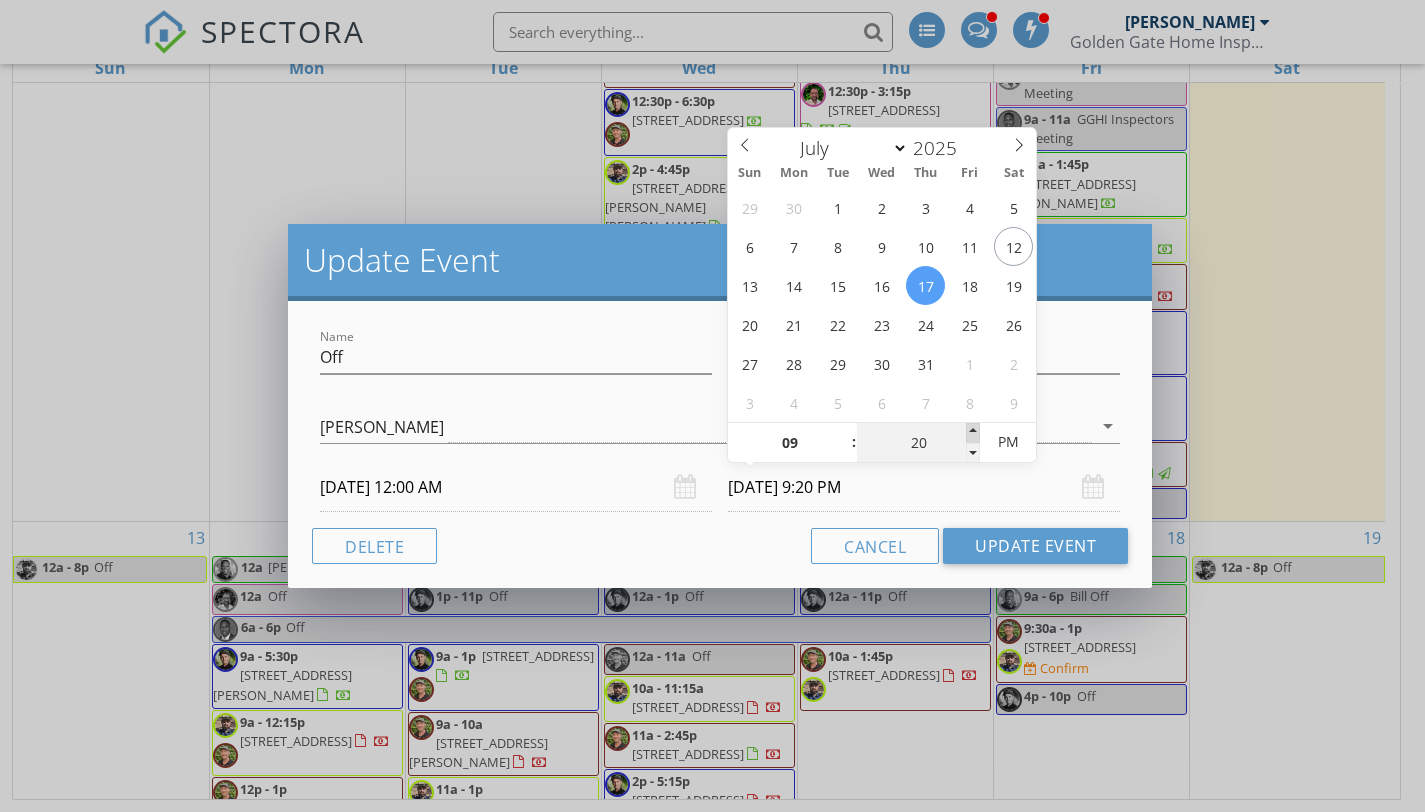 click at bounding box center [973, 433] 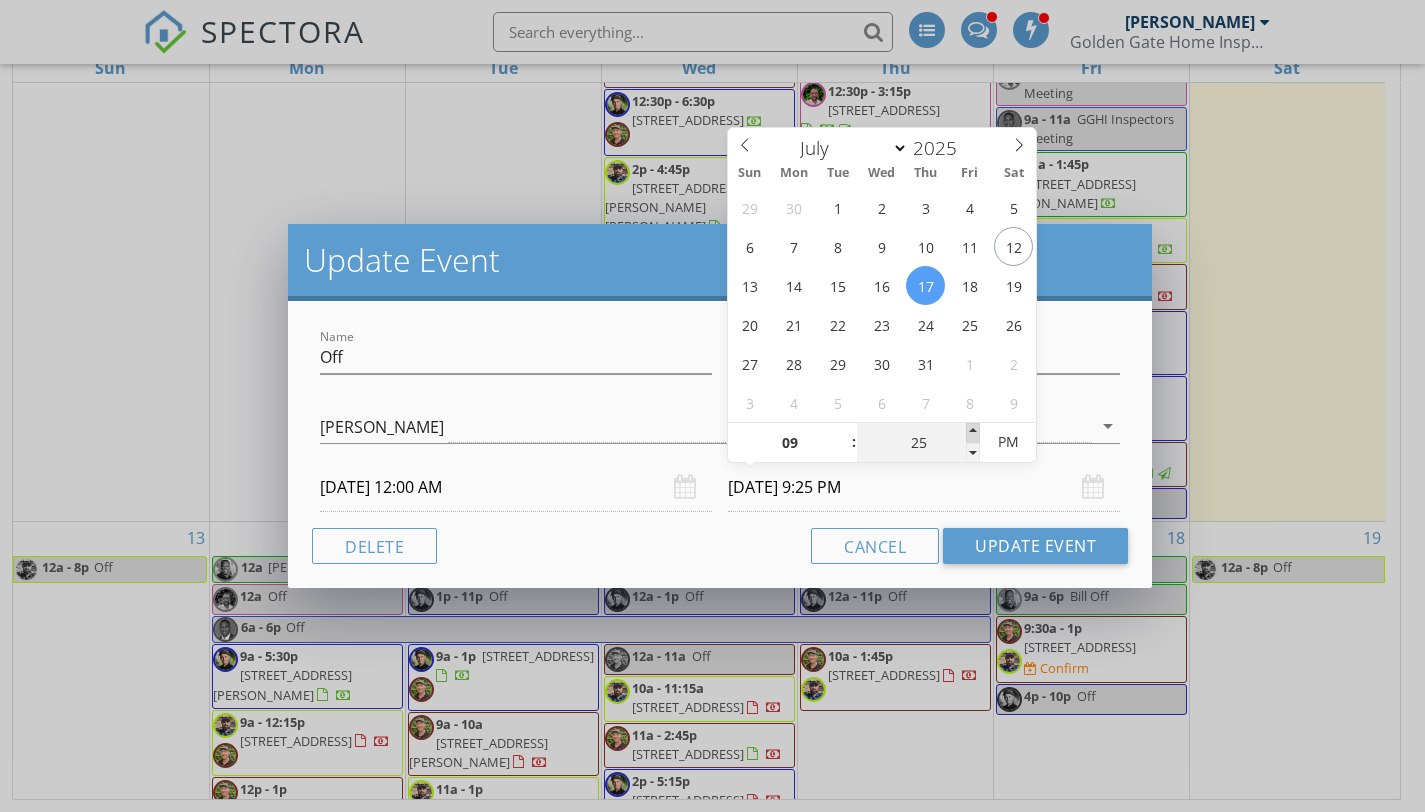 click at bounding box center [973, 433] 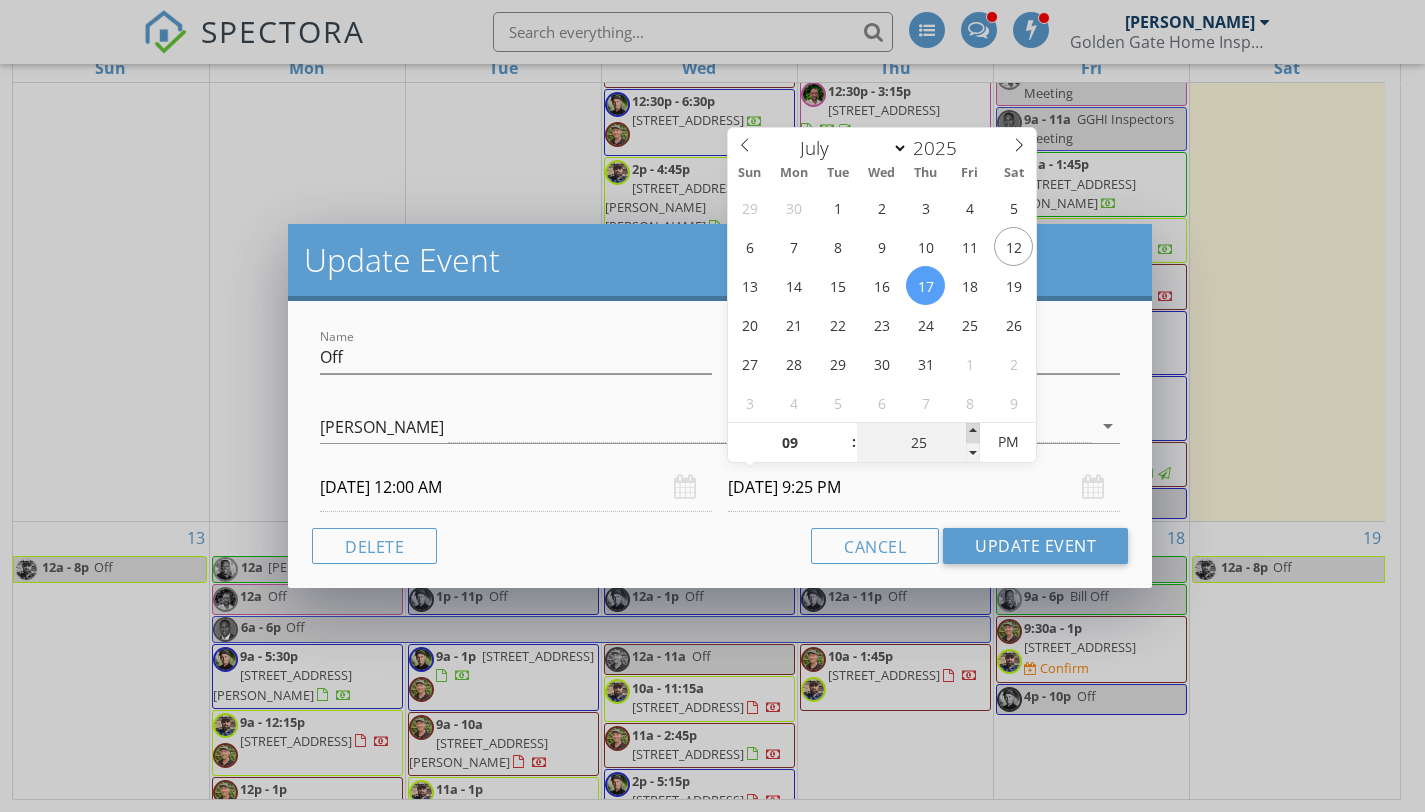 type on "30" 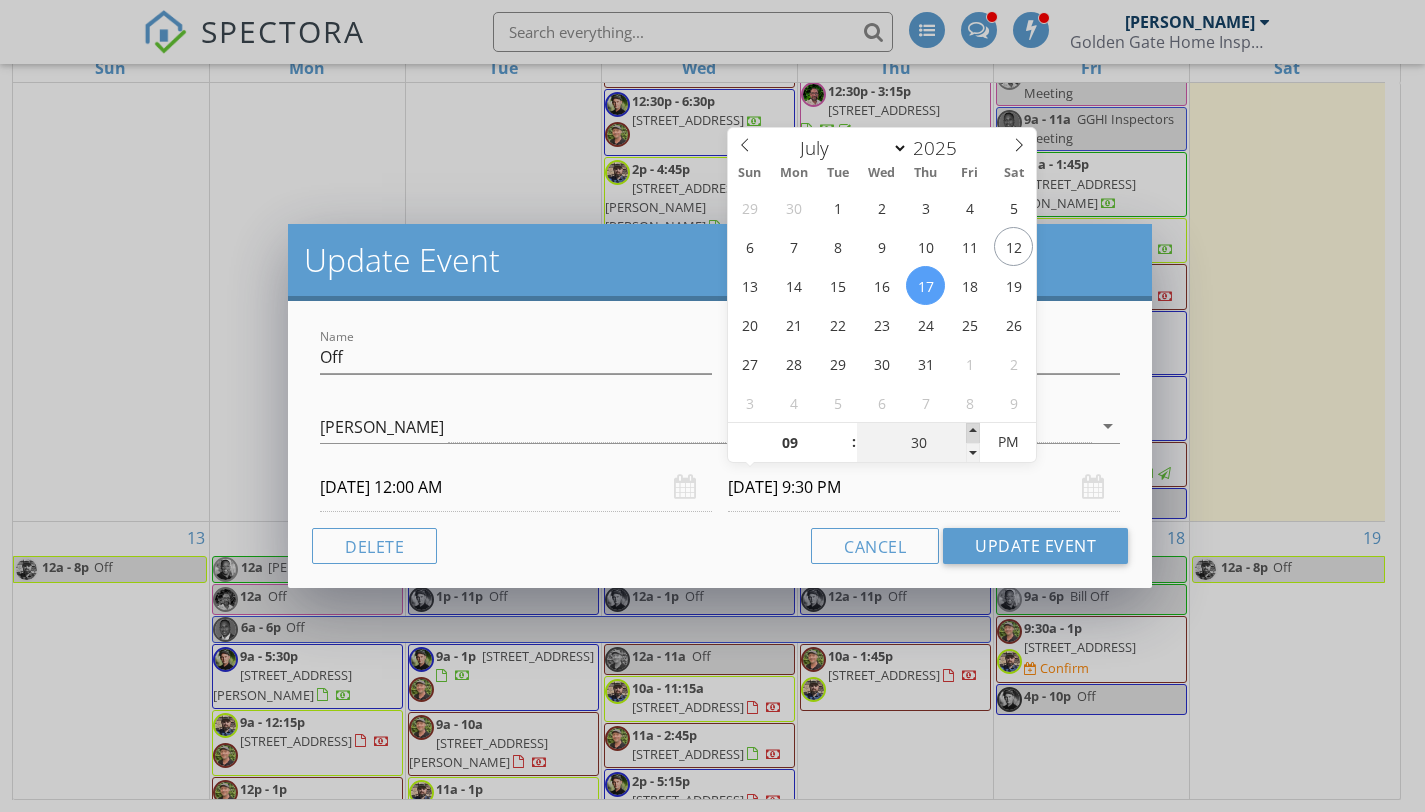 click at bounding box center (973, 433) 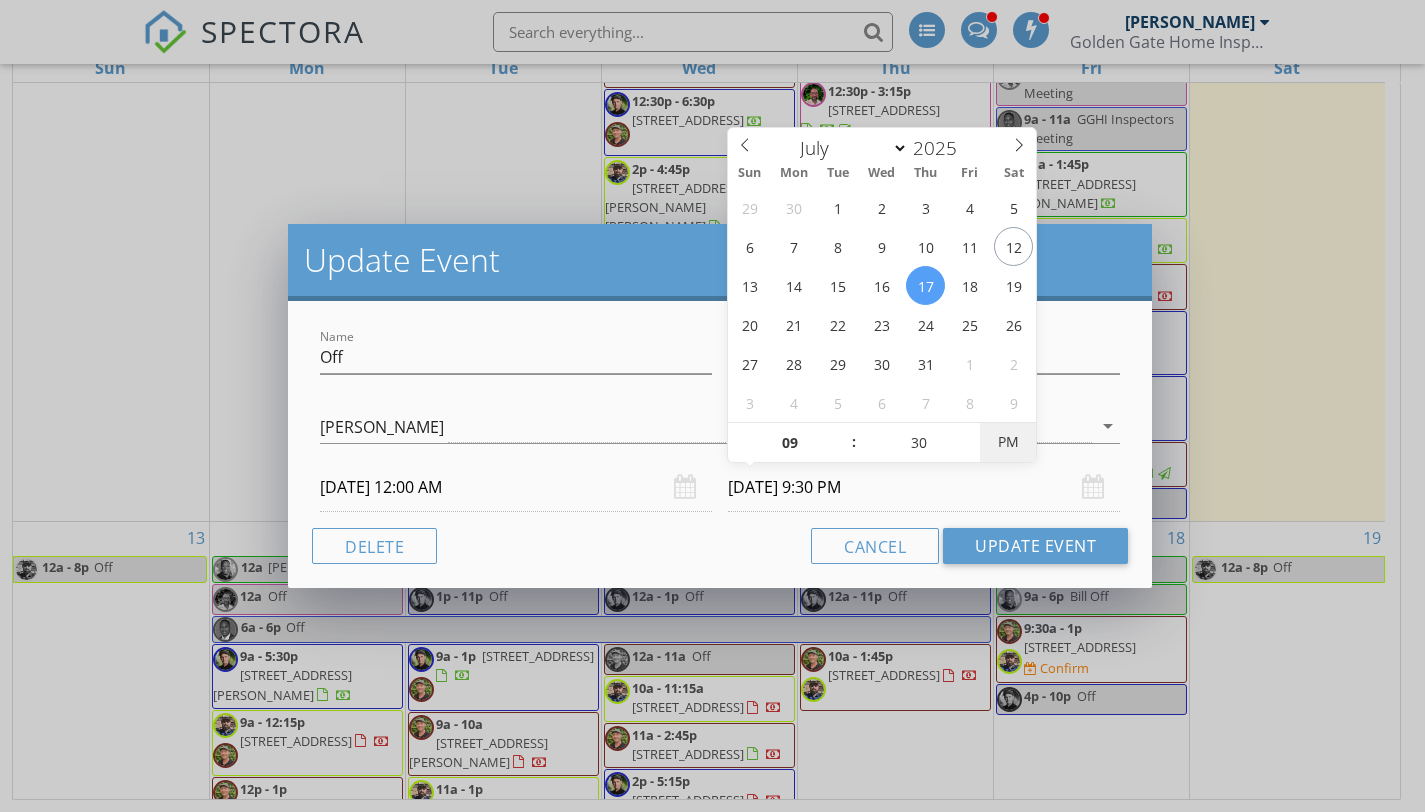 type on "07/17/2025 9:30 AM" 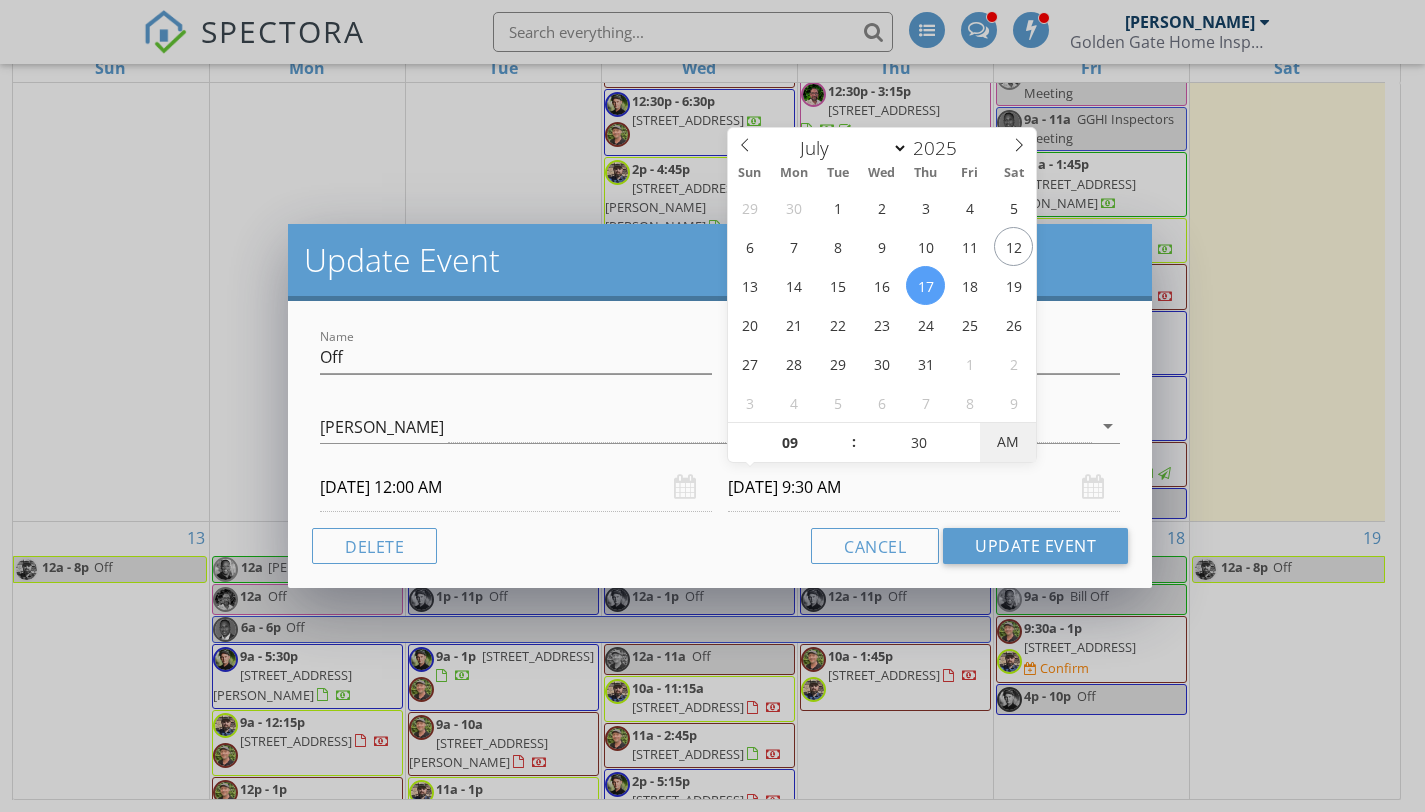 click on "AM" at bounding box center (1007, 442) 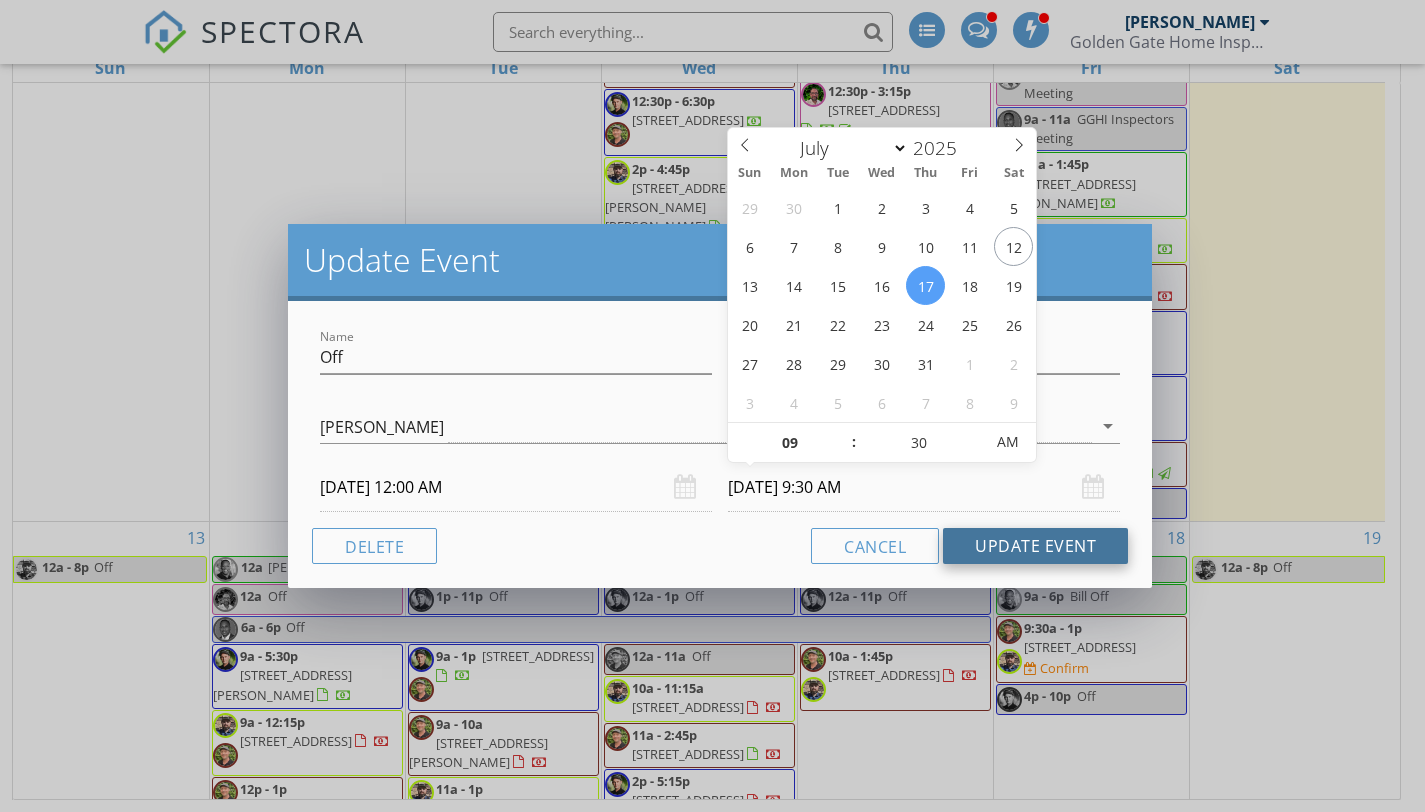 click on "Update Event" at bounding box center (1035, 546) 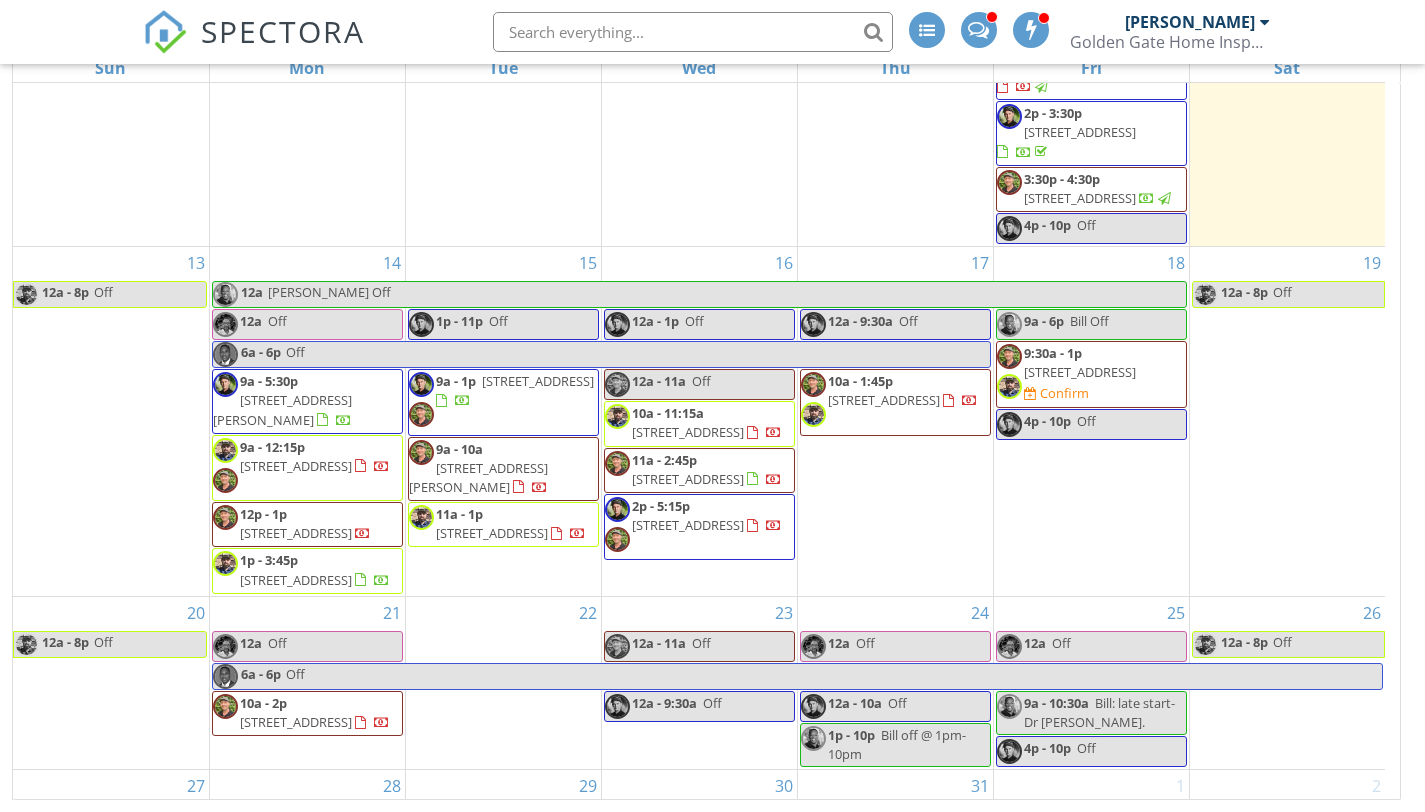 scroll, scrollTop: 1128, scrollLeft: 0, axis: vertical 